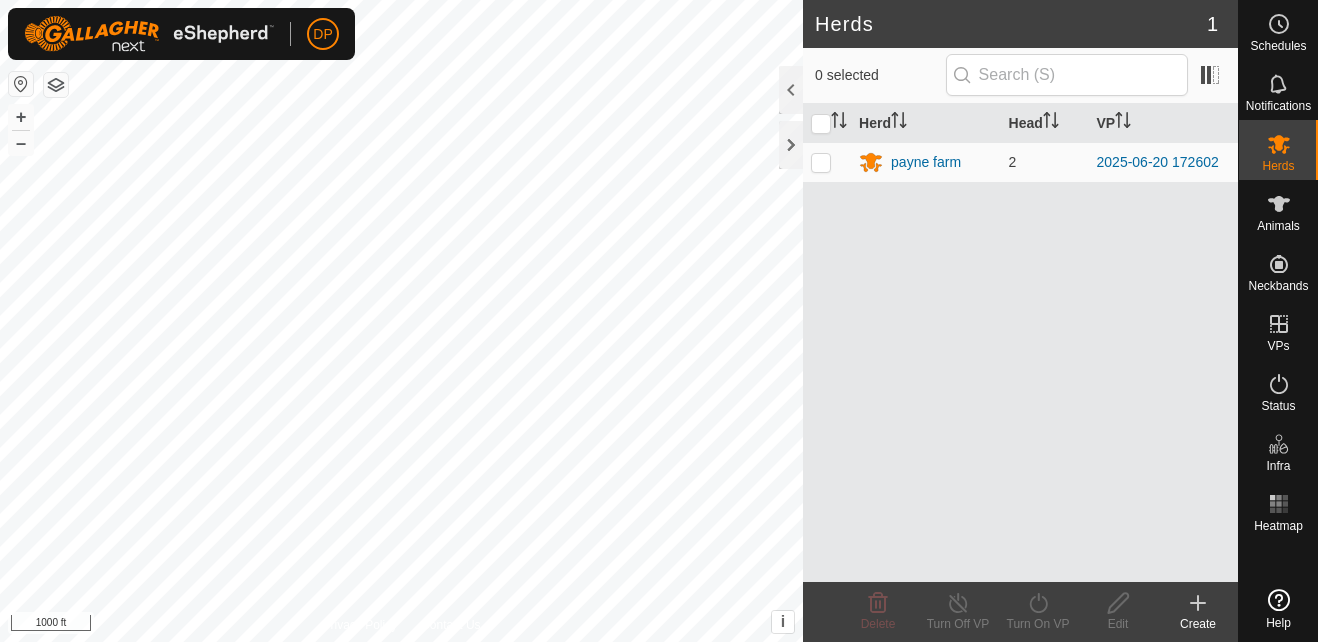 scroll, scrollTop: 0, scrollLeft: 0, axis: both 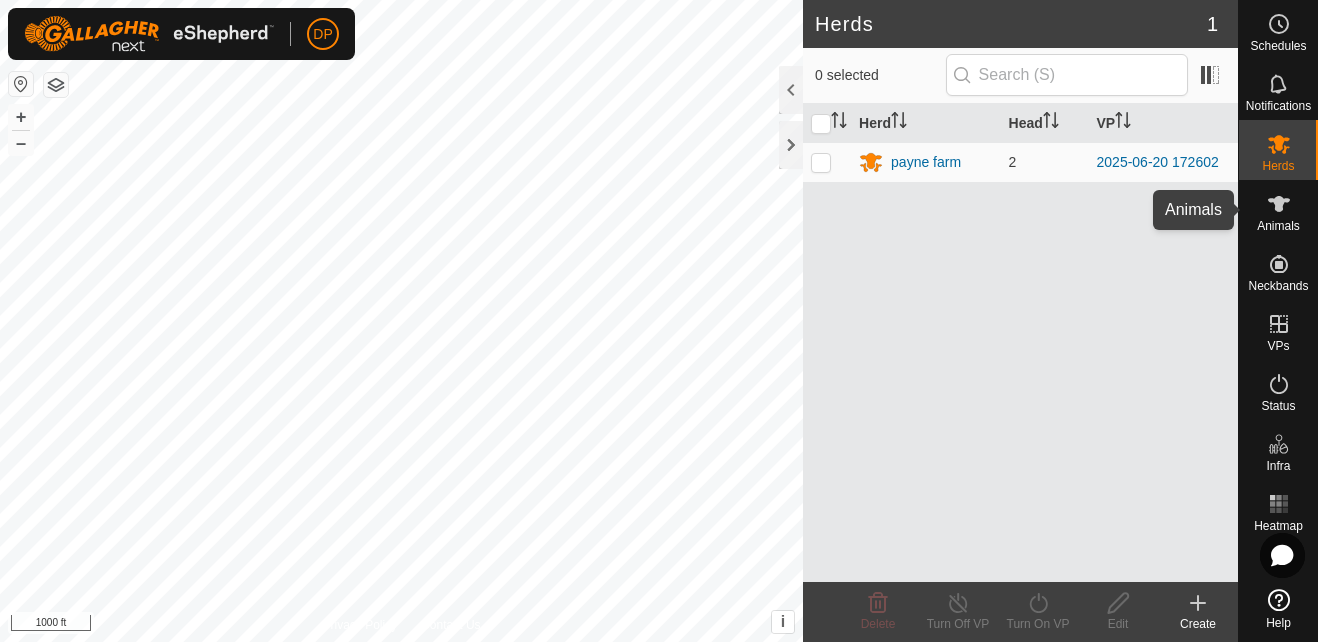 click 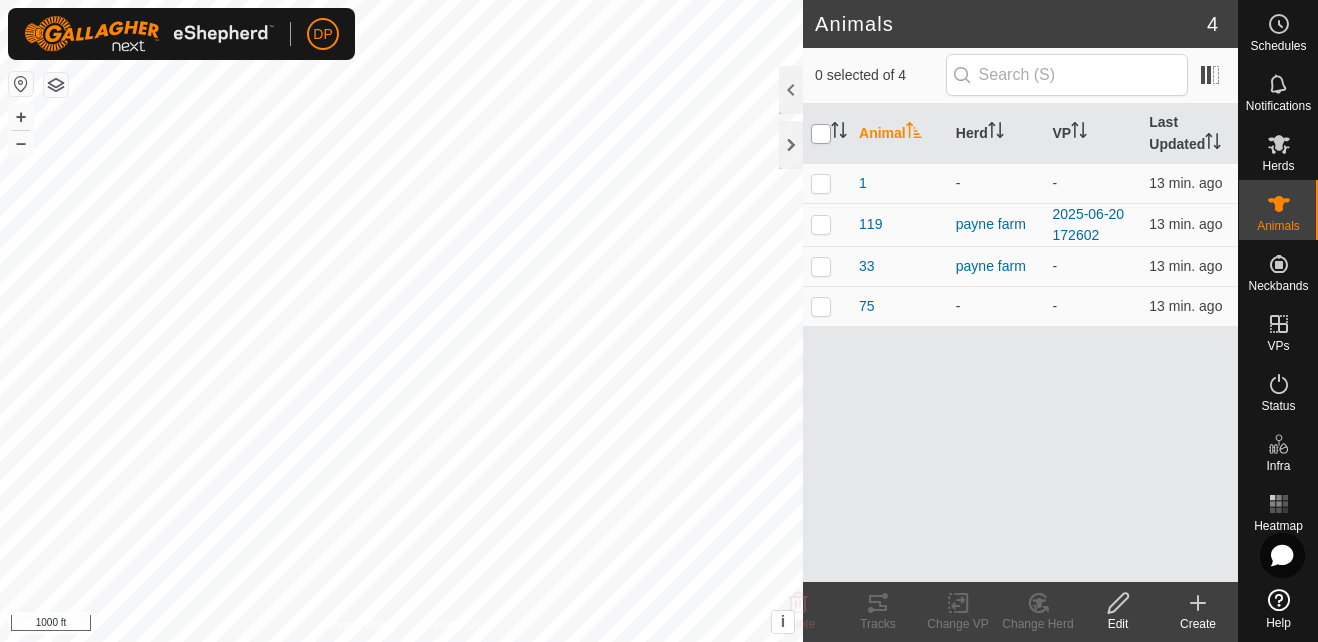 click at bounding box center [821, 134] 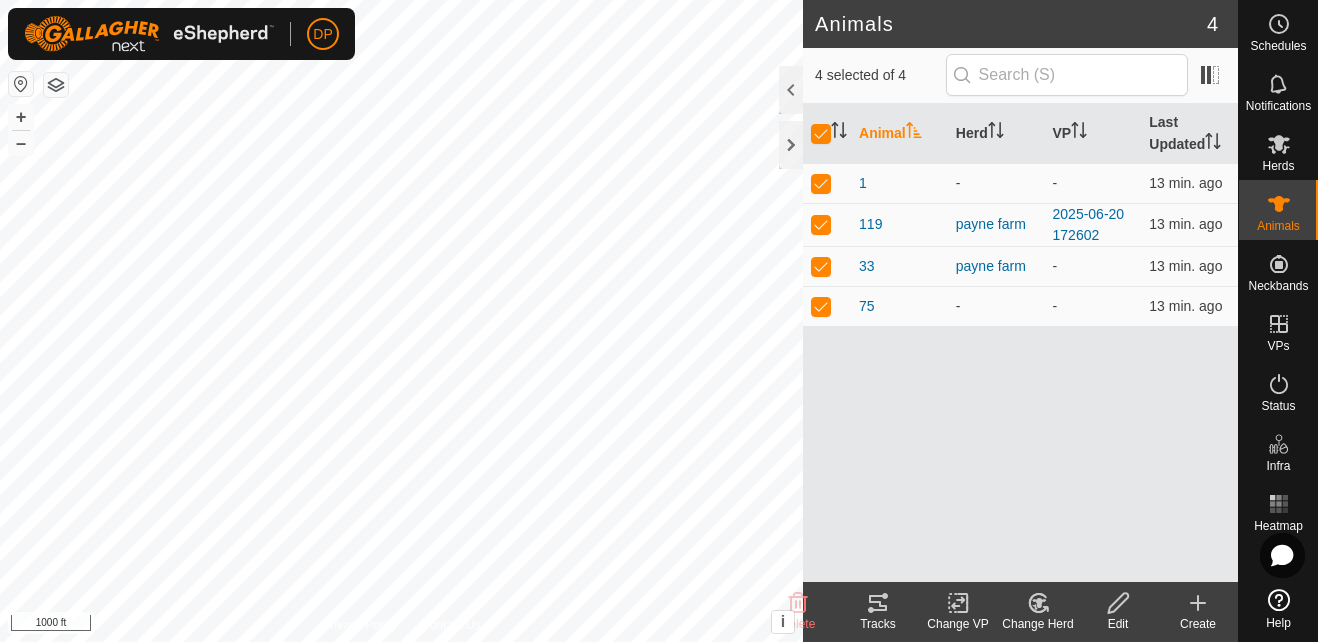 click 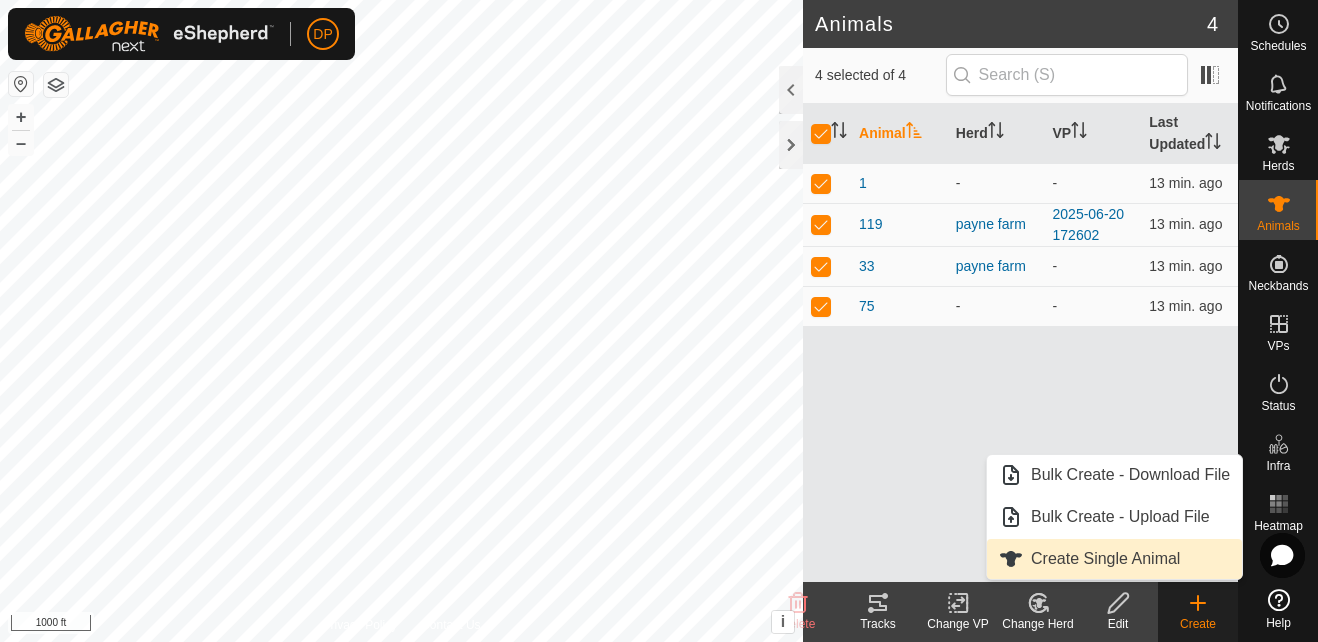 click on "Create Single Animal" at bounding box center (1114, 559) 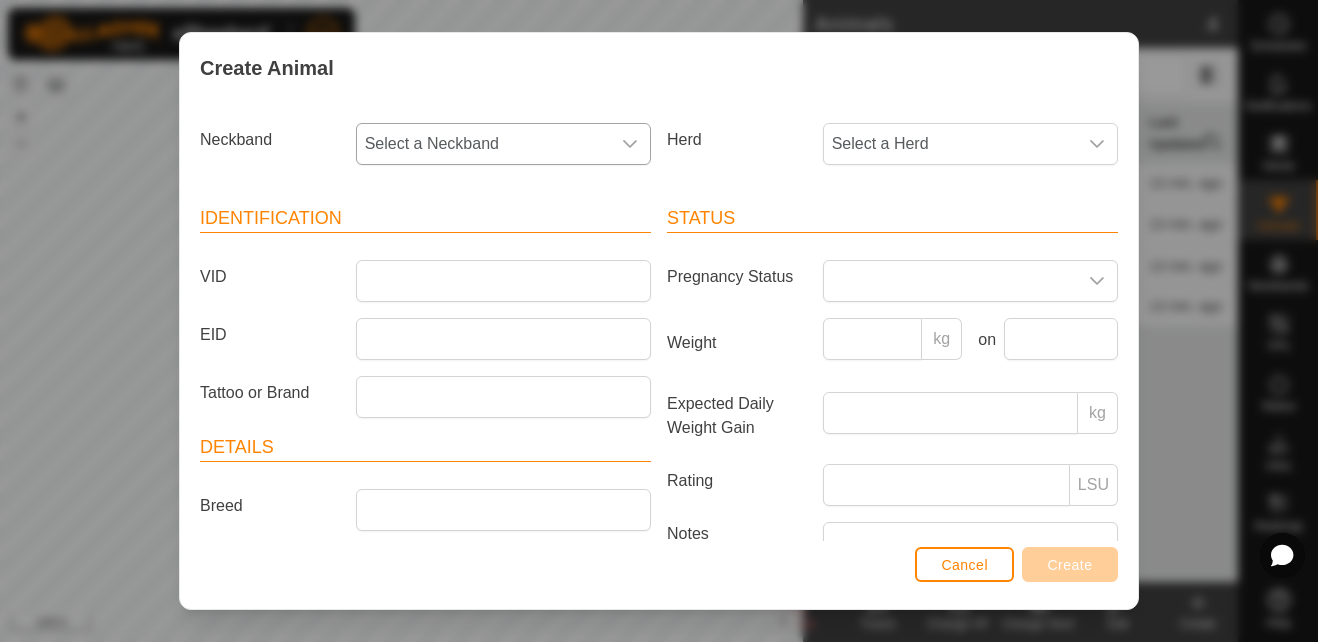 click 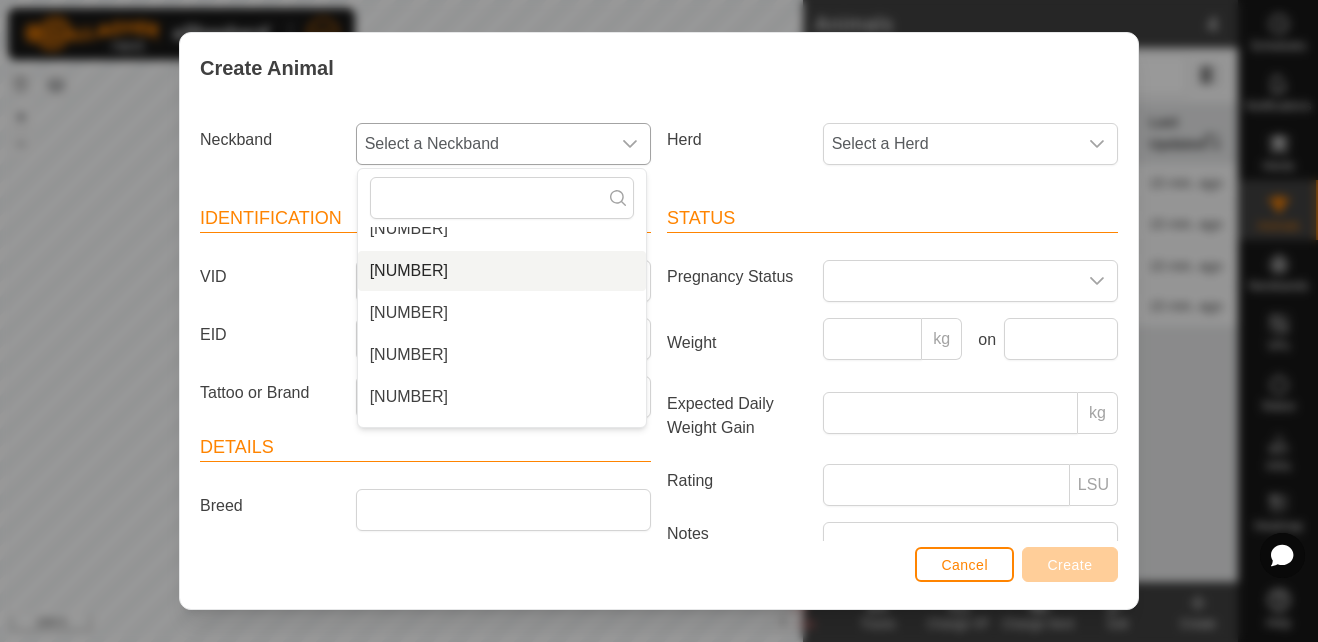 scroll, scrollTop: 2192, scrollLeft: 0, axis: vertical 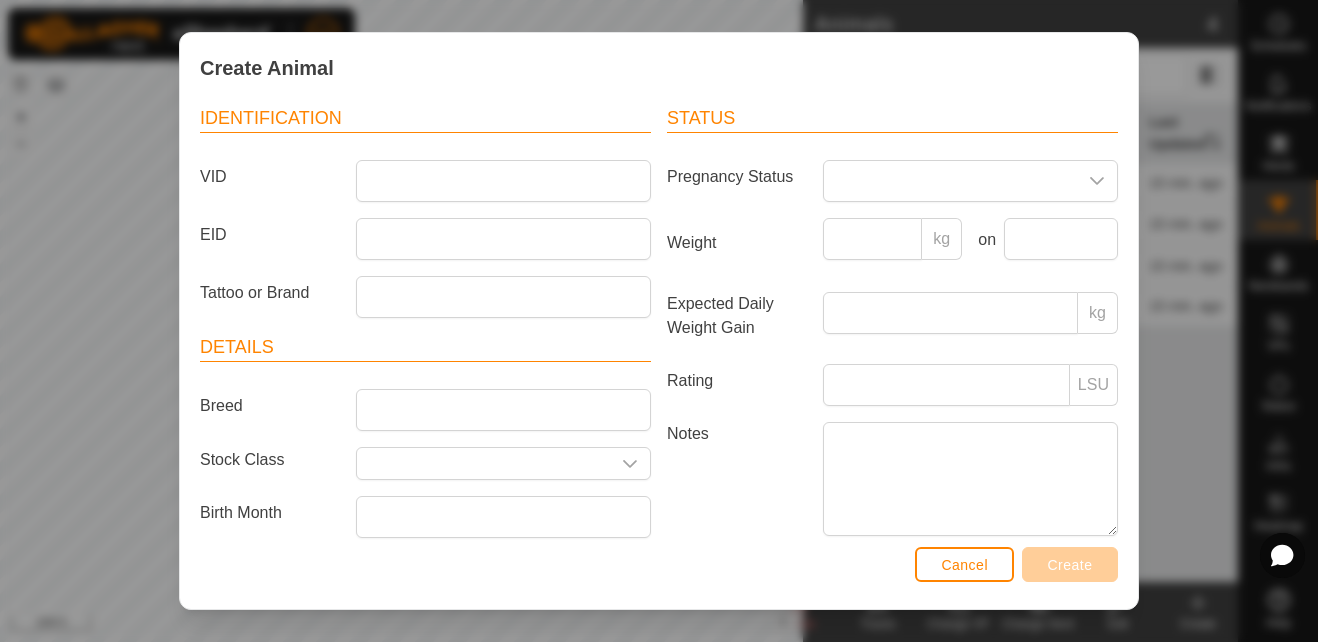 click on "Create Animal" at bounding box center (659, 68) 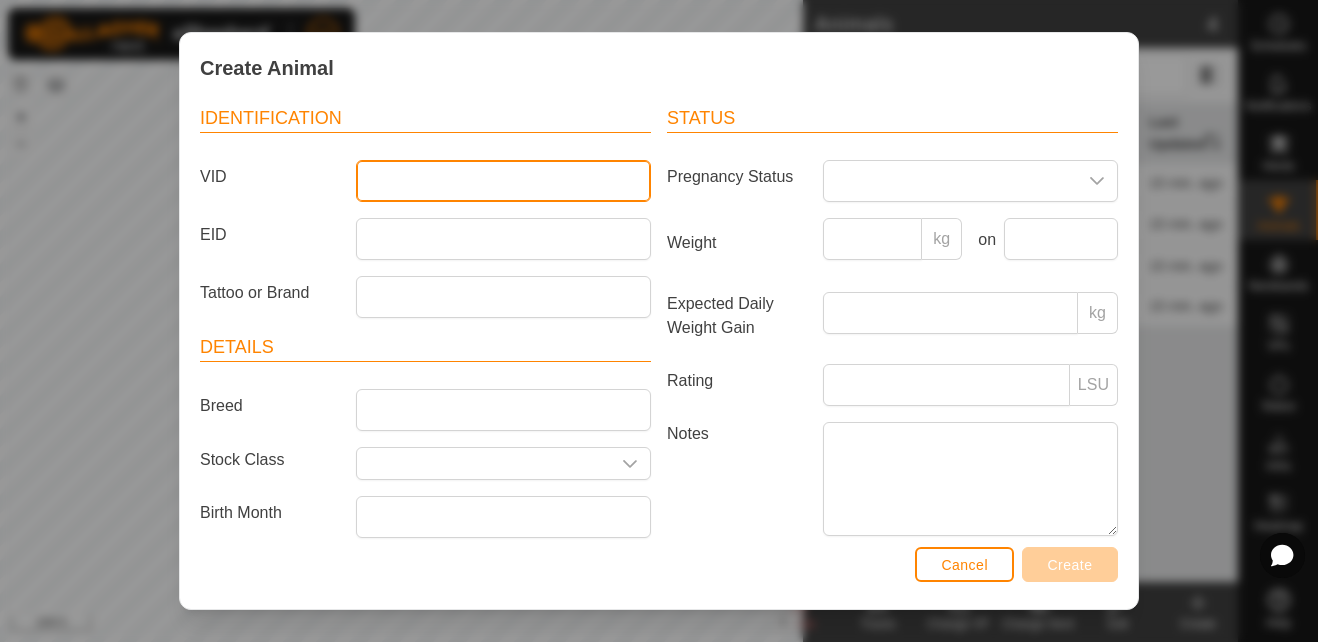 click on "VID" at bounding box center (503, 181) 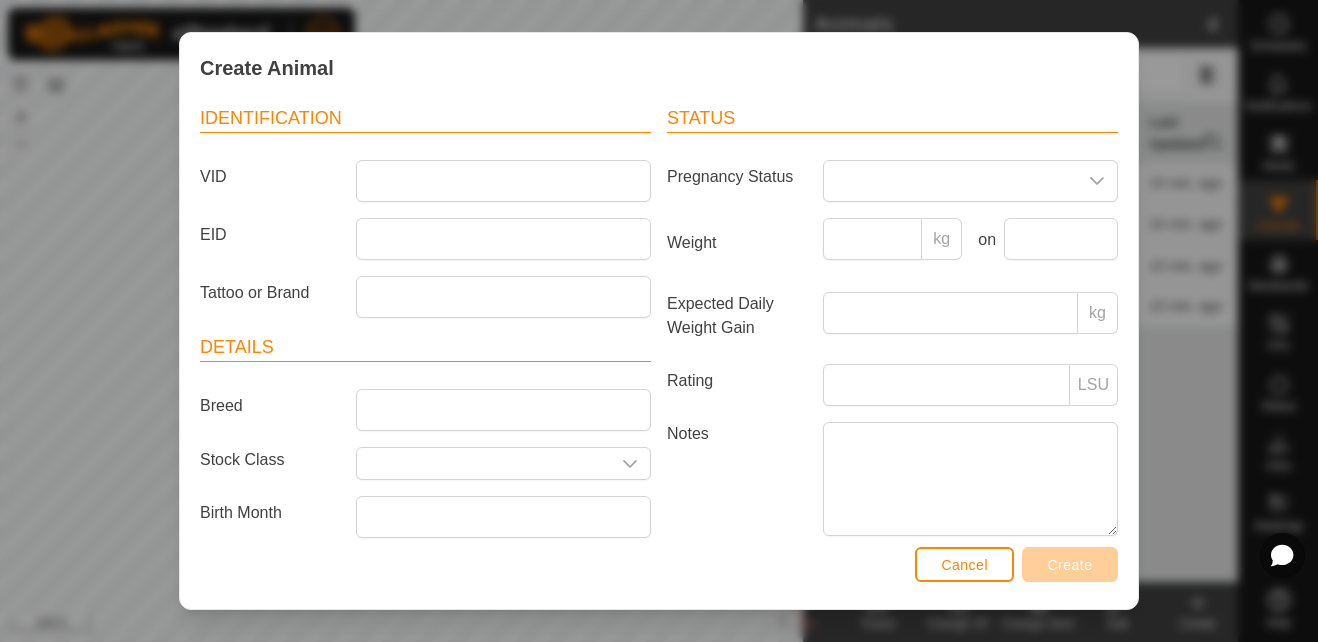 click on "Identification VID EID Tattoo or Brand Details Breed Stock Class Birth Month Age -" at bounding box center (425, 345) 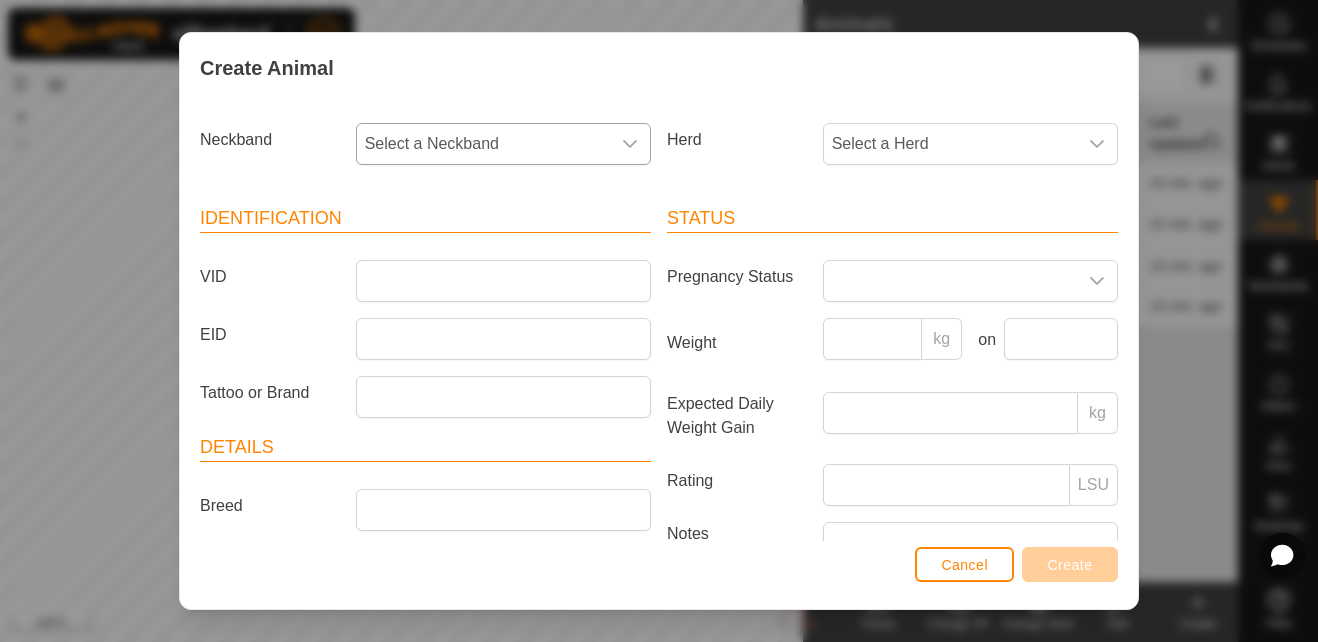 click 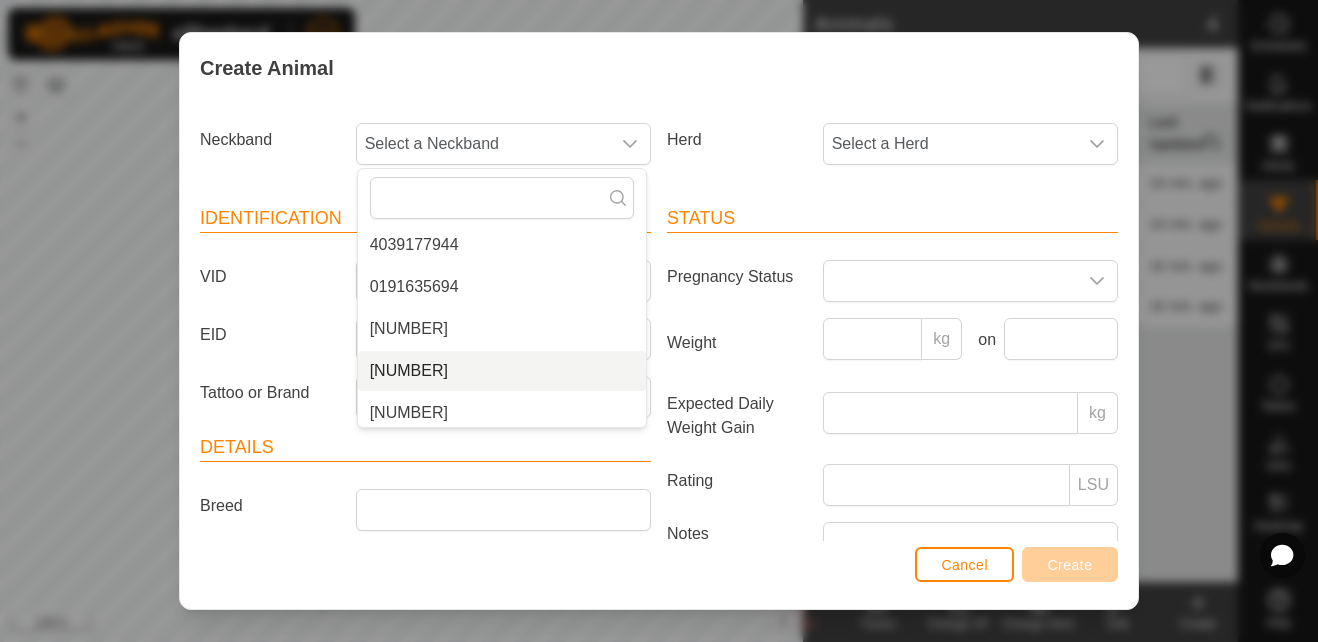 scroll, scrollTop: 100, scrollLeft: 0, axis: vertical 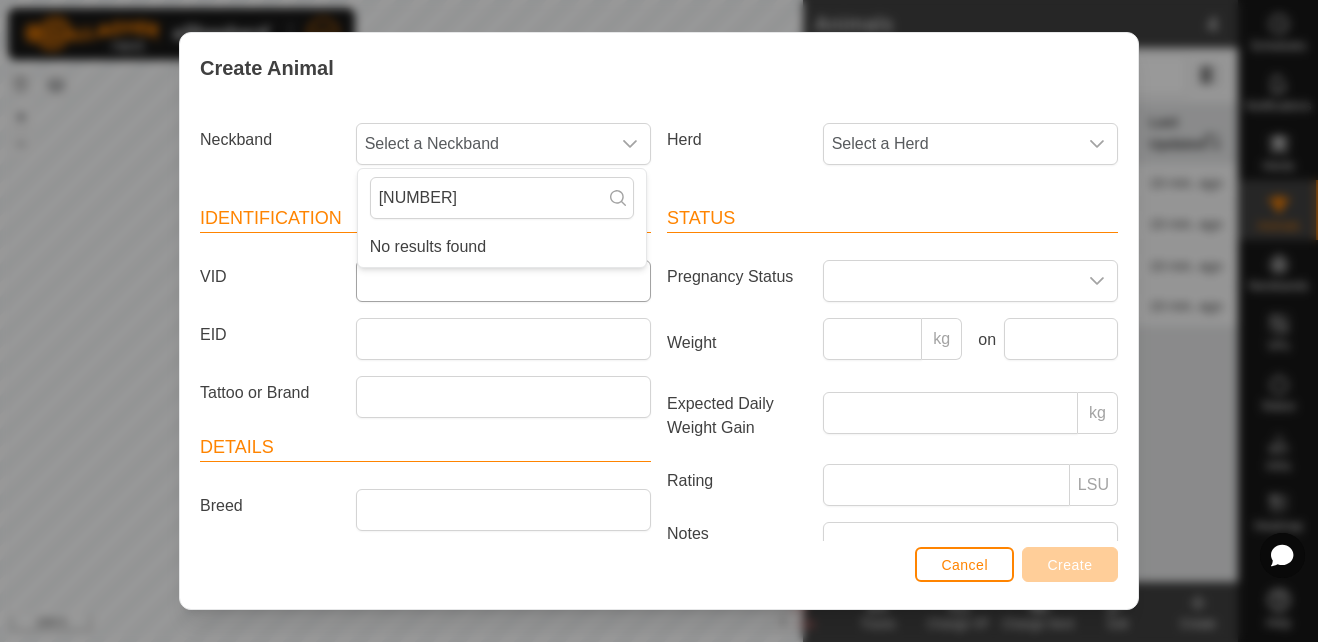 type on "[NUMBER]" 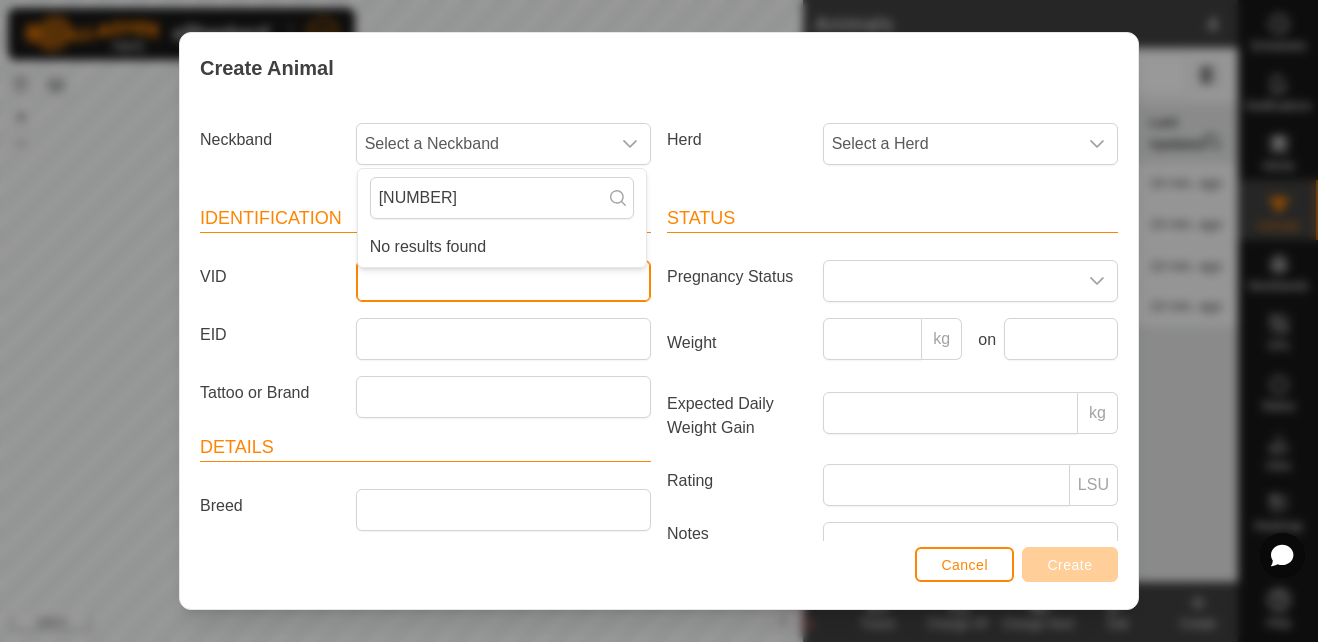 click on "VID" at bounding box center [503, 281] 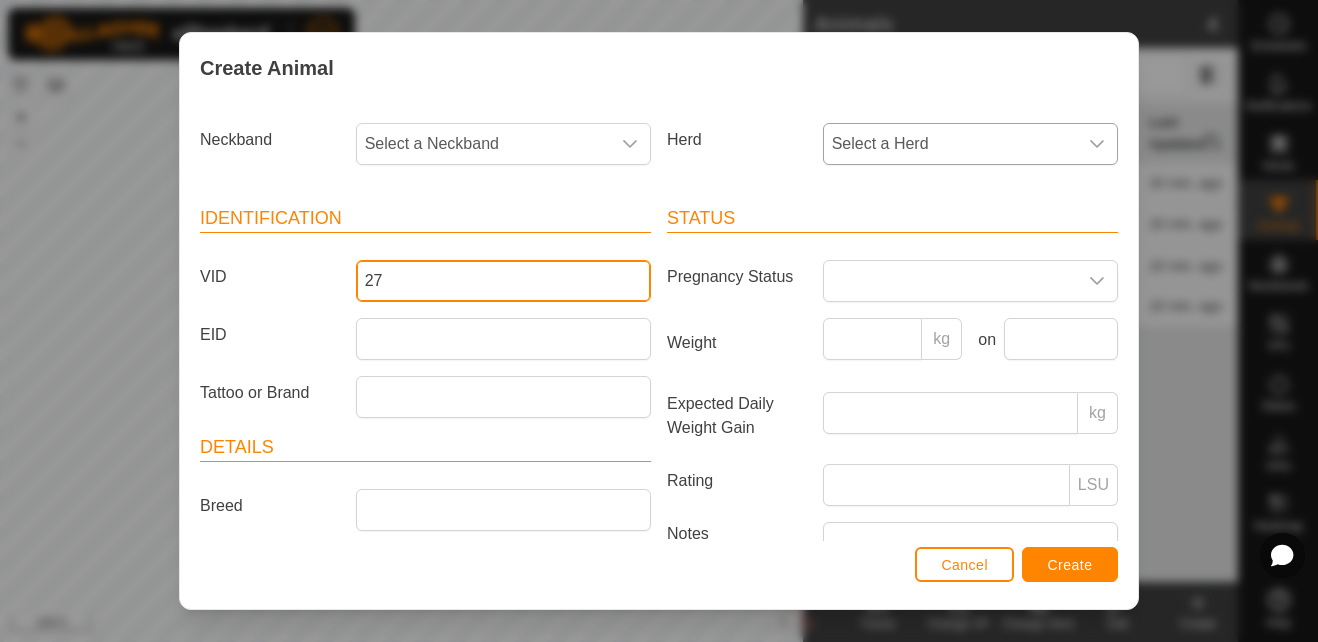 type on "27" 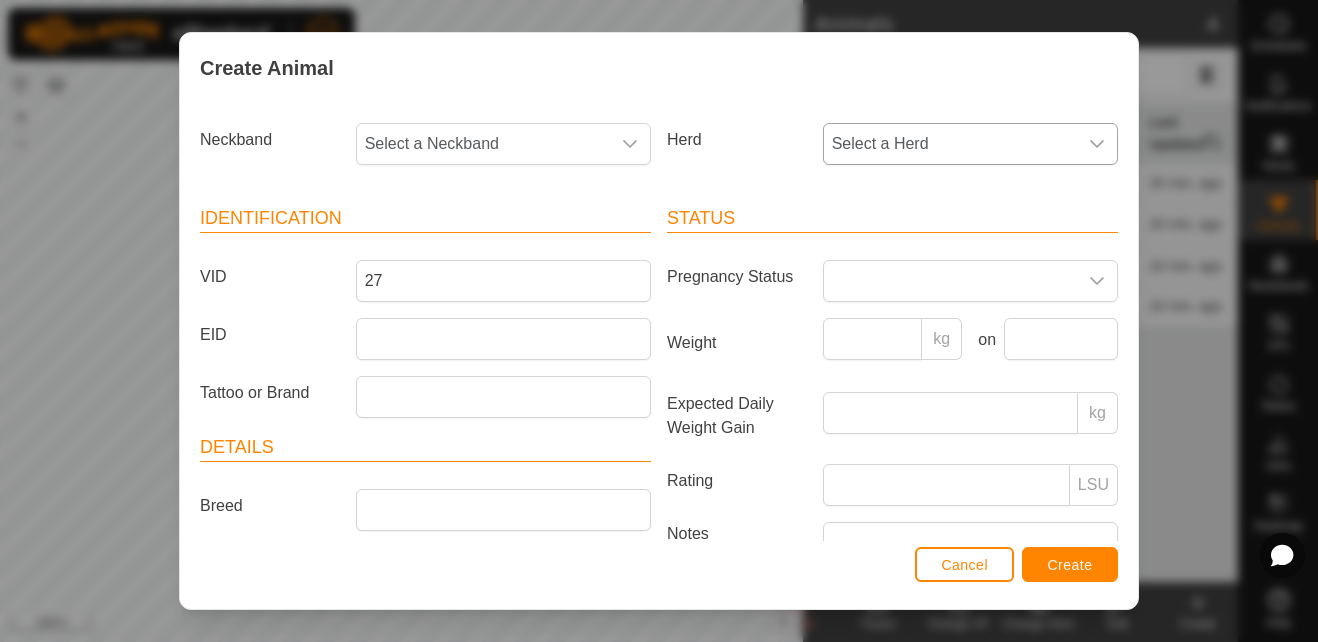 click 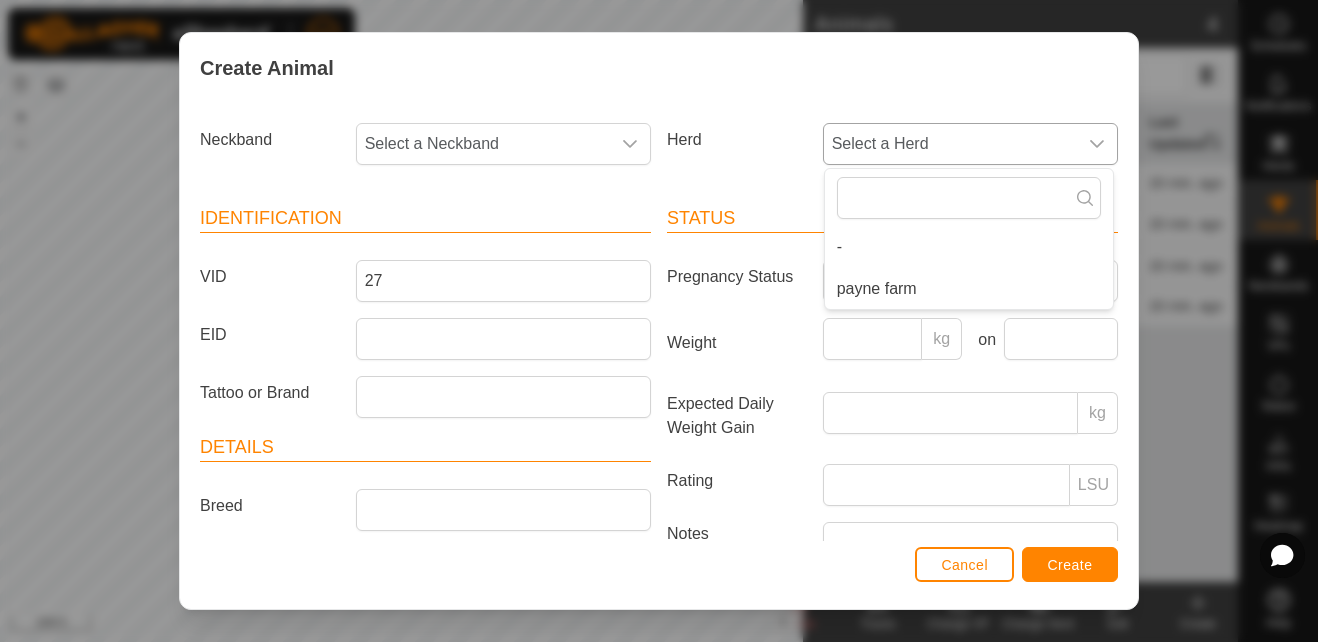 click on "payne farm" at bounding box center [969, 289] 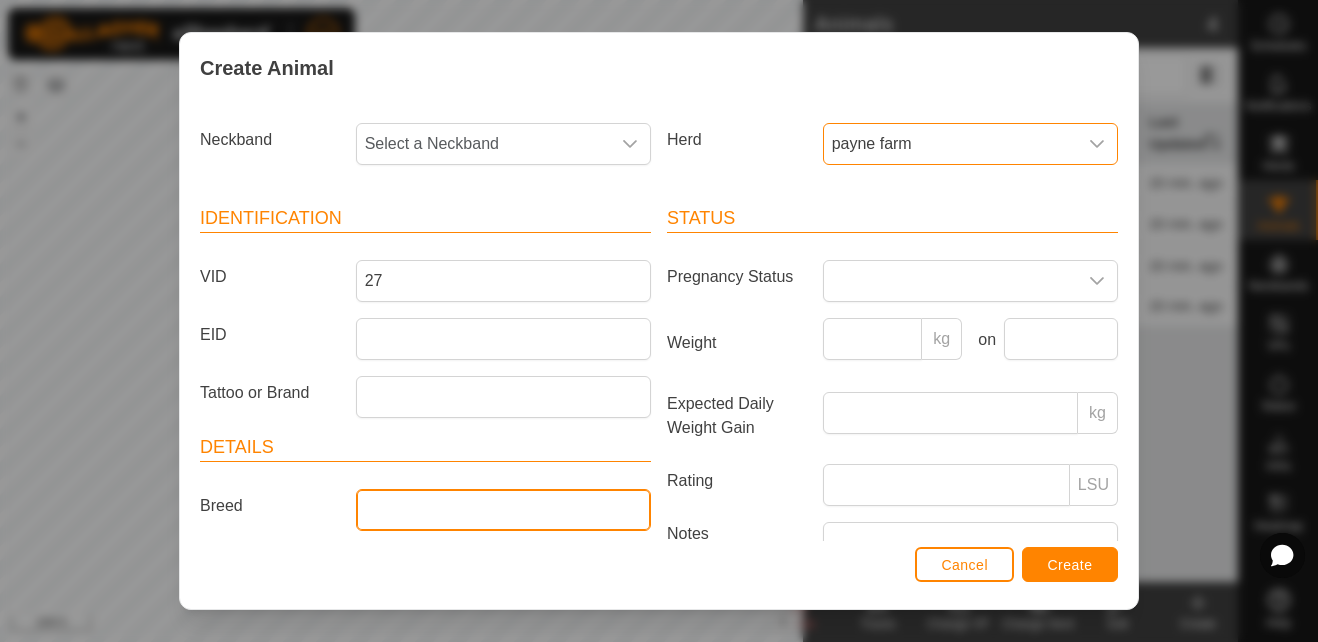 click on "Breed" at bounding box center [503, 510] 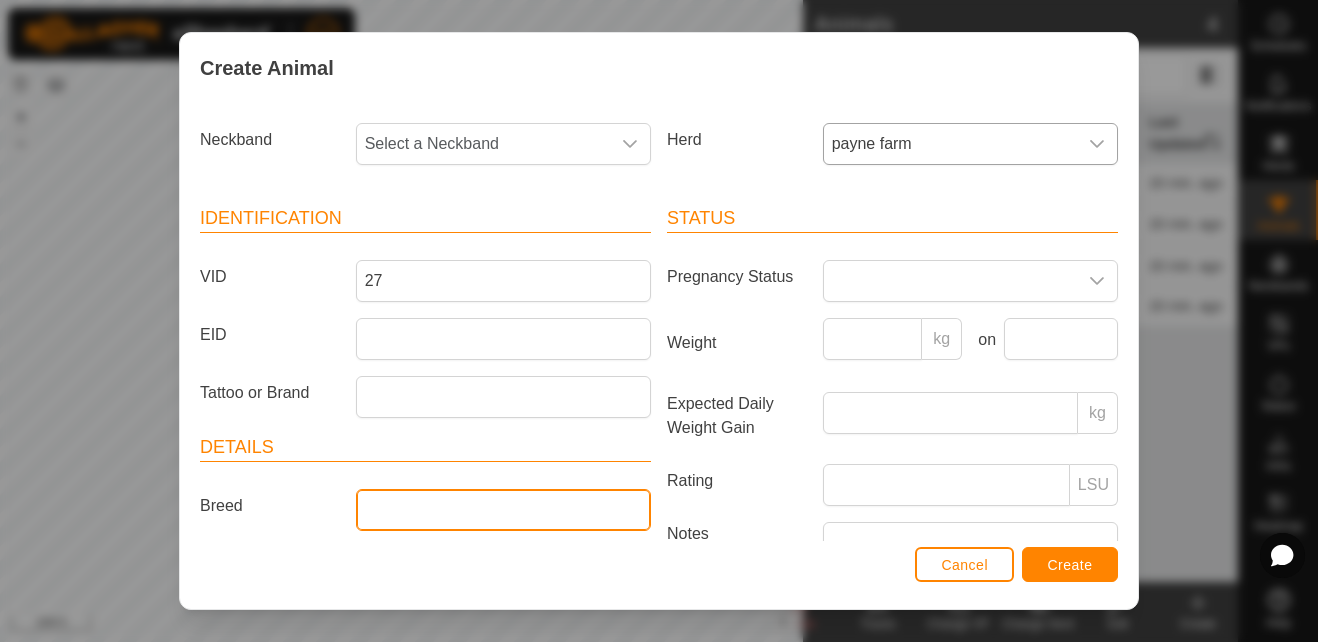 type on "angus" 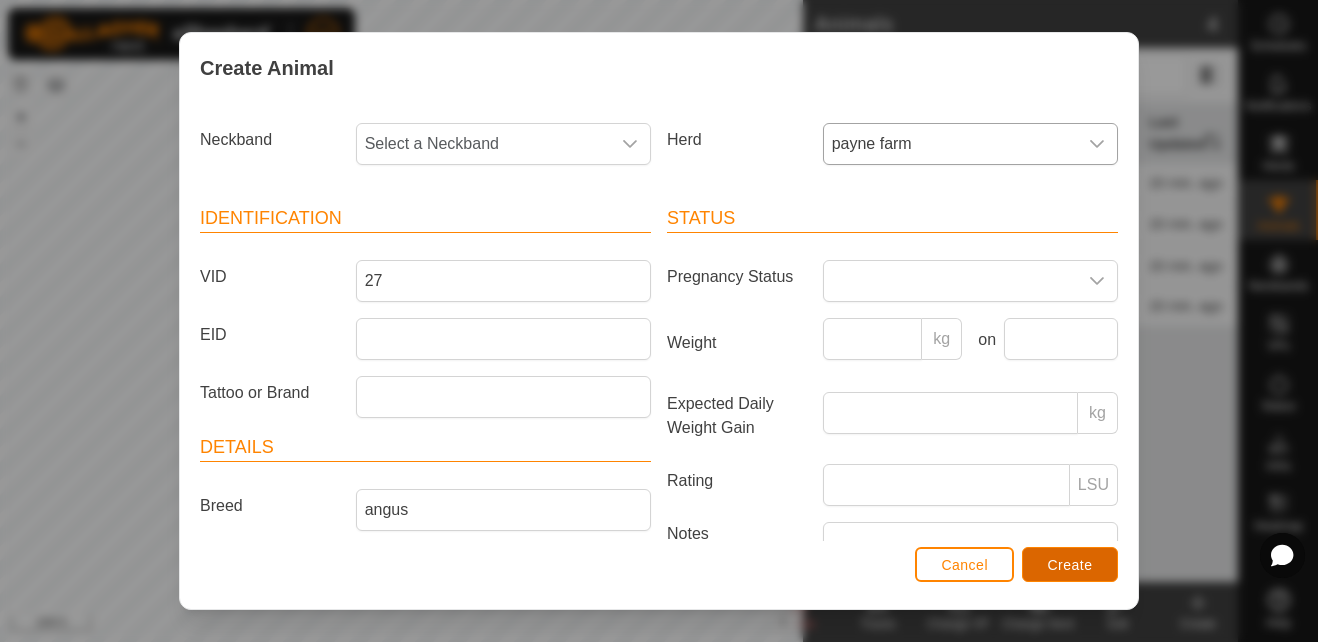 click on "Create" at bounding box center (1070, 565) 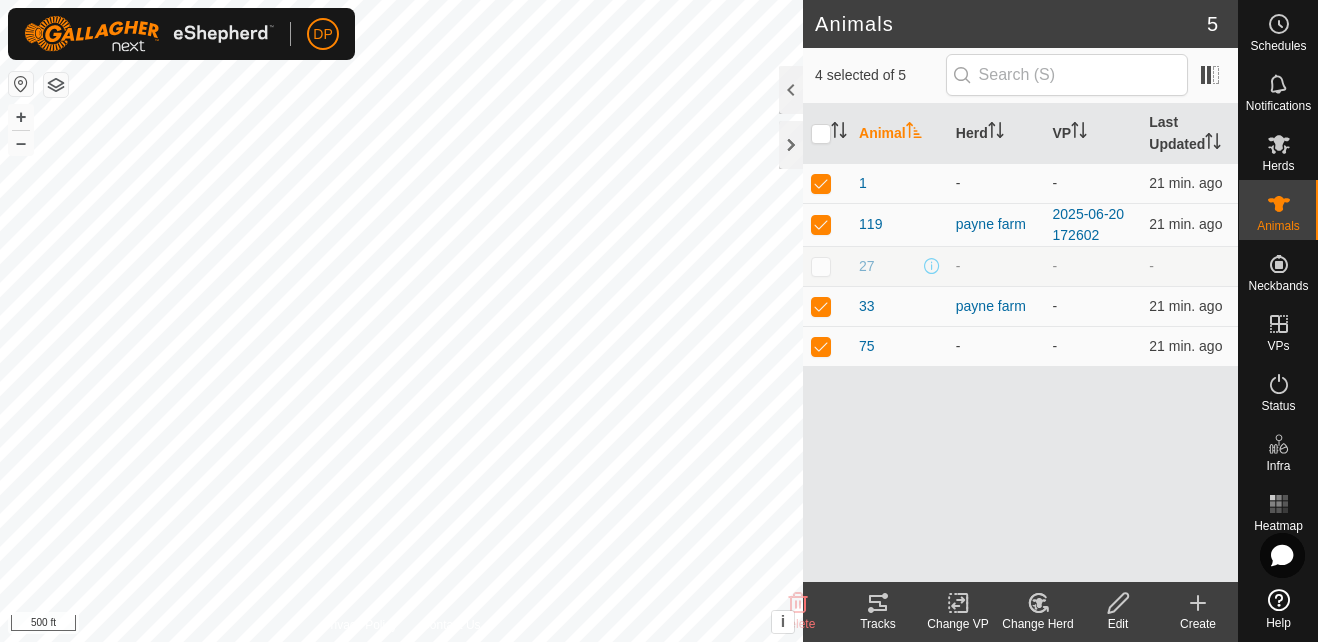 click at bounding box center (821, 266) 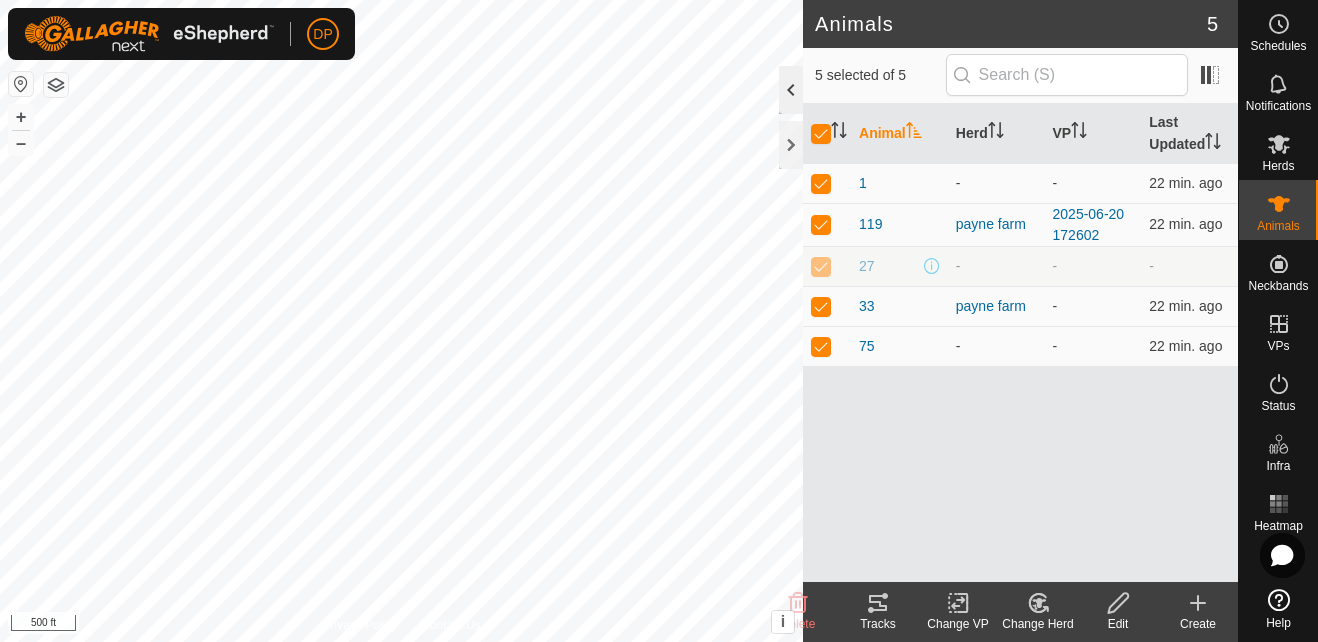 click 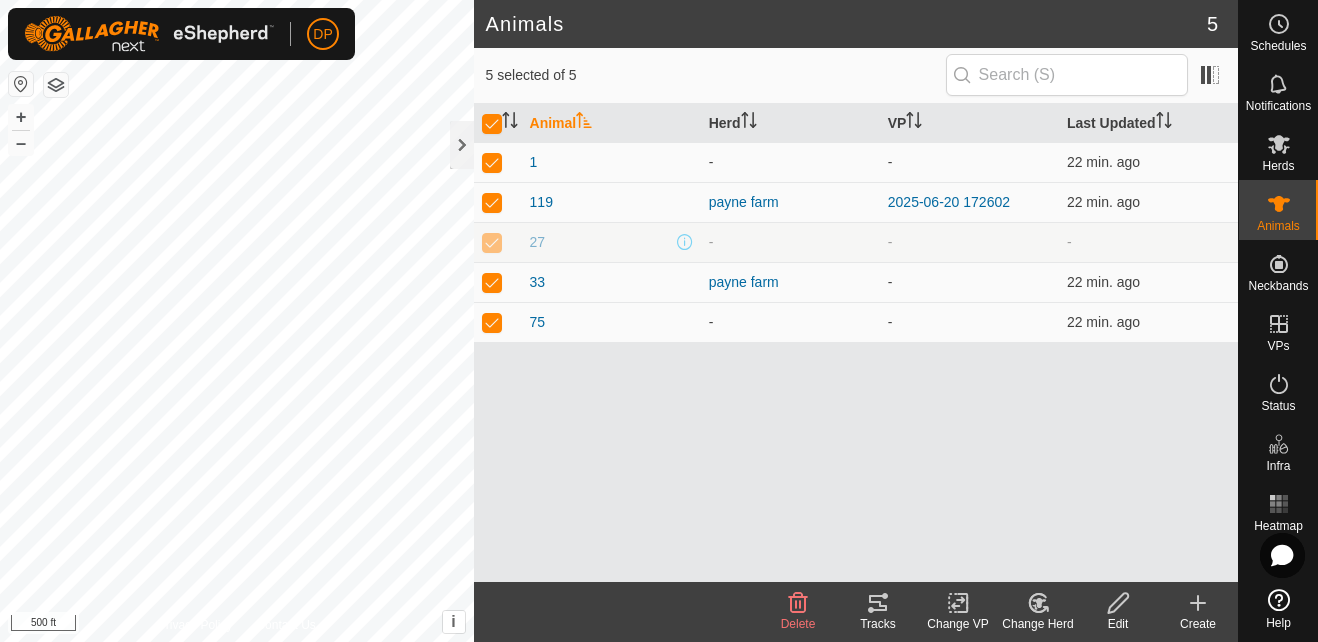 click on "Animal   Herd   VP   Last Updated   1   -  -  22 min. ago  119   payne farm  [YEAR]-[MONTH]-[DAY] [HHMMSS]  22 min. ago  27   -  -  -  33   payne farm  -  22 min. ago  75   -  -  22 min. ago" at bounding box center (856, 343) 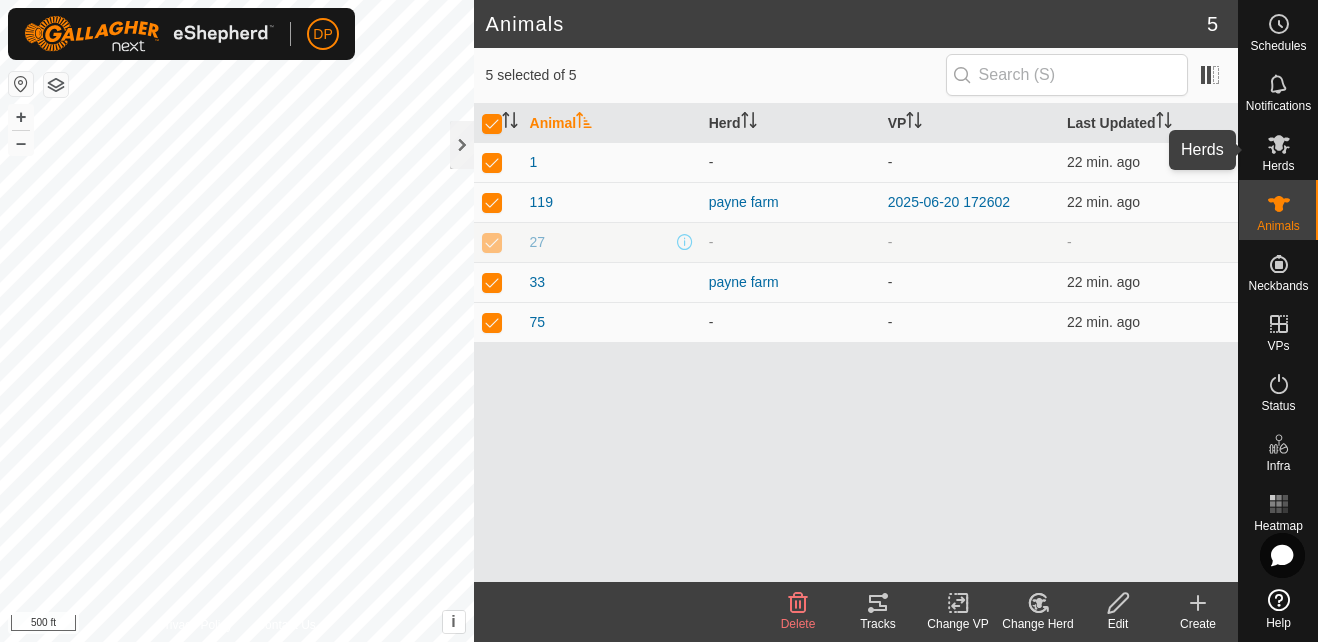 click 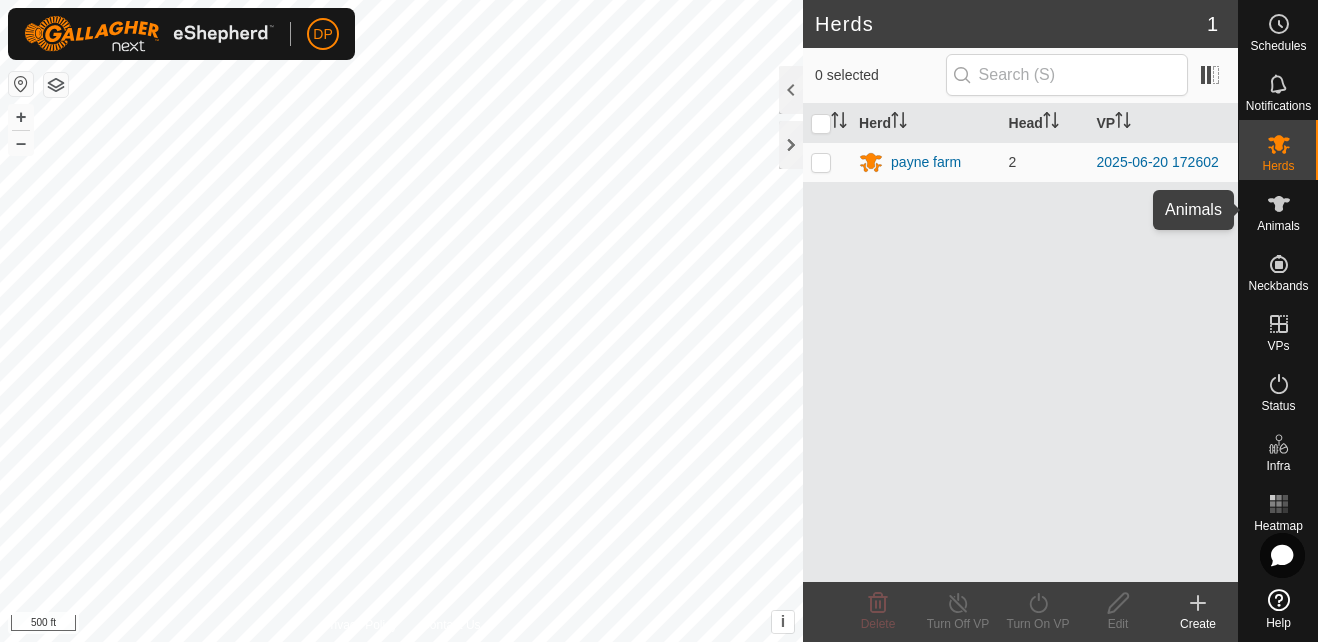 click at bounding box center (1279, 204) 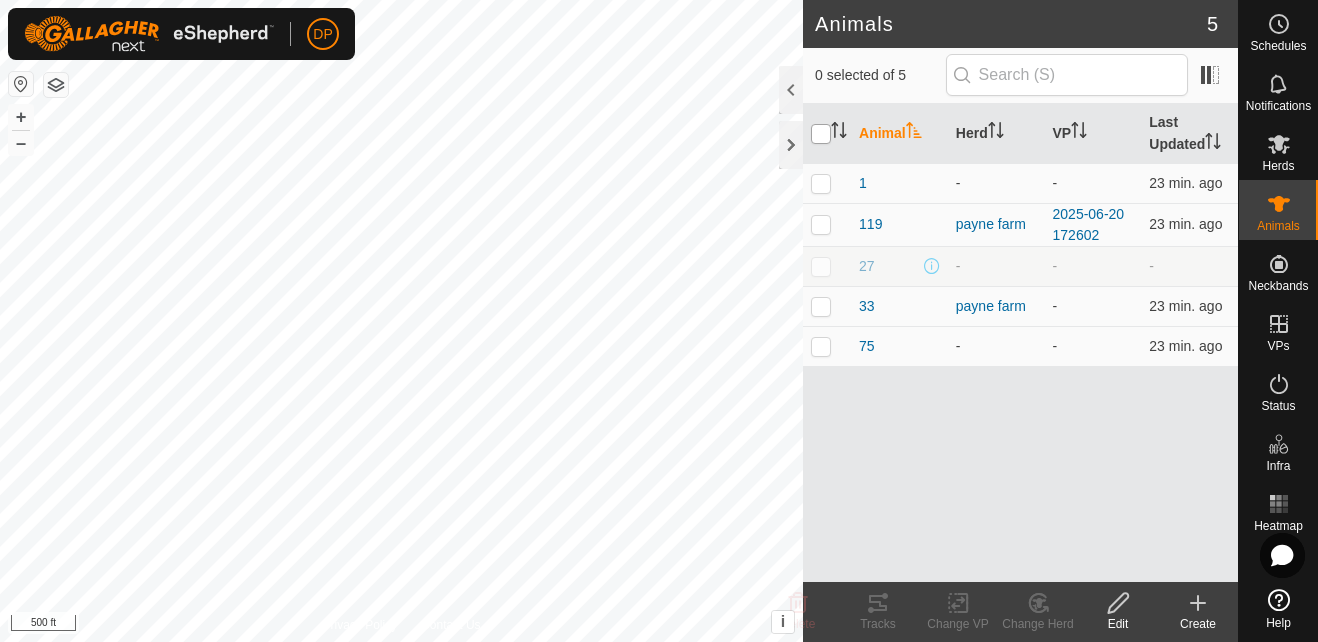 click at bounding box center [821, 134] 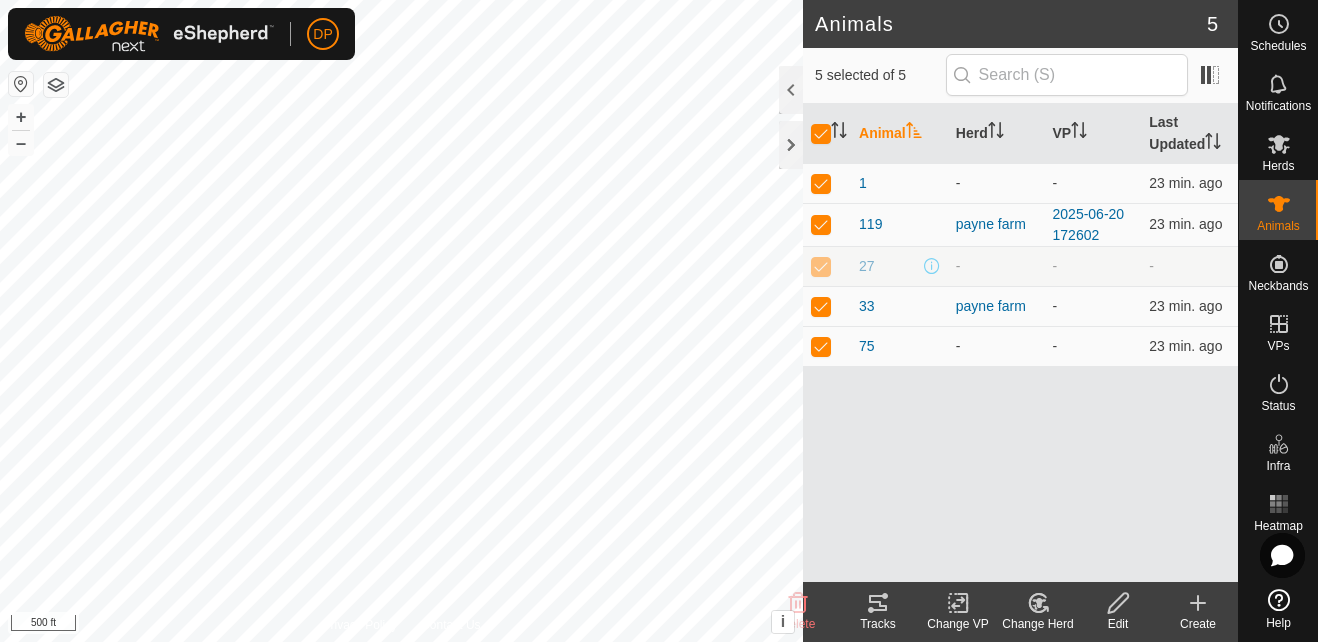 click 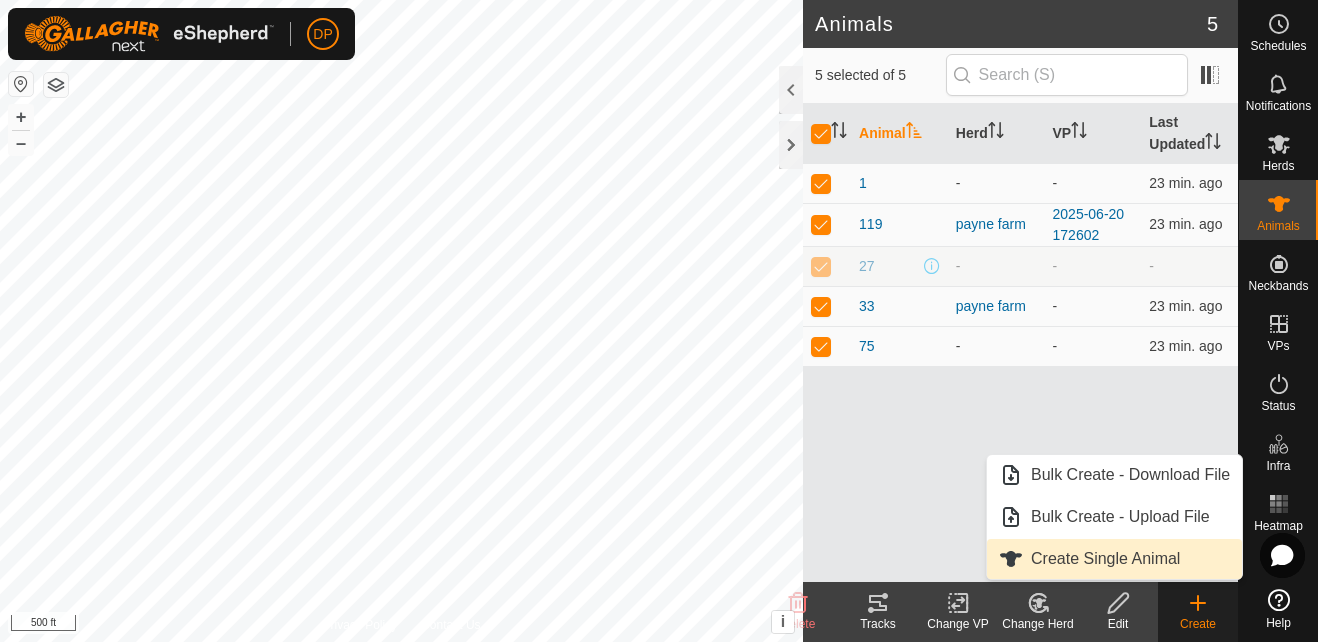 click on "Create Single Animal" at bounding box center [1114, 559] 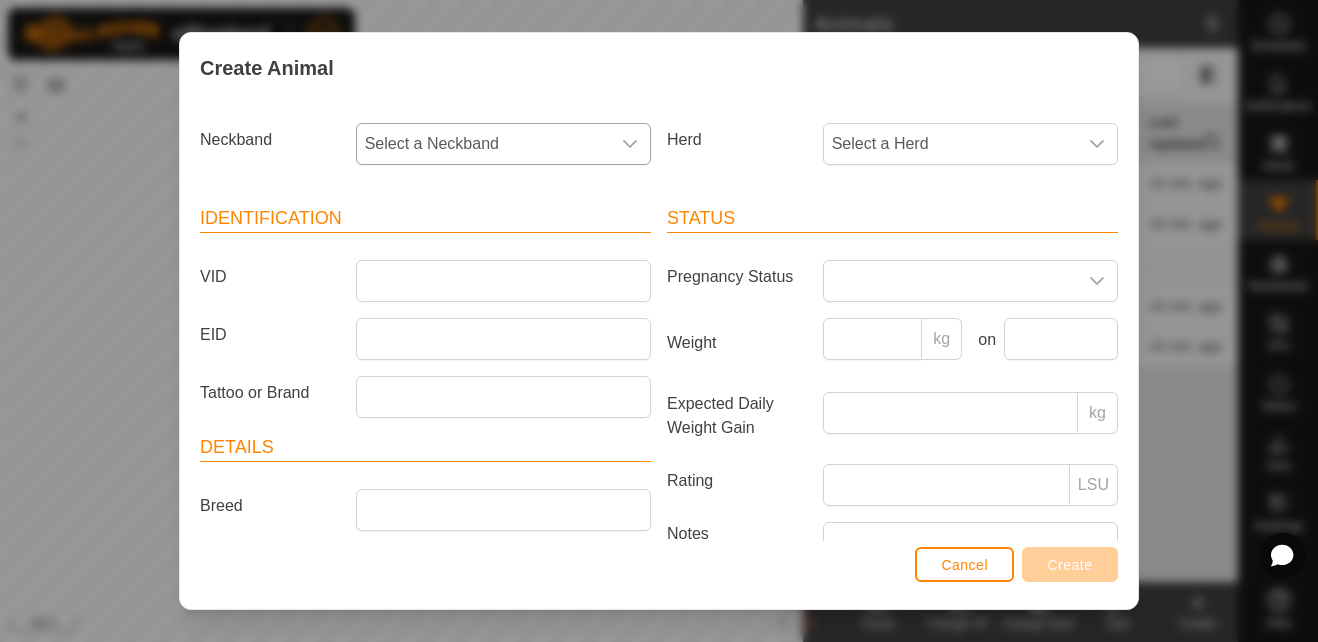 click 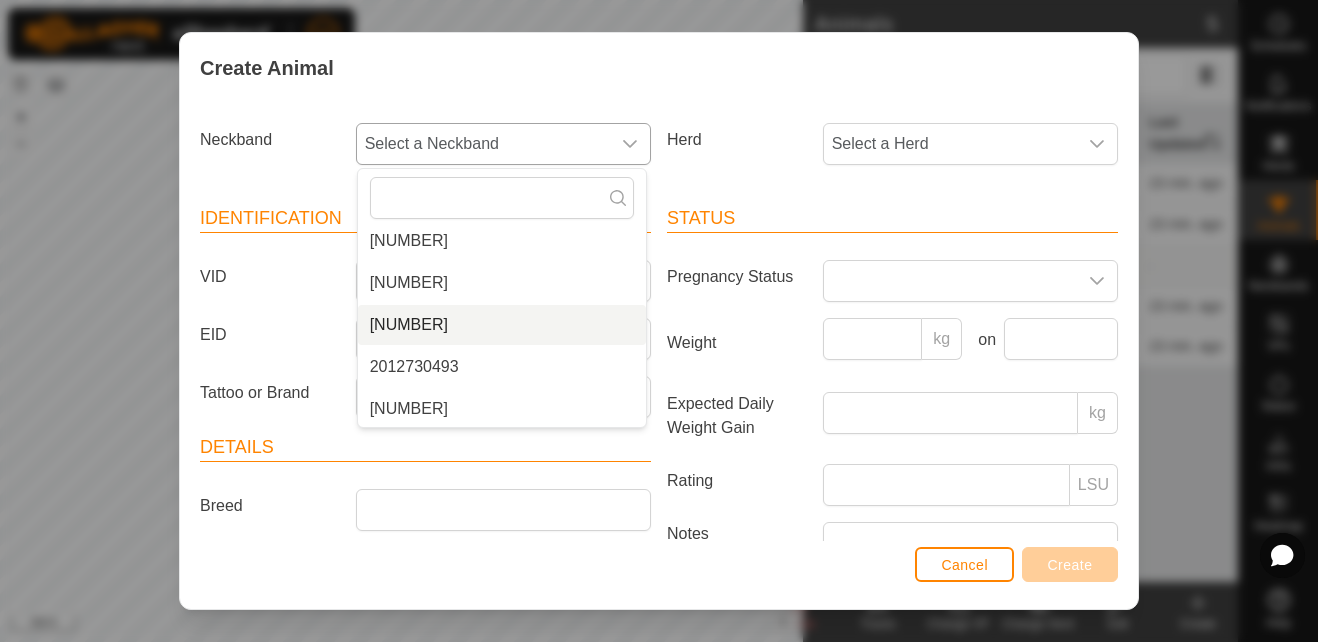 scroll, scrollTop: 400, scrollLeft: 0, axis: vertical 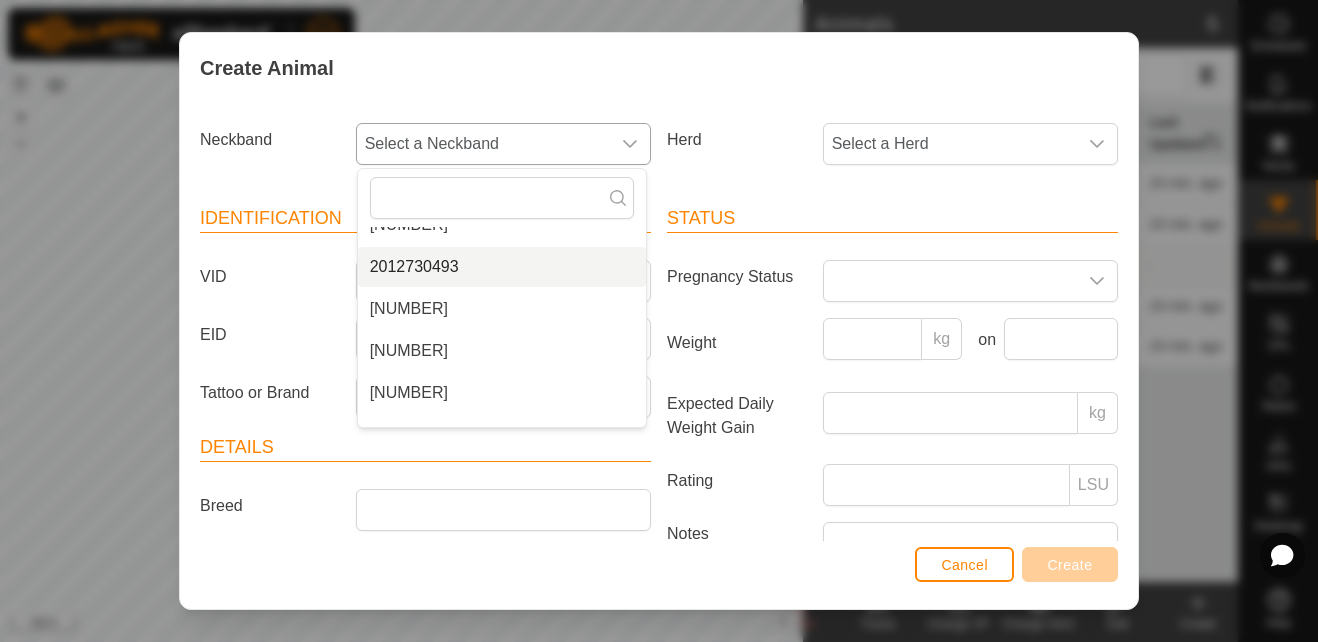 click on "2012730493" at bounding box center (502, 267) 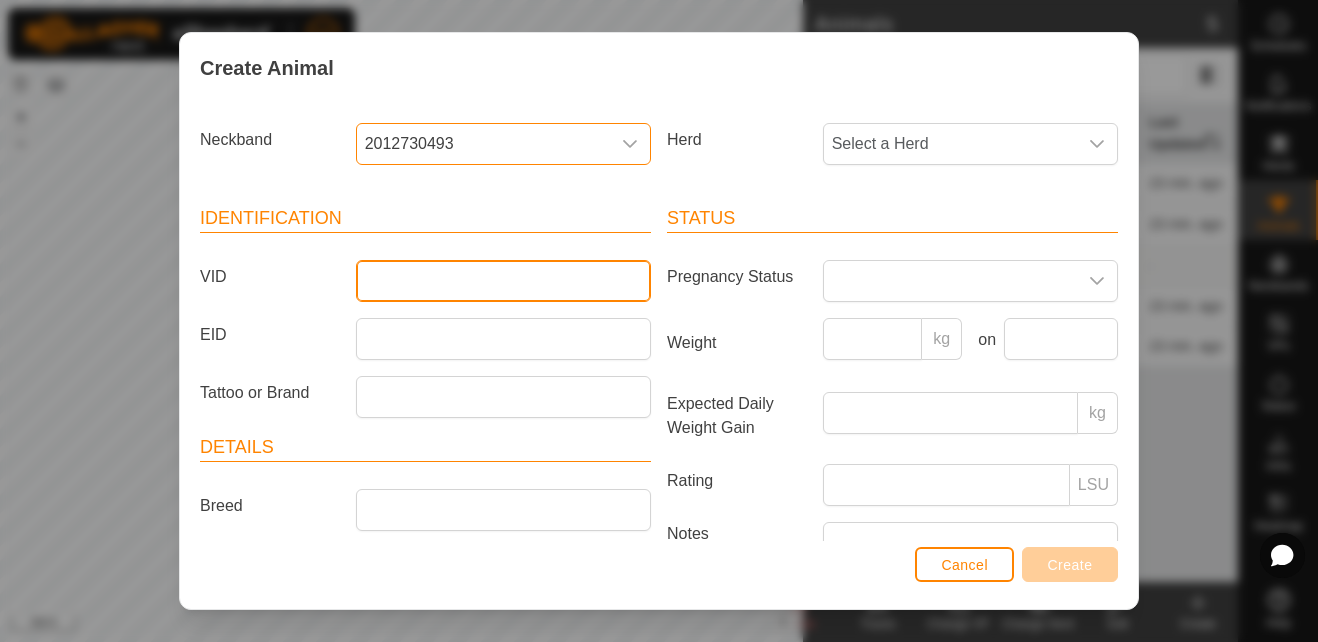 click on "VID" at bounding box center [503, 281] 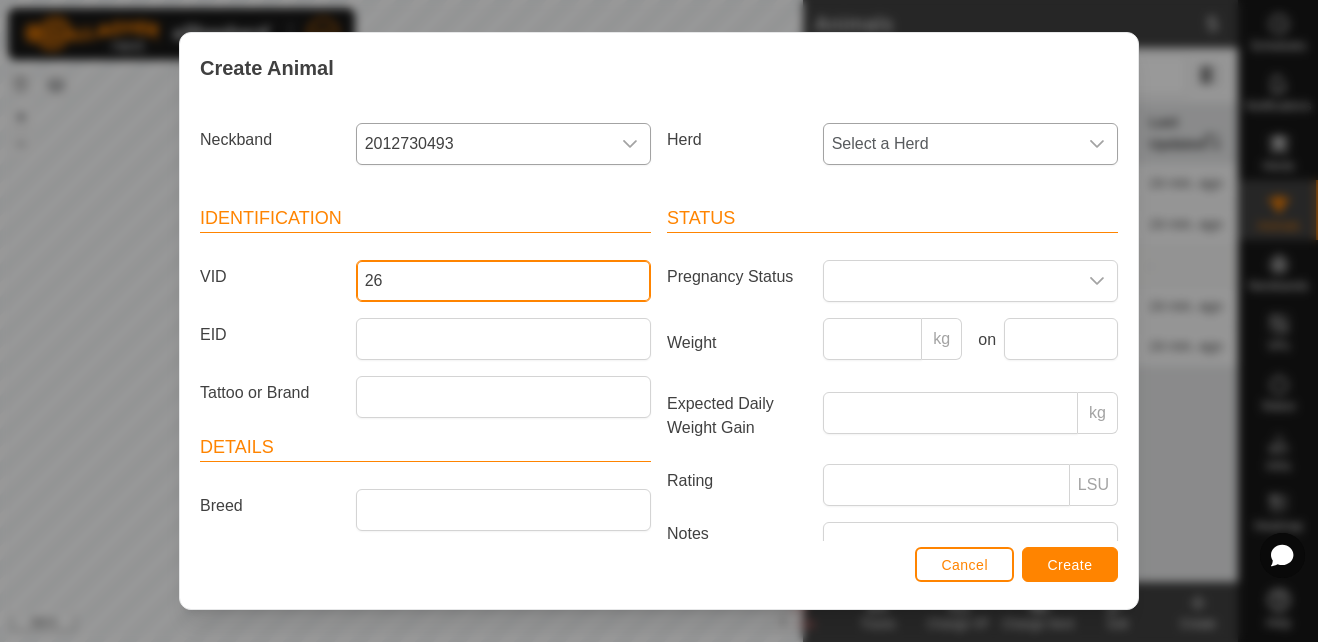 type on "26" 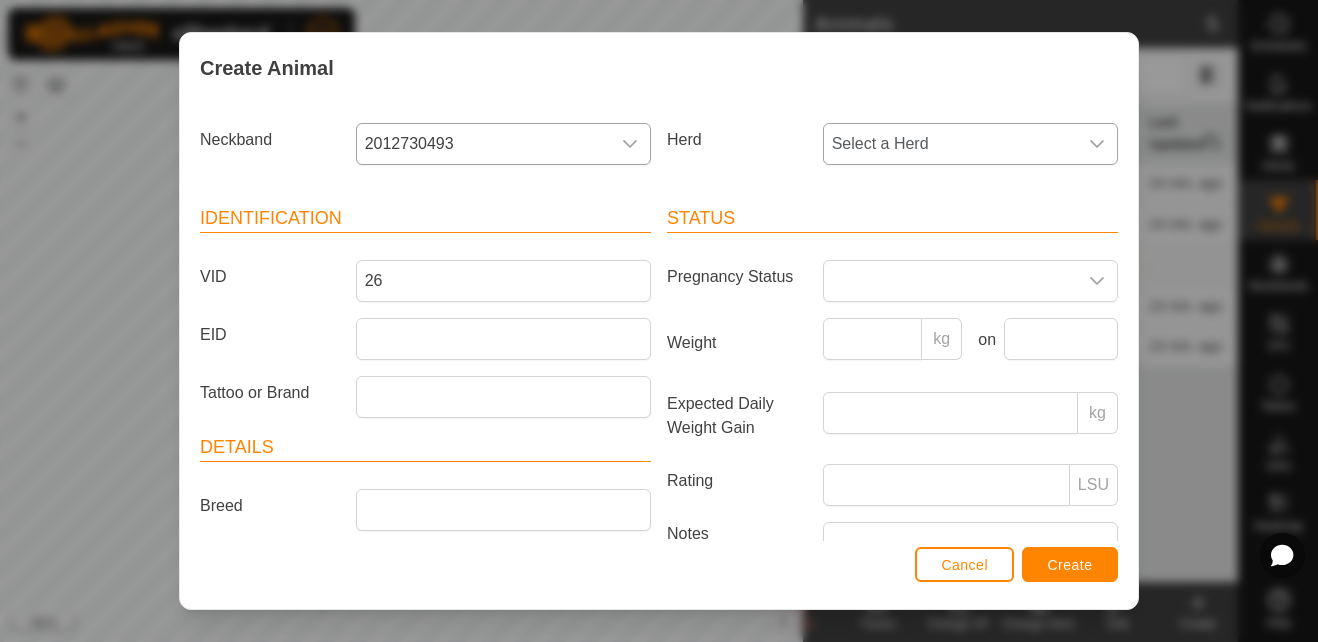 click 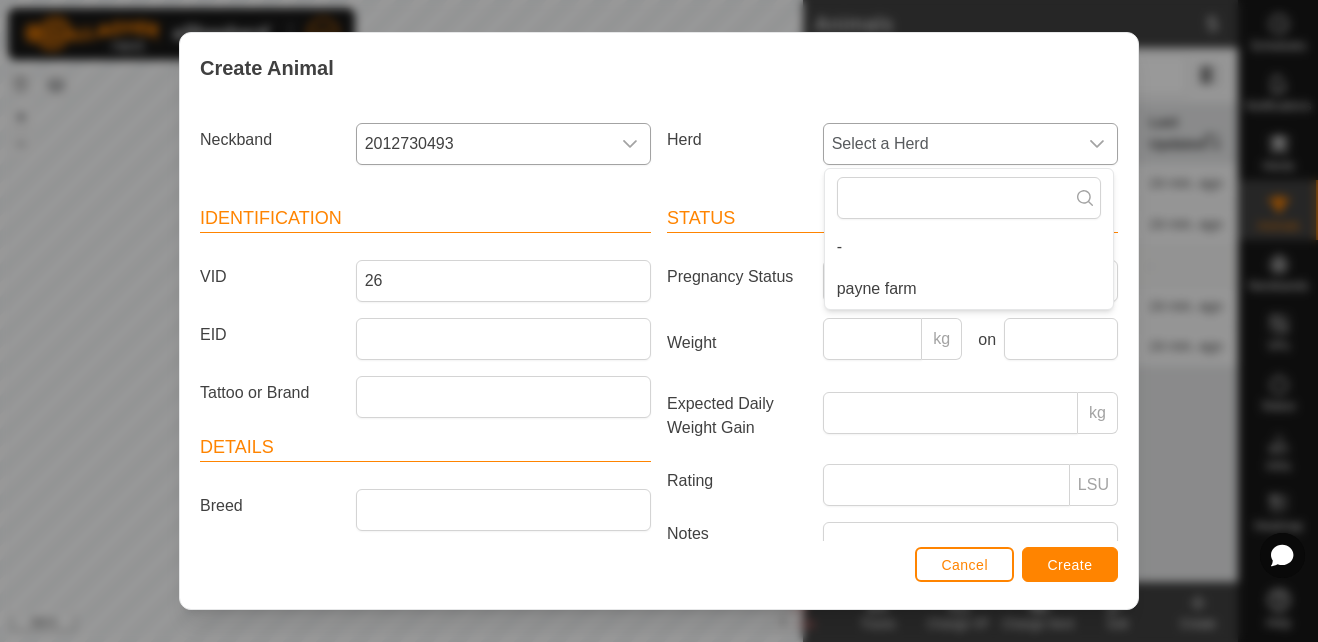 click on "payne farm" at bounding box center [969, 289] 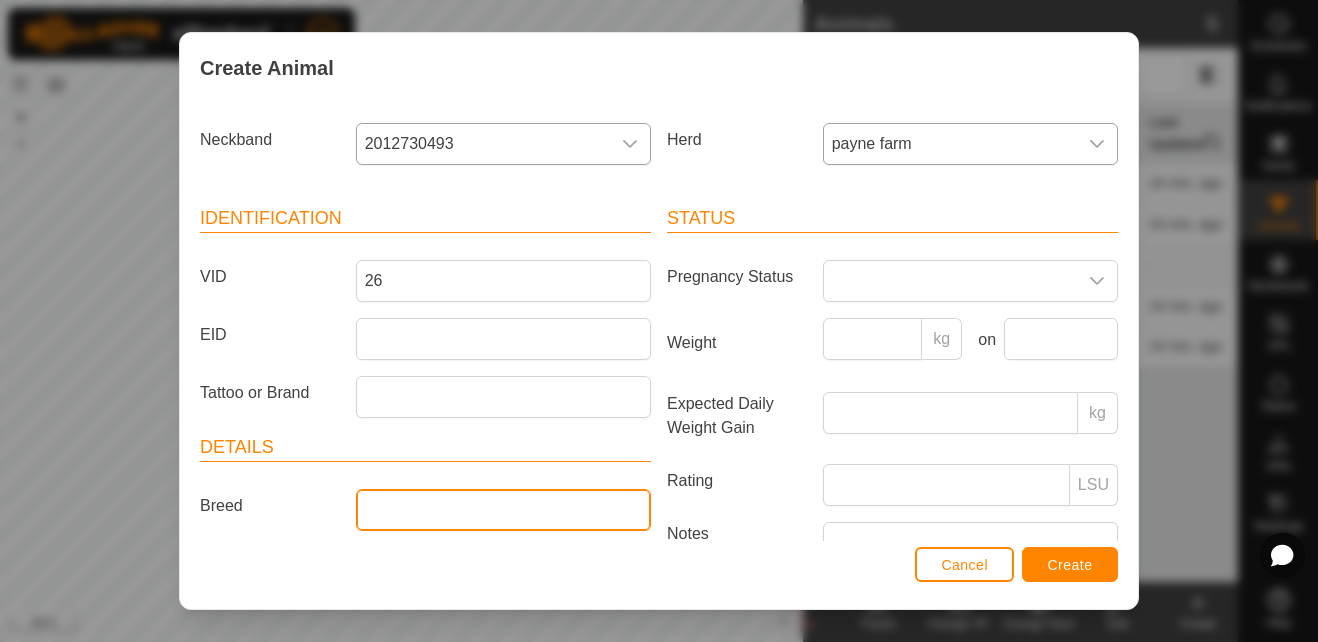 click on "Breed" at bounding box center [503, 510] 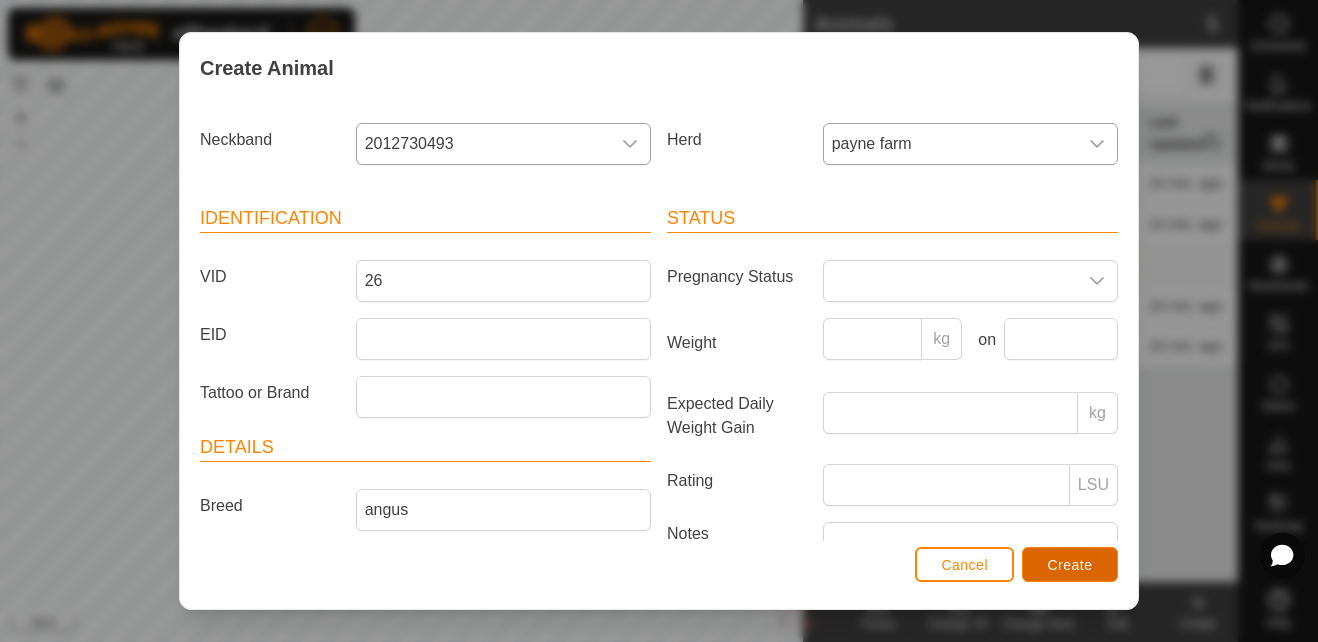 click on "Create" at bounding box center [1070, 565] 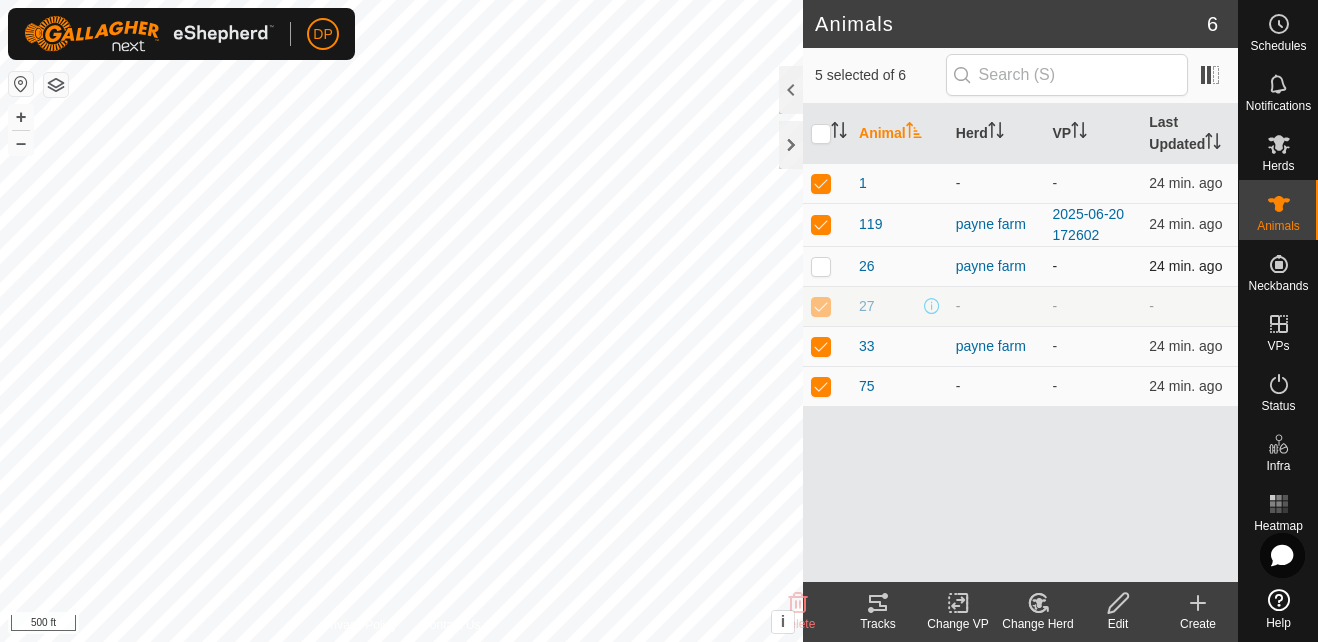click at bounding box center (821, 266) 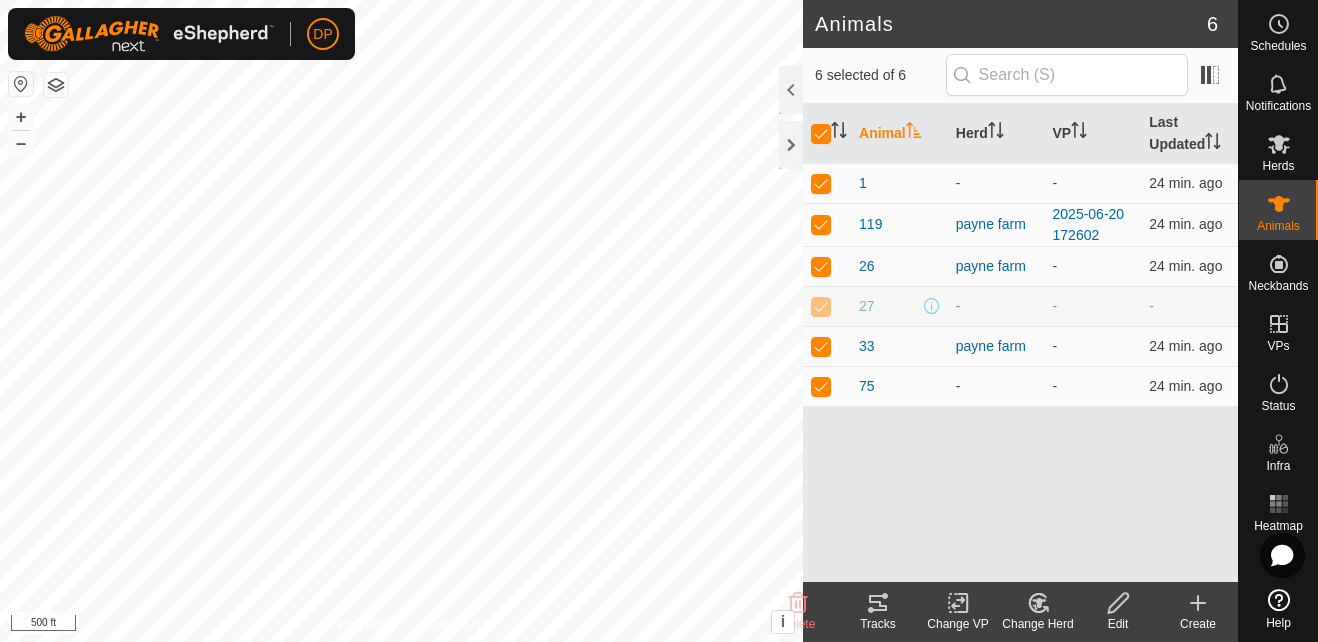 click at bounding box center (821, 306) 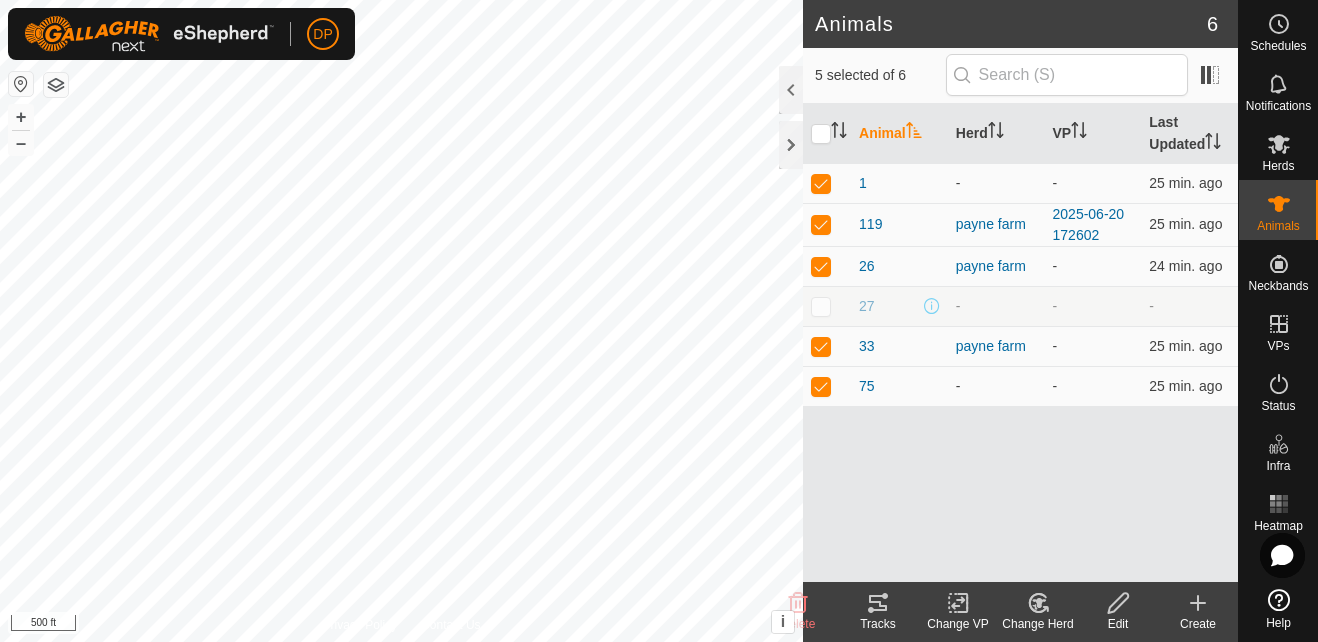 click at bounding box center (821, 306) 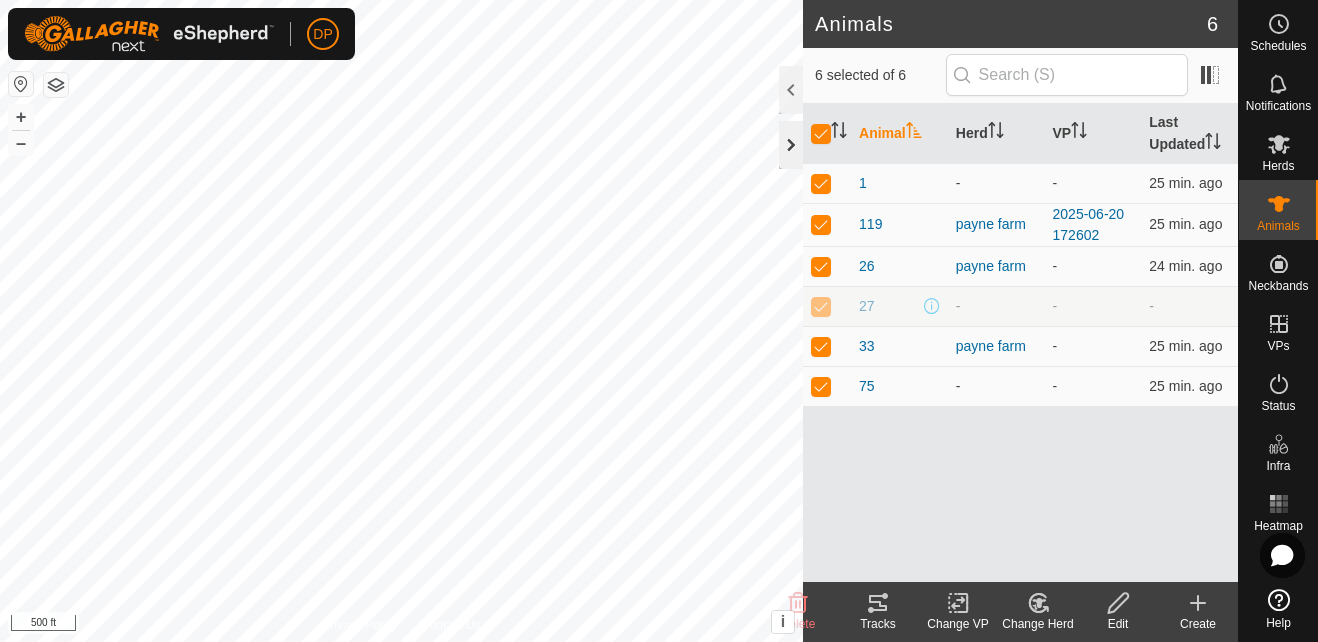 click 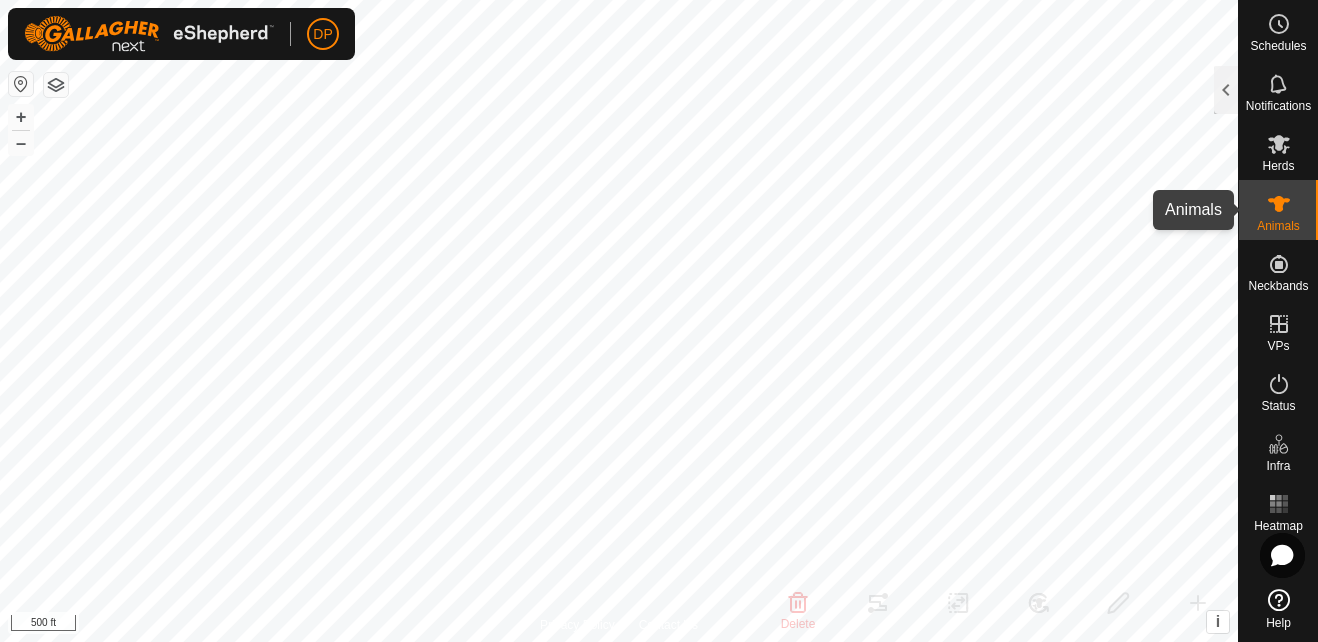 click on "Animals" at bounding box center [1278, 210] 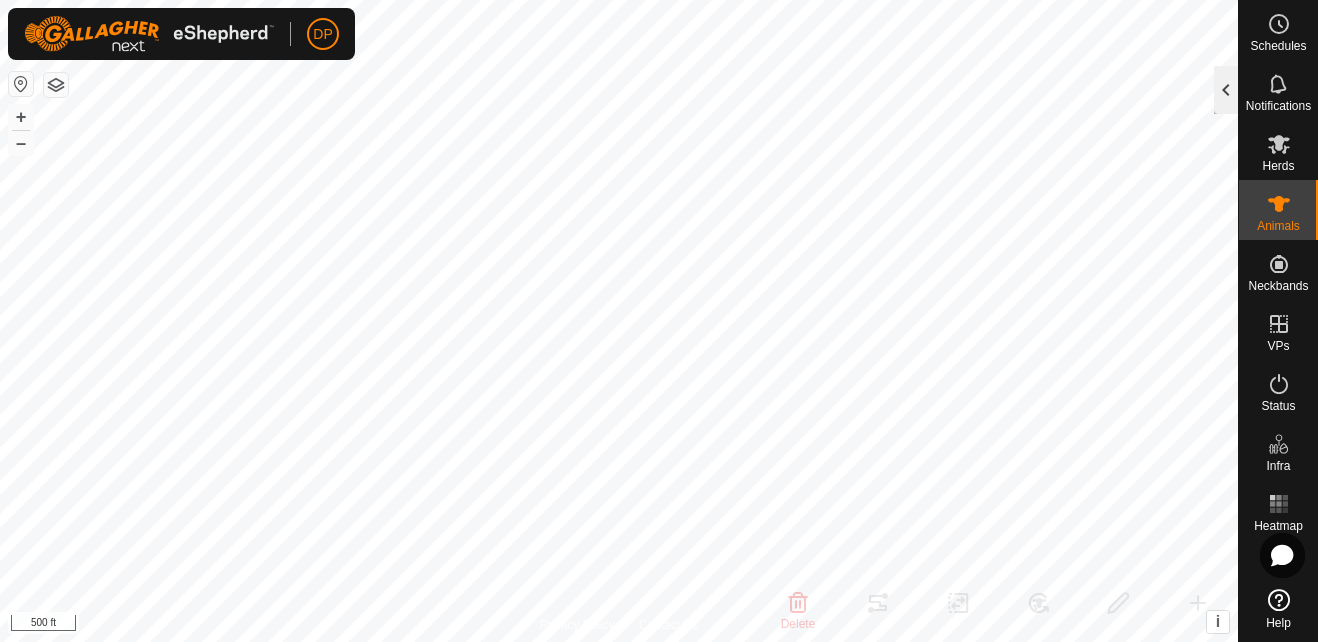 click 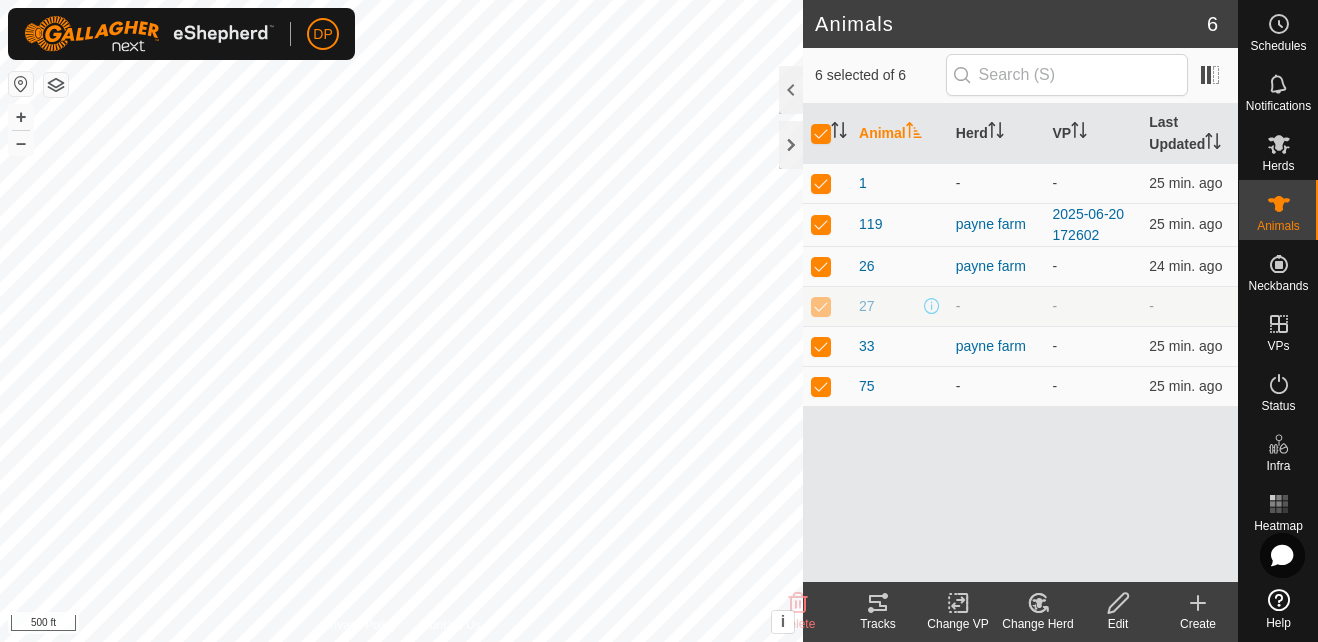 click 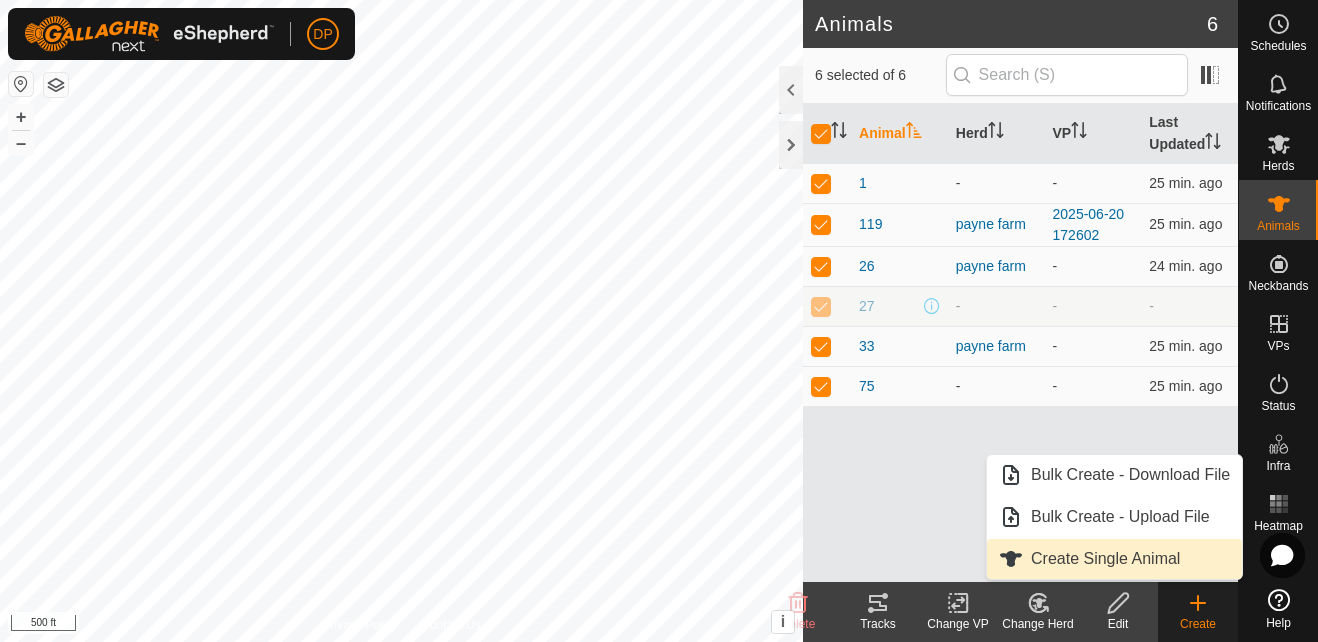 click on "Create Single Animal" at bounding box center (1114, 559) 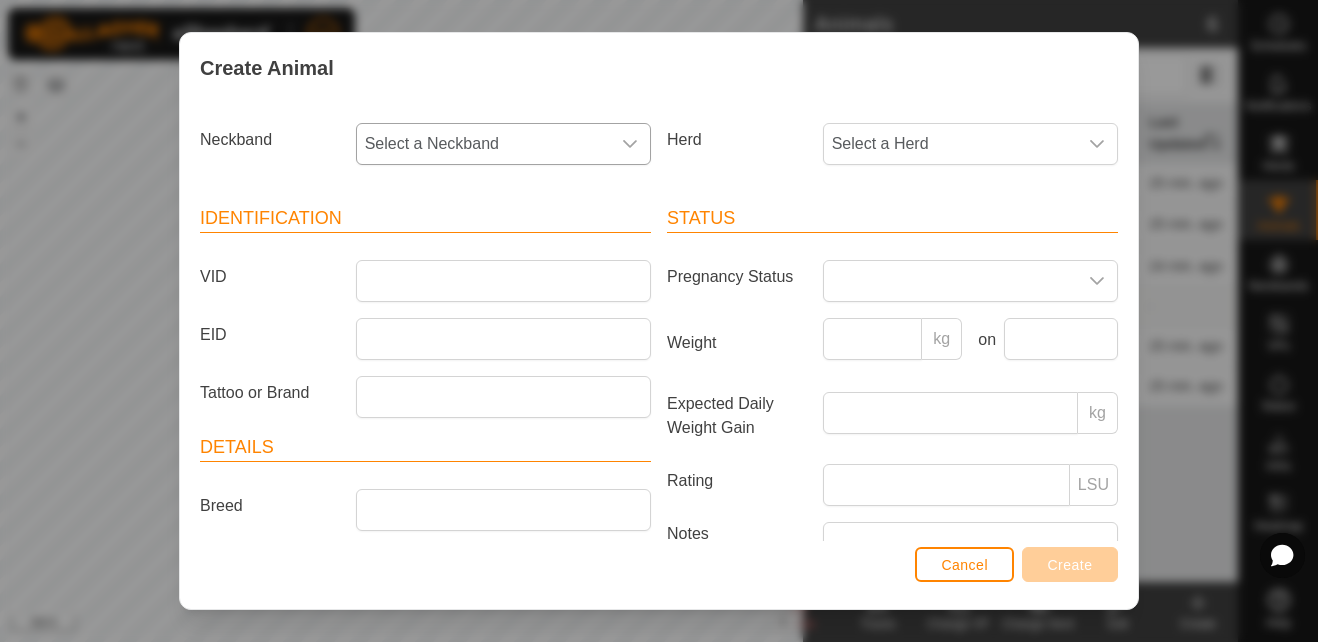 click on "Select a Neckband" at bounding box center [483, 144] 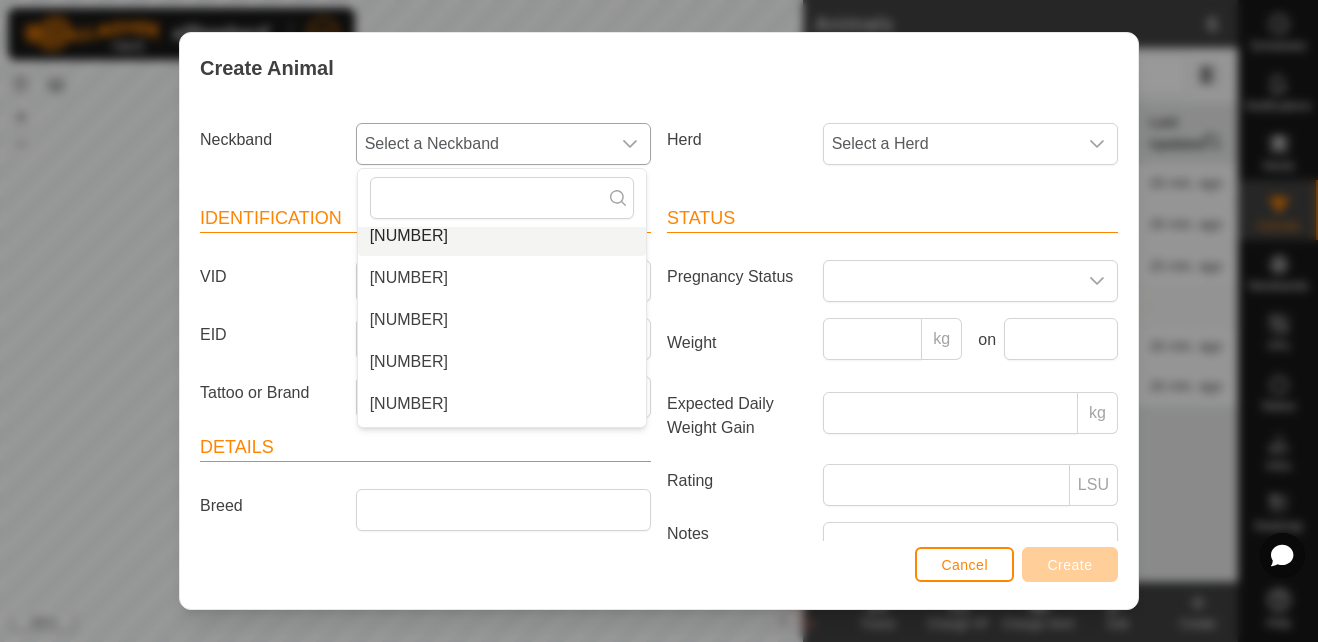 scroll, scrollTop: 2100, scrollLeft: 0, axis: vertical 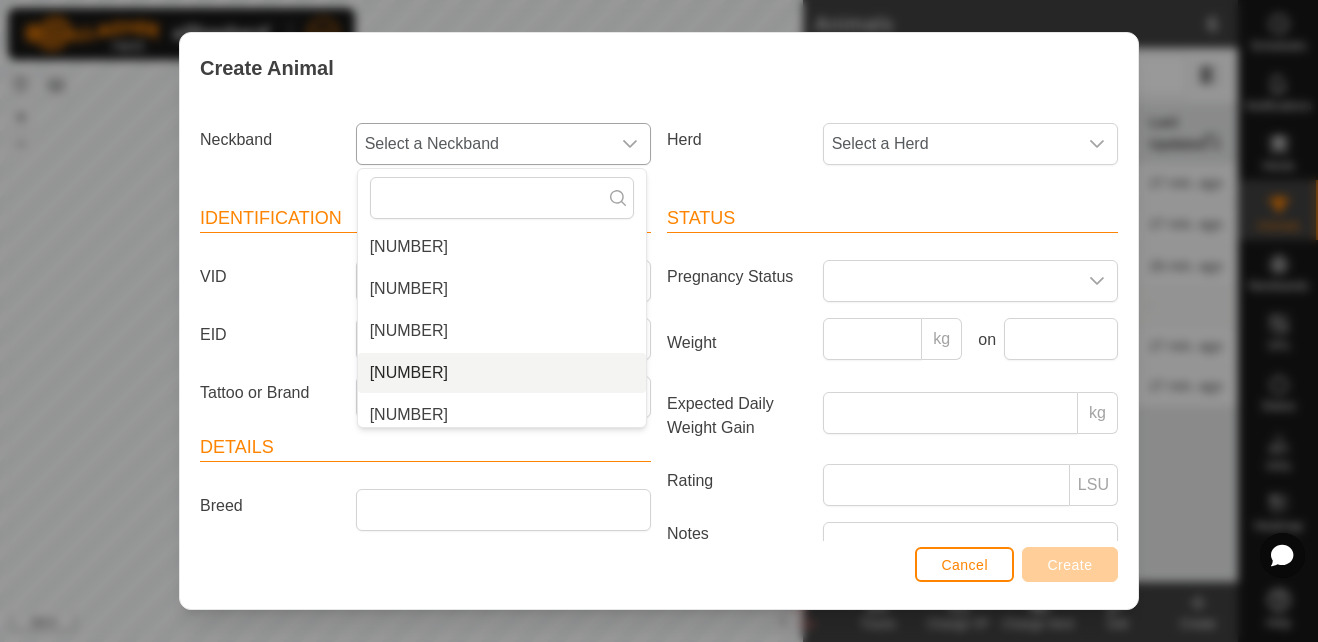 click on "[NUMBER]" at bounding box center (502, 373) 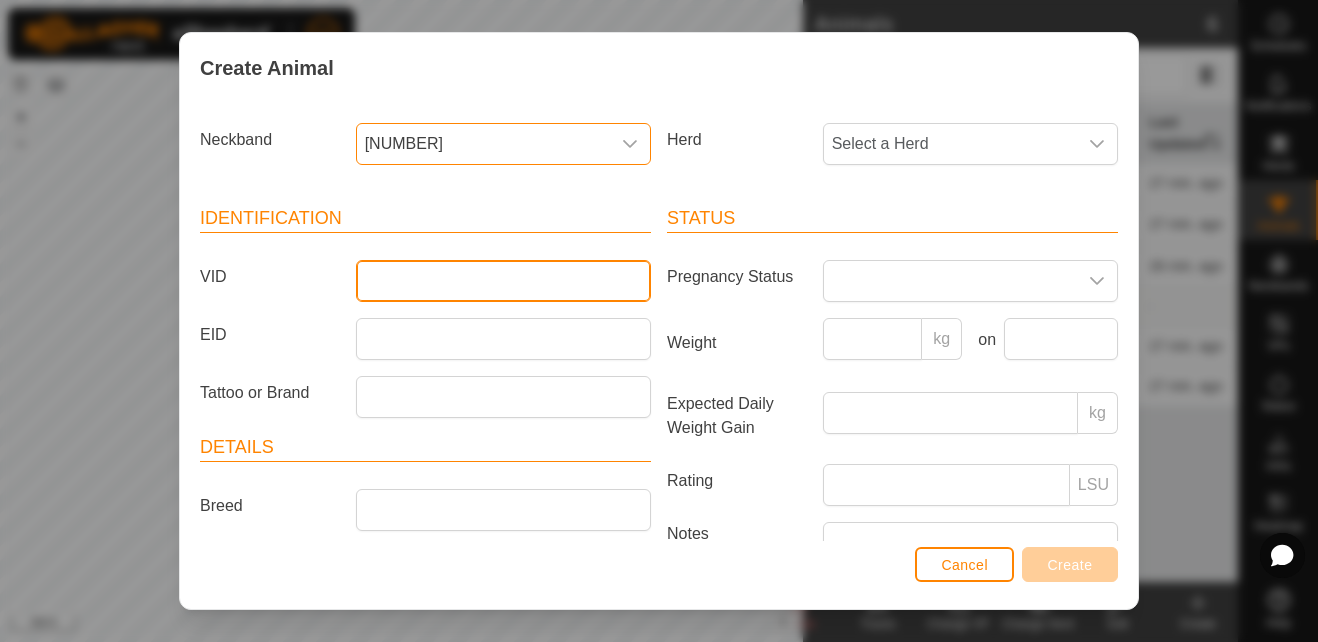 click on "VID" at bounding box center [503, 281] 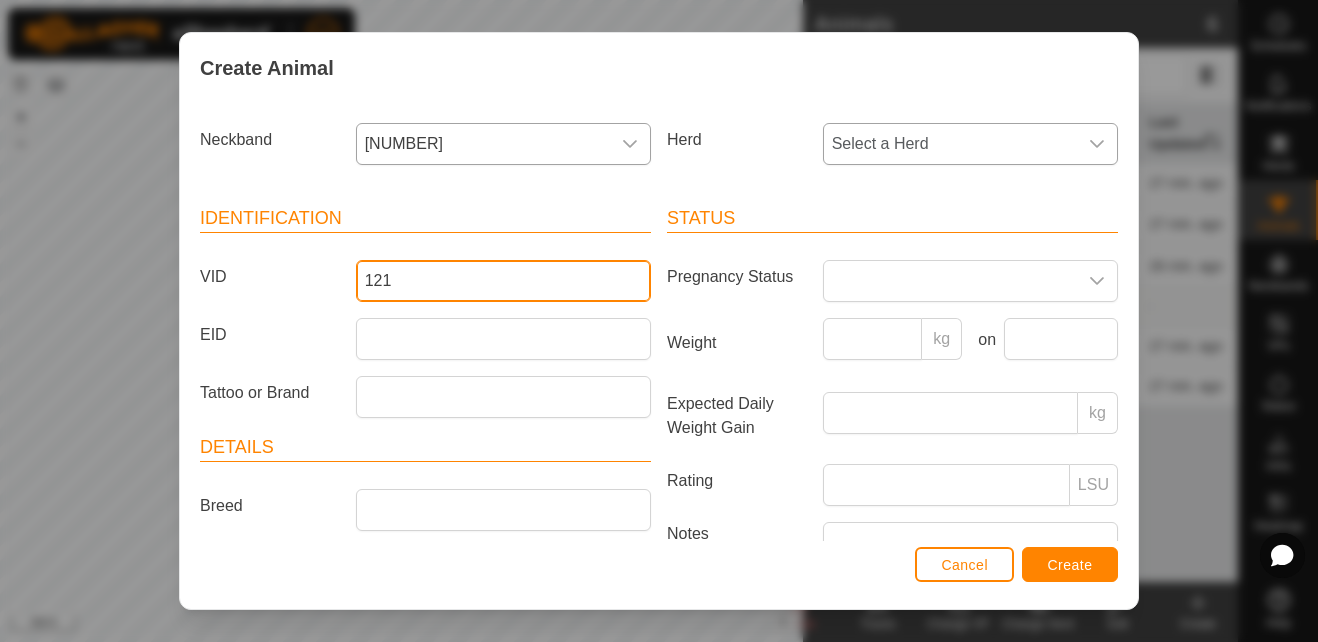 type on "121" 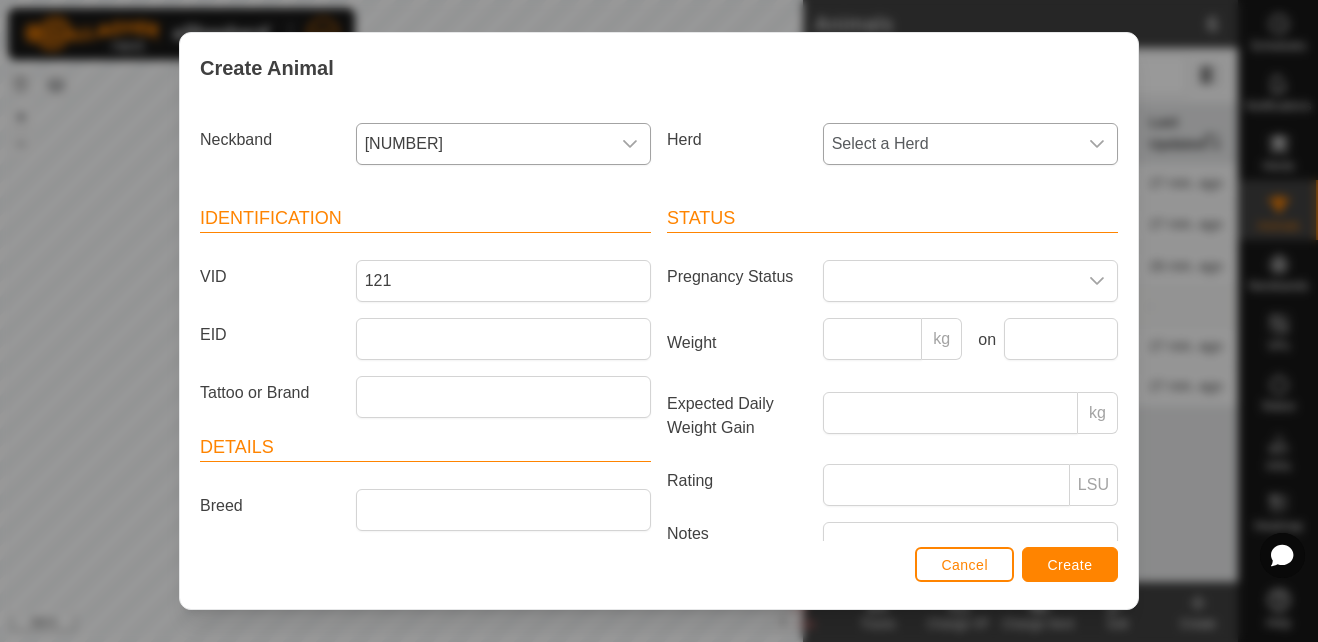 click 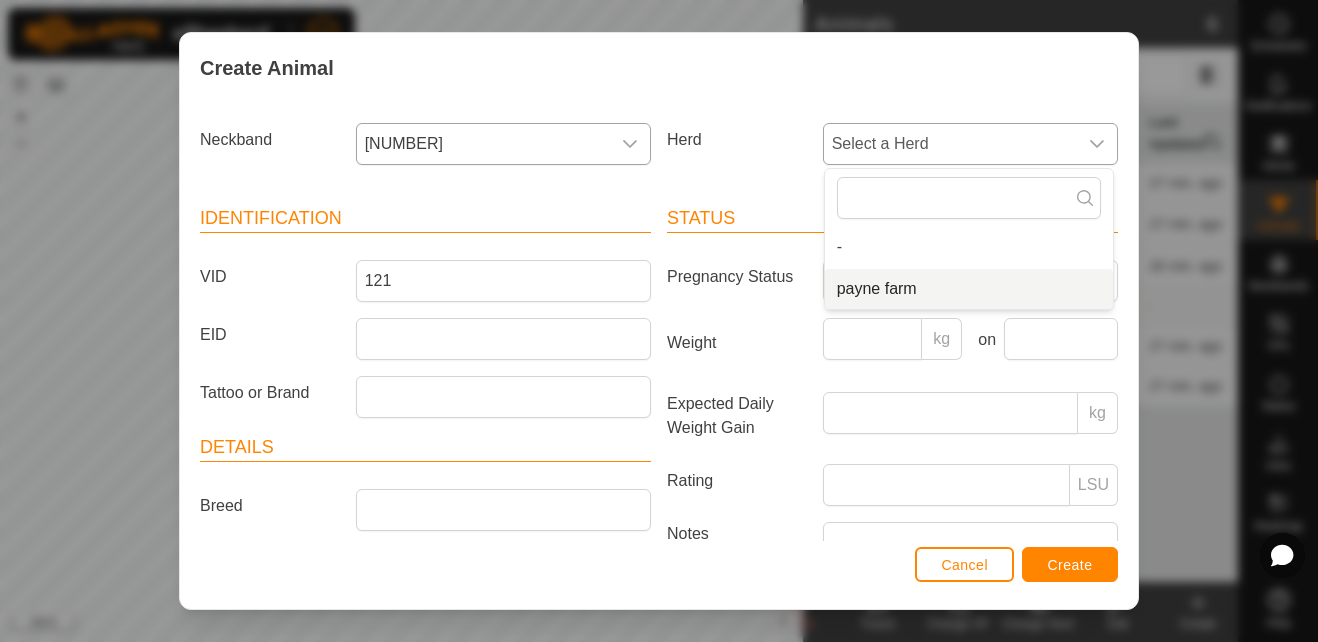 click on "payne farm" at bounding box center (969, 289) 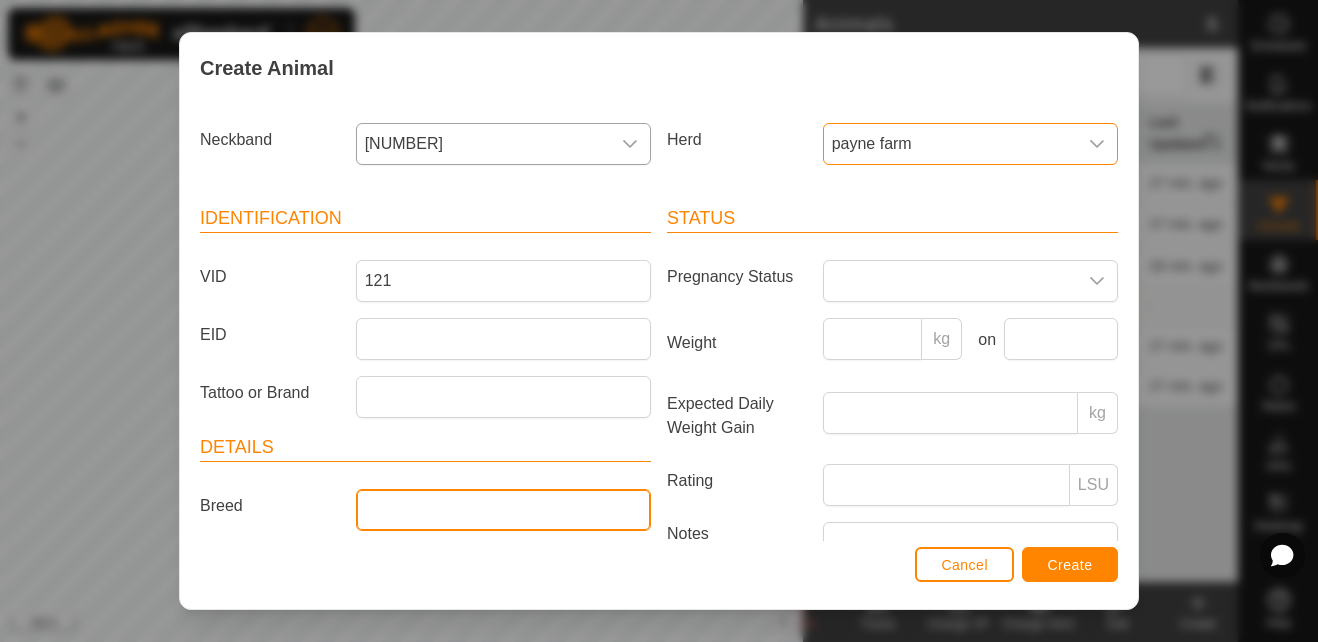 click on "Breed" at bounding box center (503, 510) 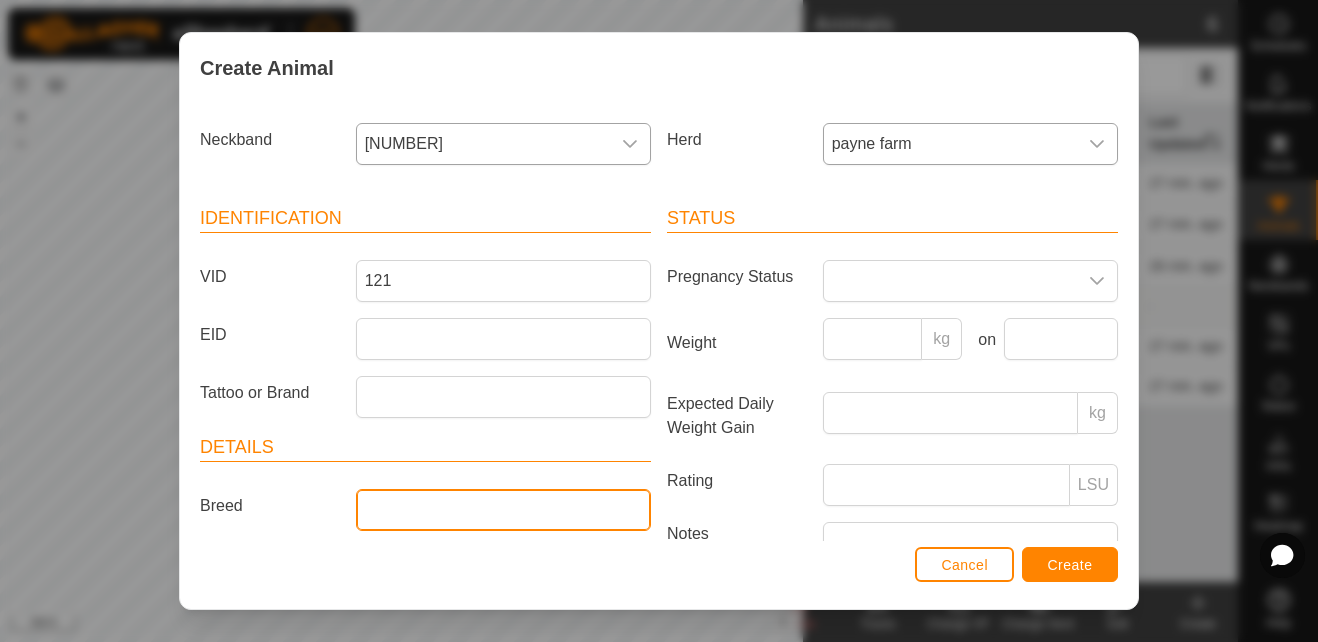 type on "angus" 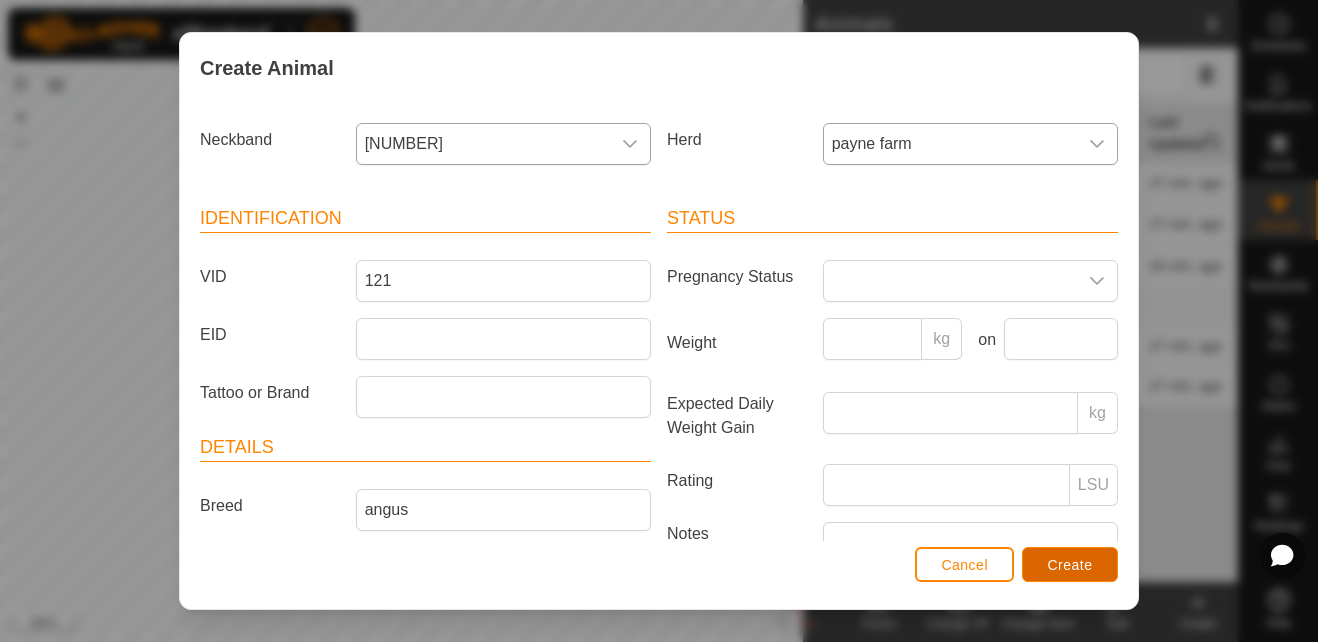 click on "Create" at bounding box center [1070, 565] 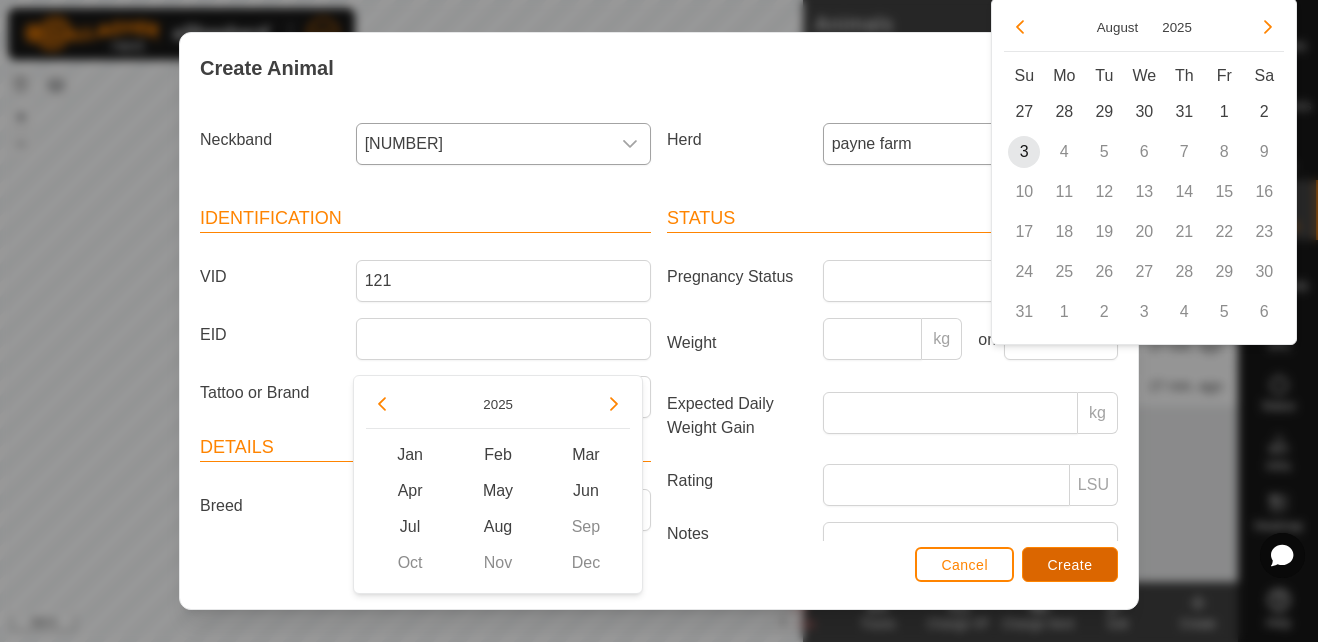 scroll, scrollTop: 169, scrollLeft: 0, axis: vertical 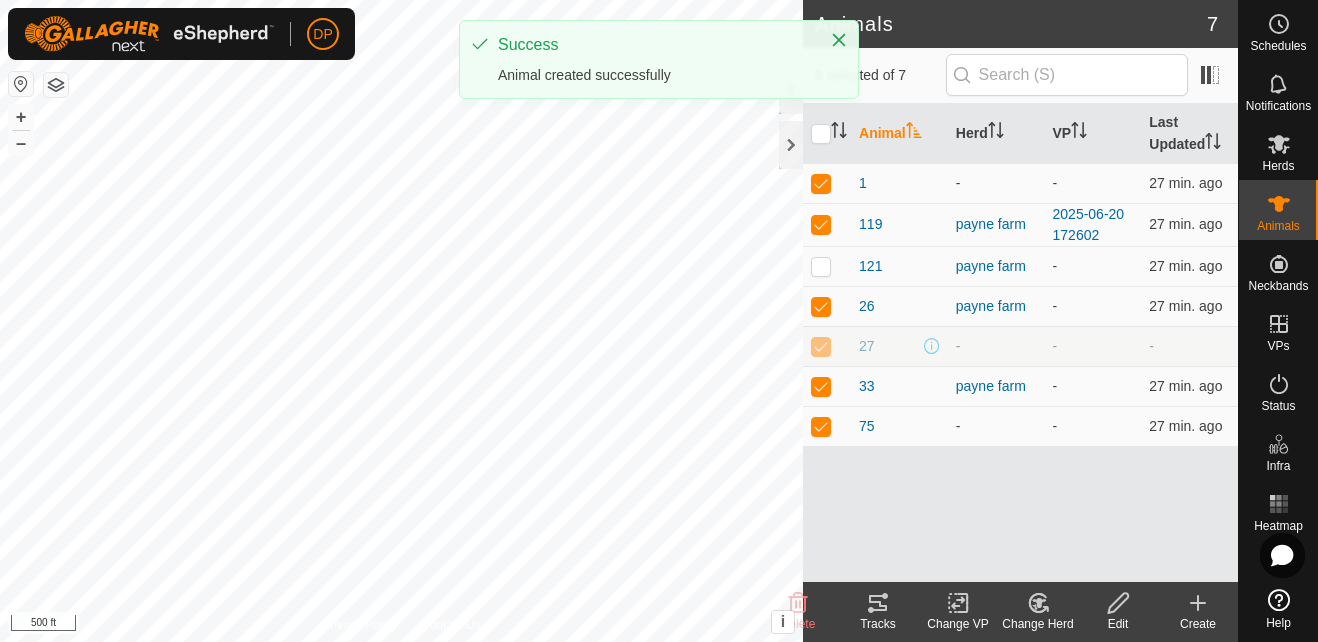 checkbox on "false" 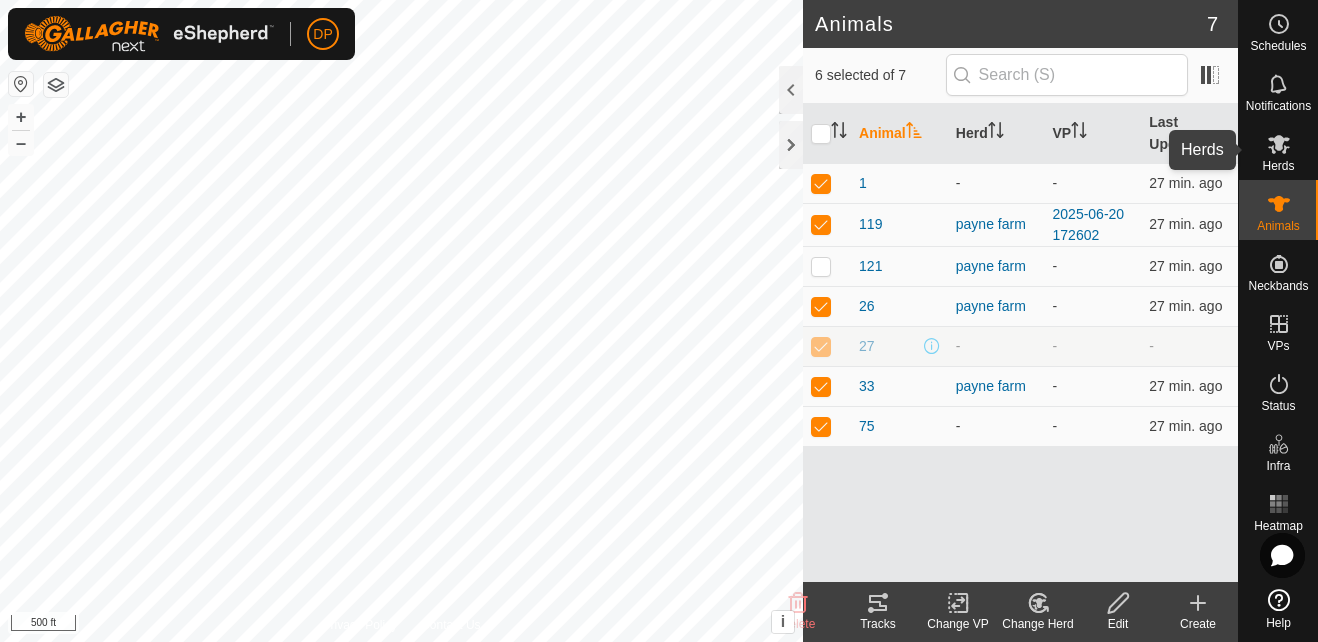 click on "Herds" at bounding box center (1278, 166) 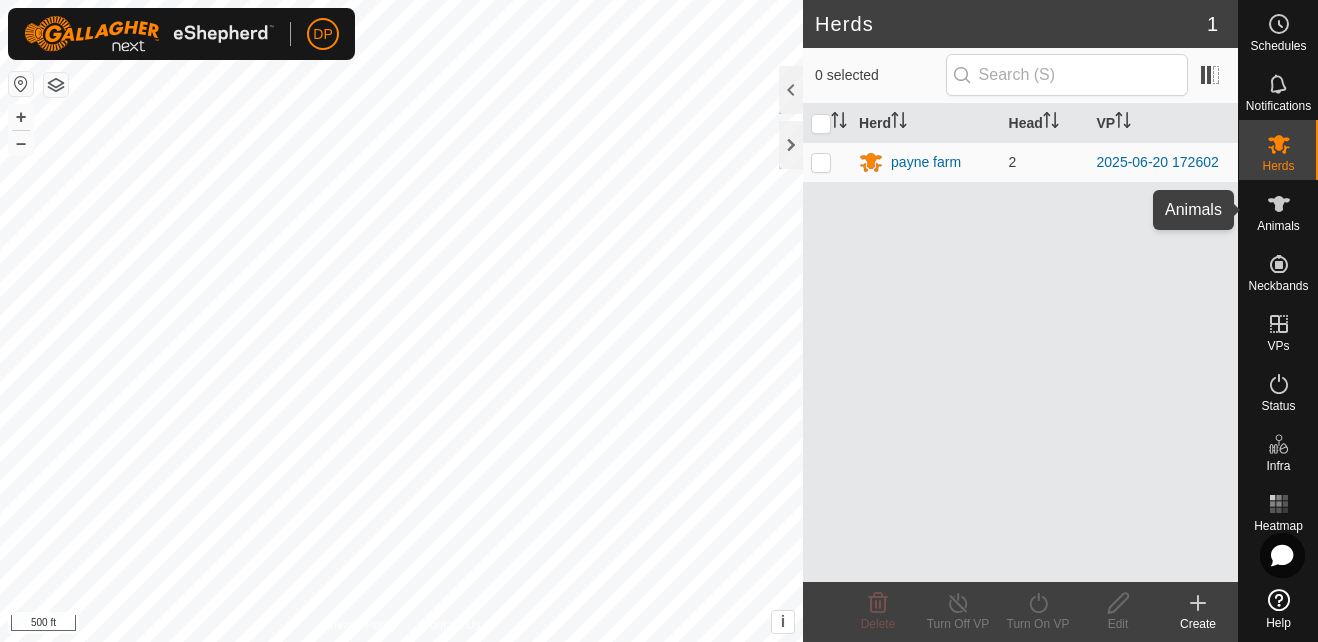 click 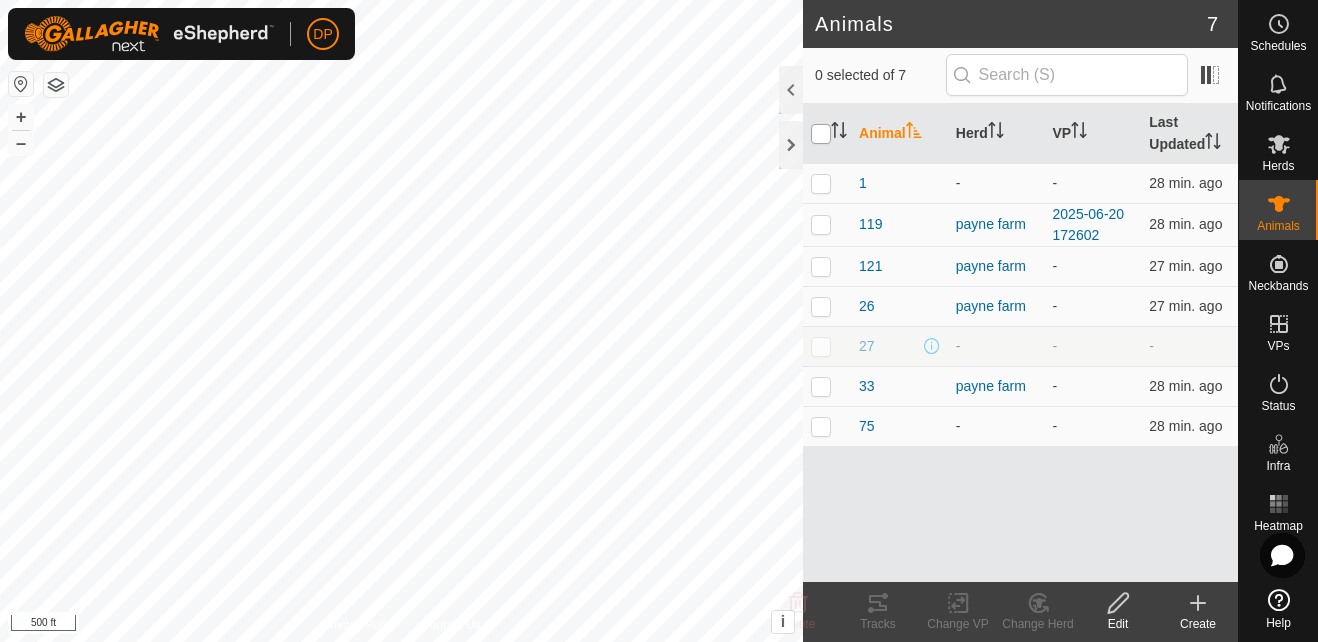 click at bounding box center [821, 134] 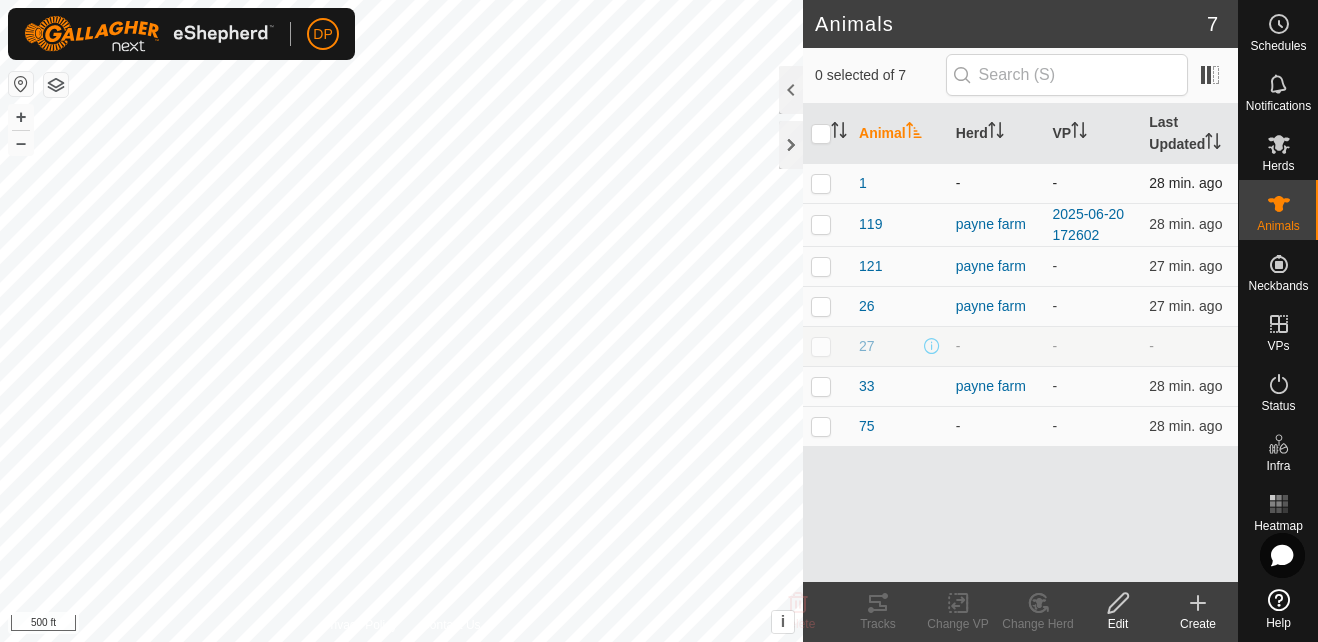 checkbox on "true" 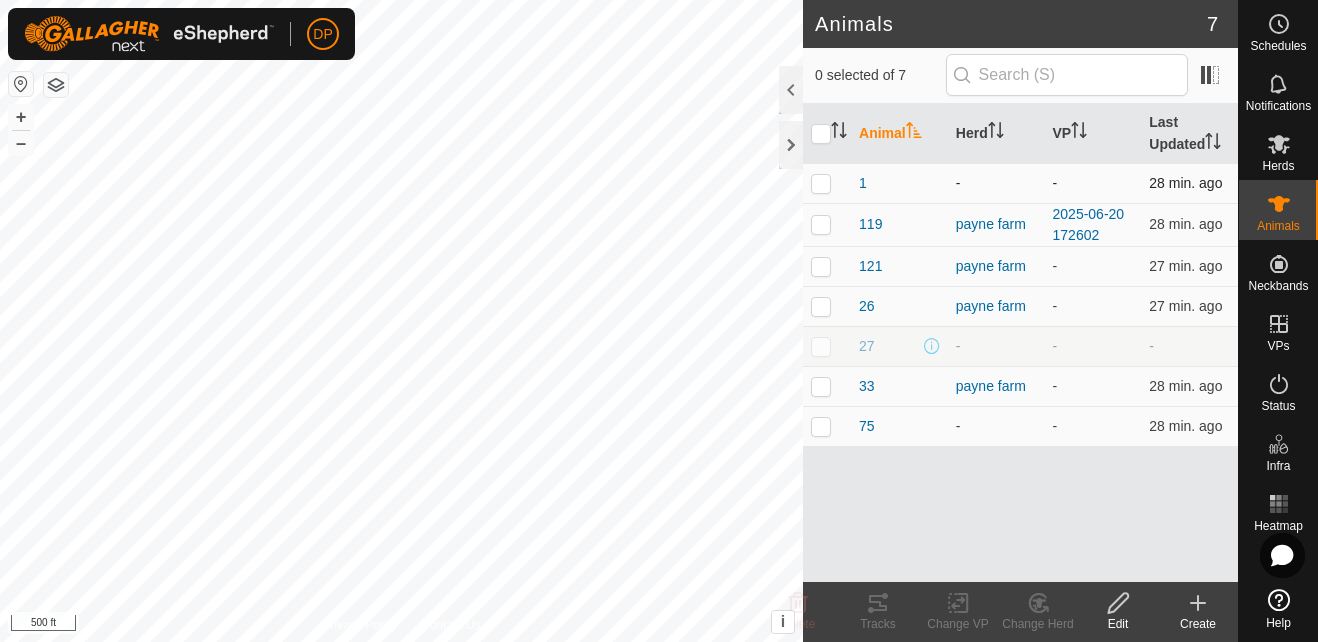 checkbox on "true" 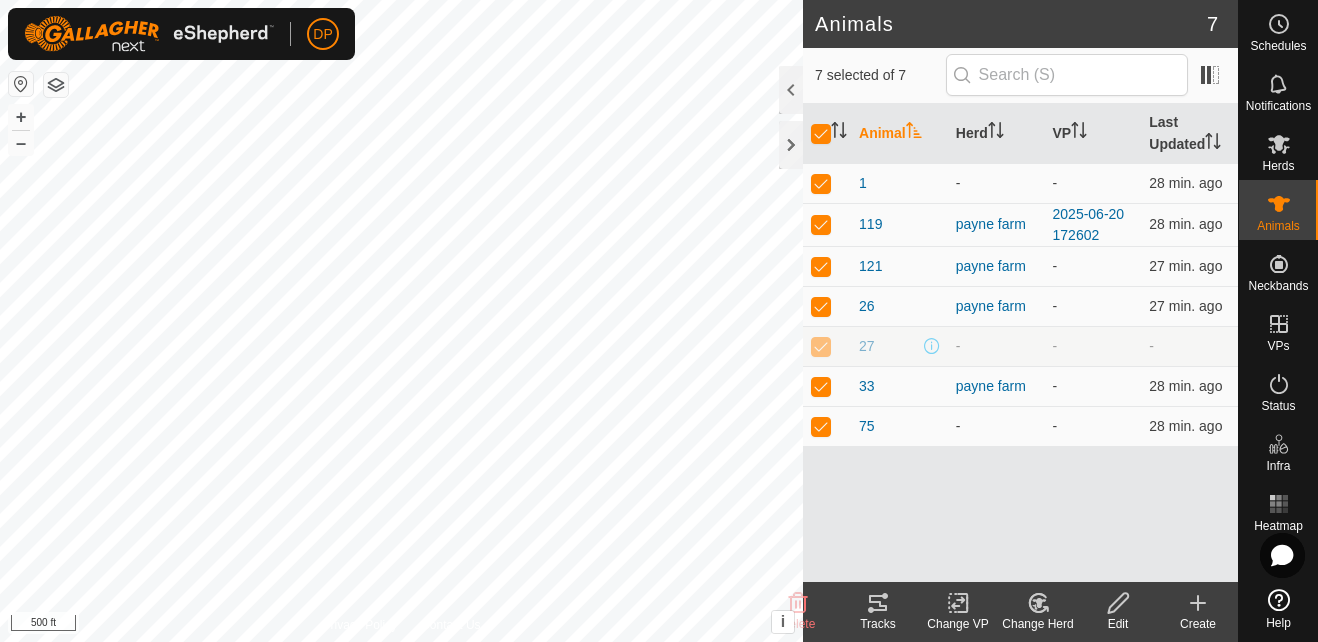 click 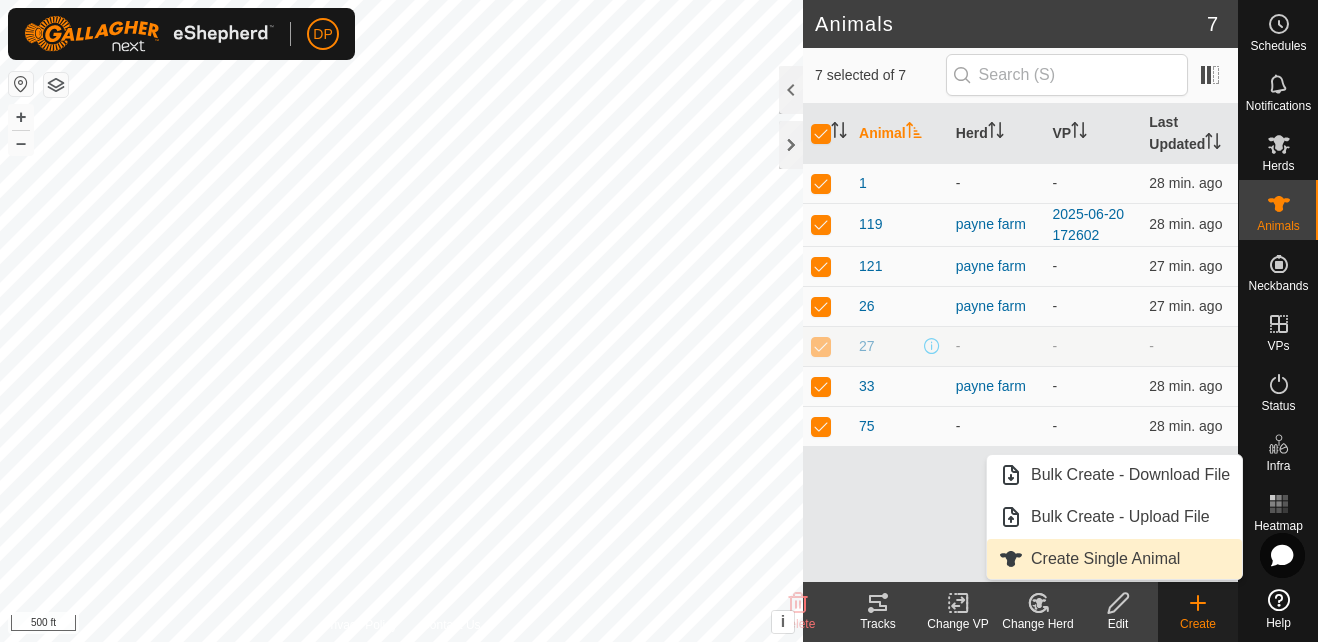 click on "Create Single Animal" at bounding box center [1114, 559] 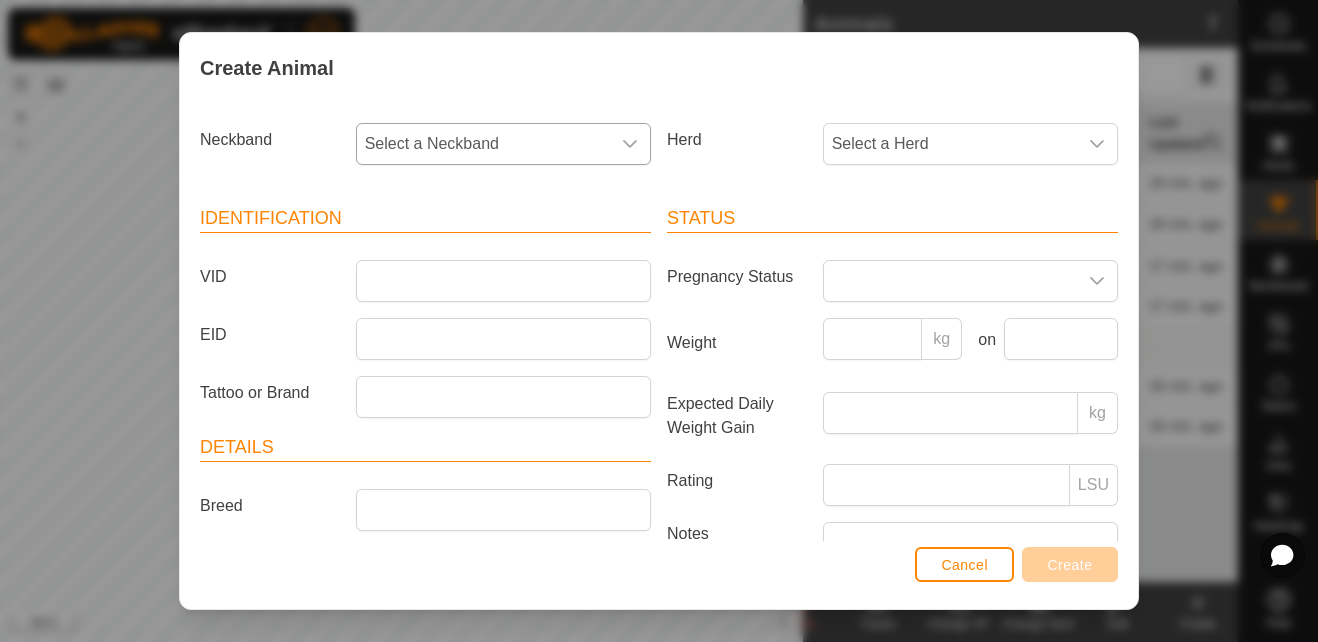 click 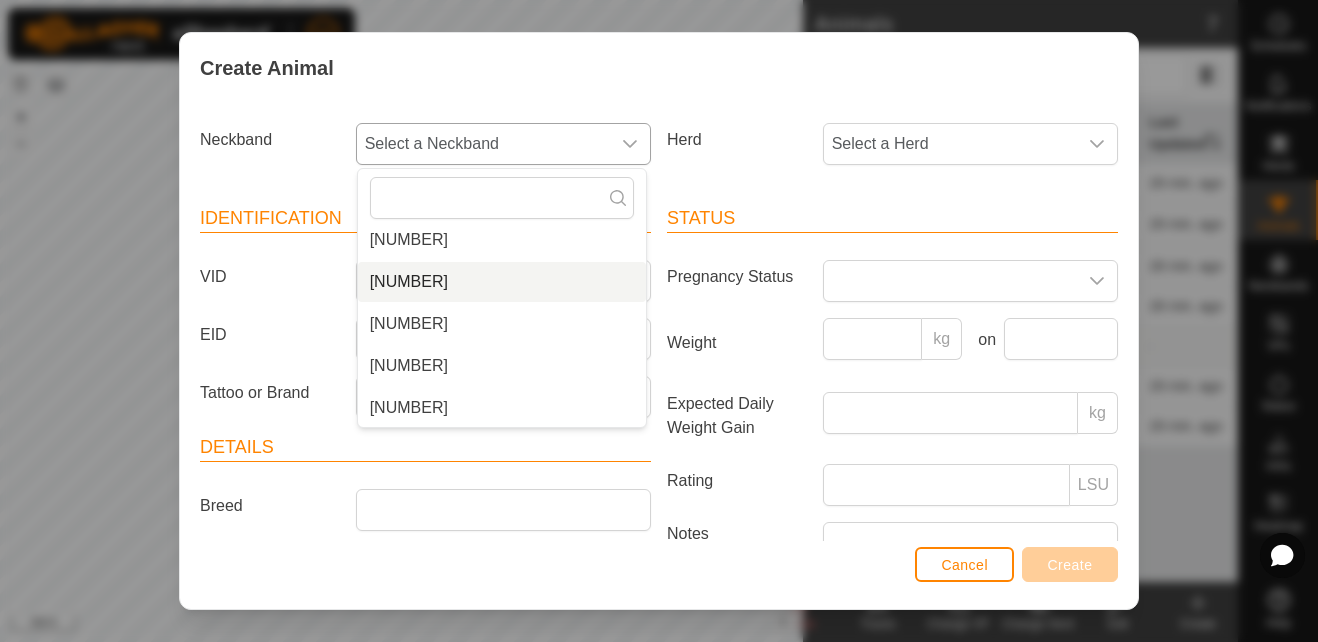 scroll, scrollTop: 2108, scrollLeft: 0, axis: vertical 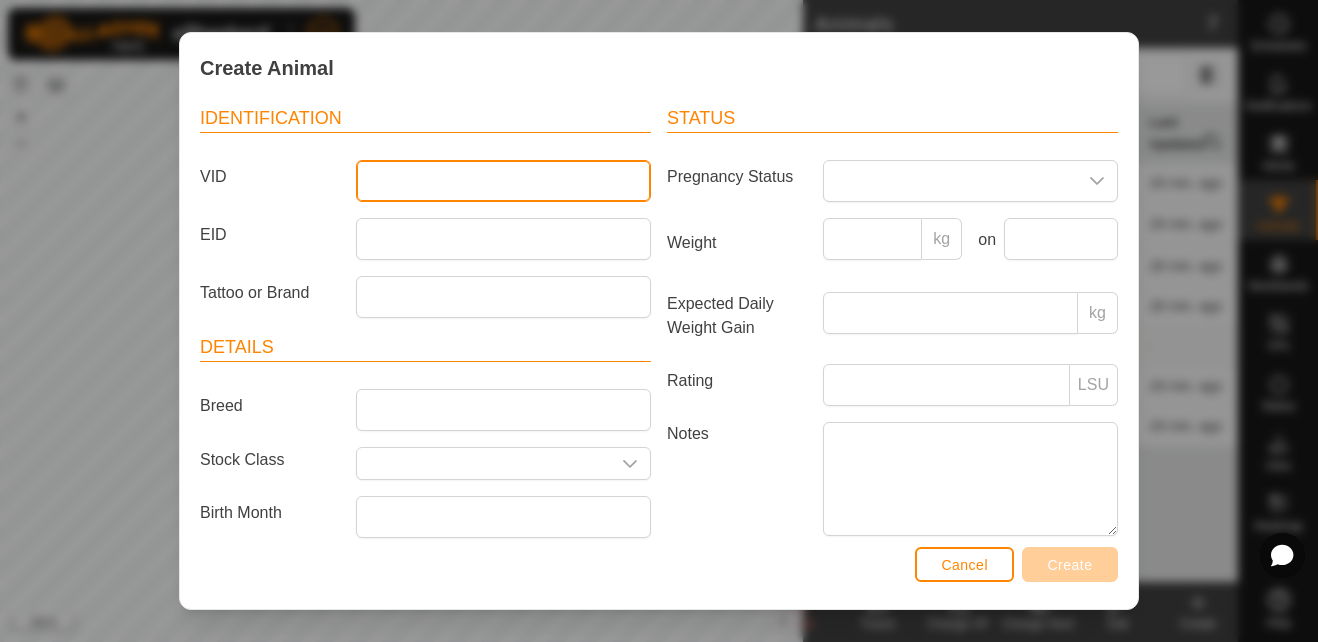 drag, startPoint x: 485, startPoint y: 177, endPoint x: 479, endPoint y: 268, distance: 91.197586 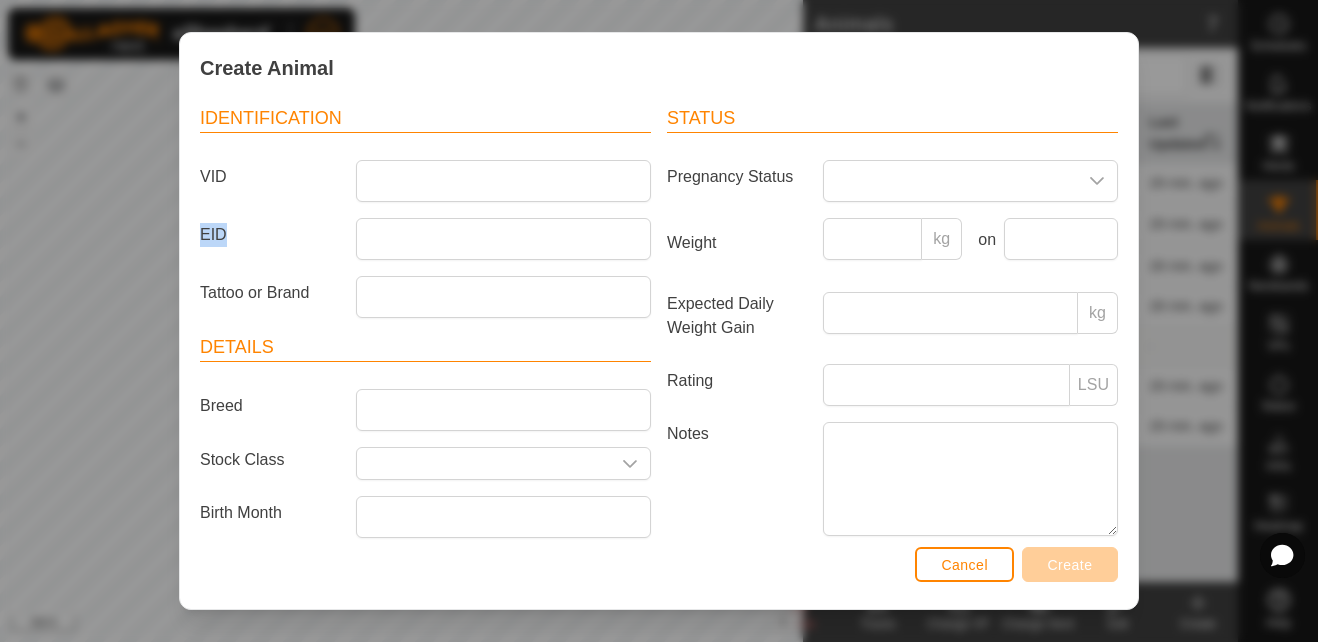 drag, startPoint x: 294, startPoint y: 166, endPoint x: 306, endPoint y: 244, distance: 78.91768 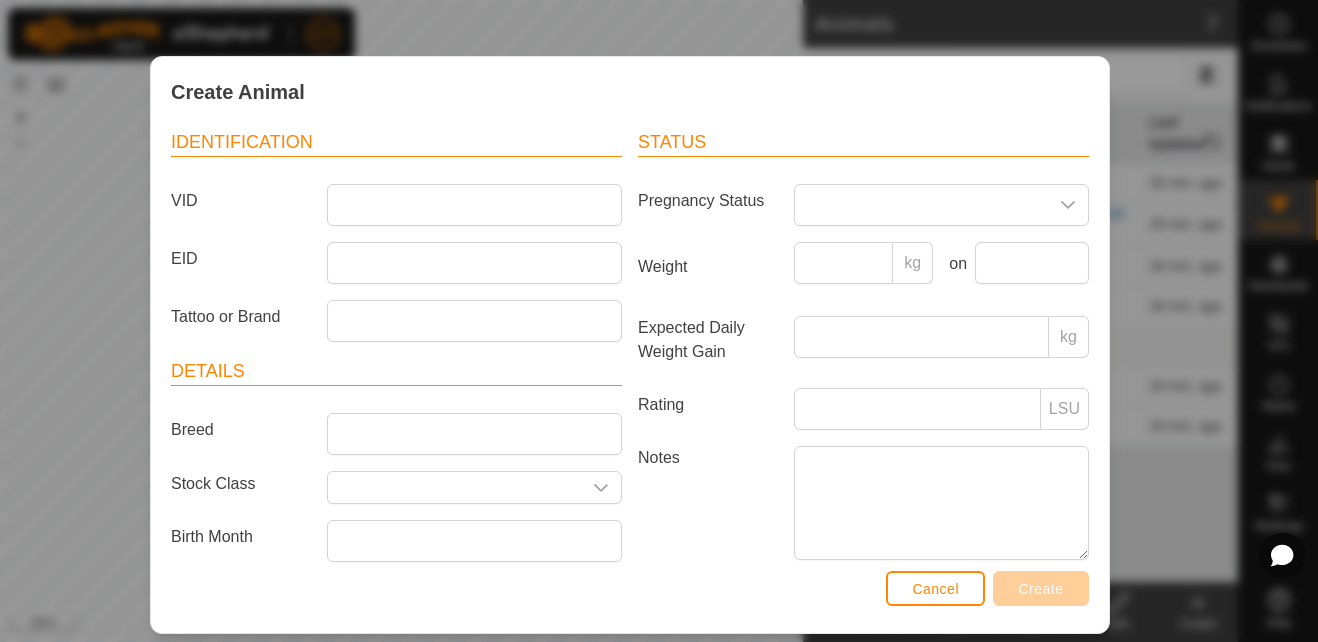 drag, startPoint x: 306, startPoint y: 244, endPoint x: 242, endPoint y: 178, distance: 91.93476 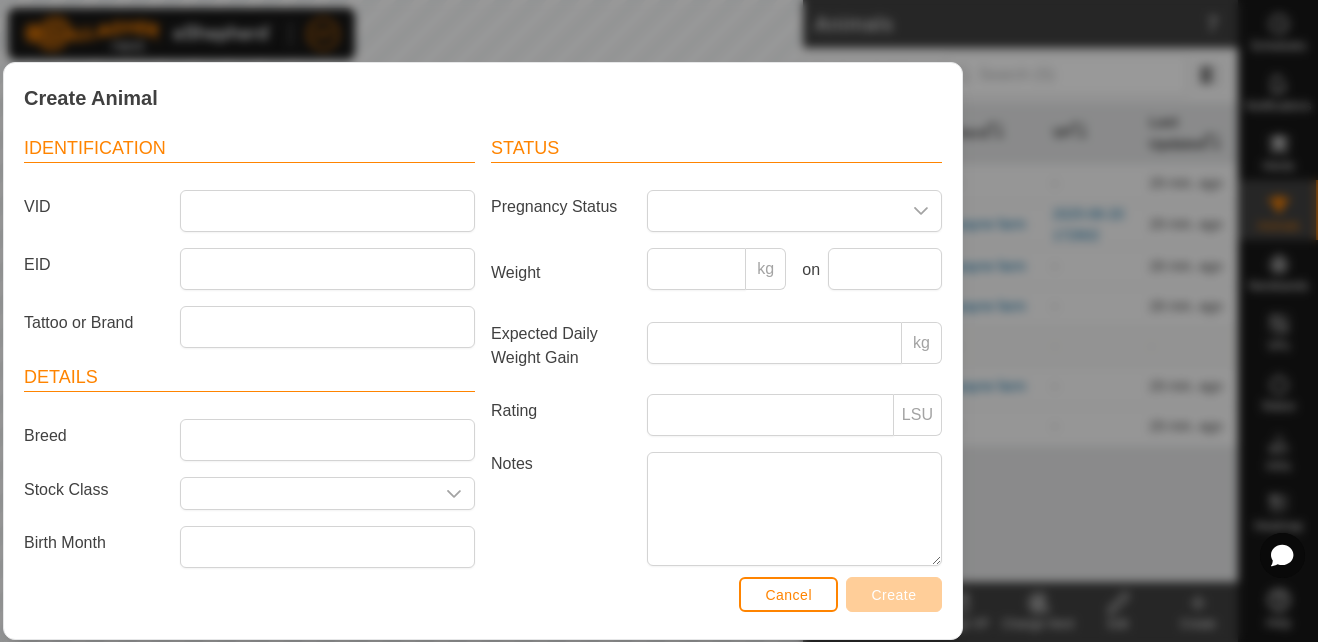 drag, startPoint x: 273, startPoint y: 119, endPoint x: 124, endPoint y: 154, distance: 153.05554 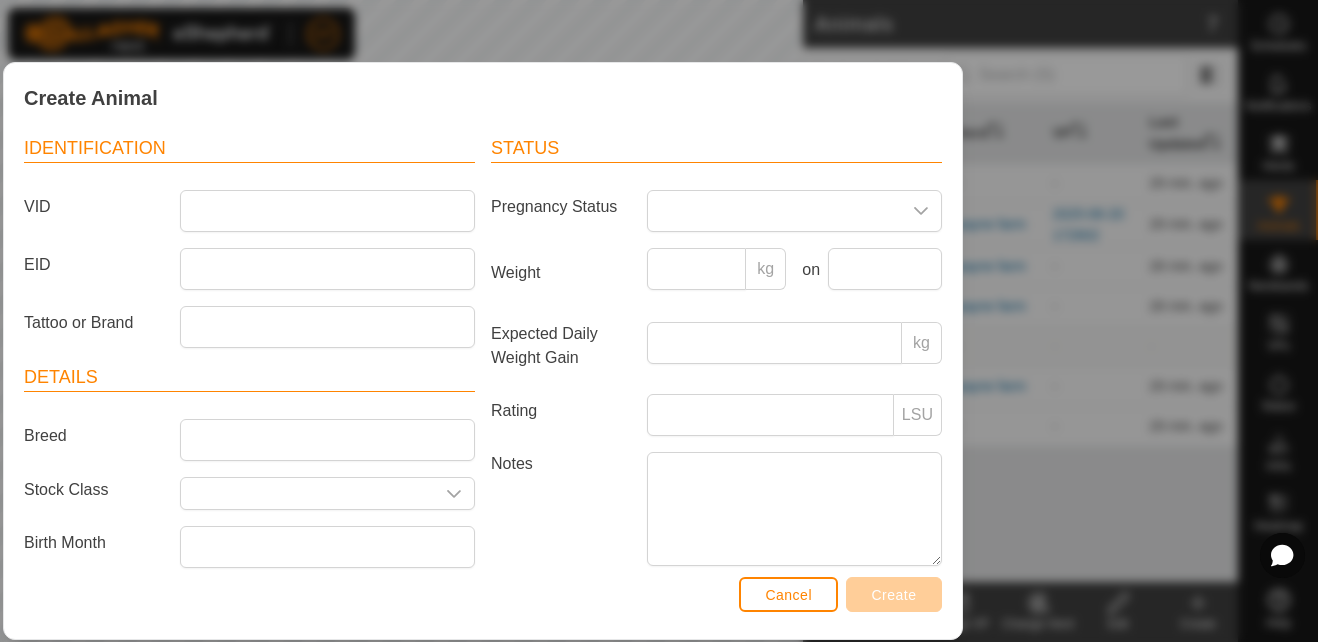 click on "Create Animal Neckband Select a Neckband Herd Select a Herd Identification VID EID Tattoo or Brand Details Breed Stock Class Birth Month Age - Status Pregnancy Status   Weight kg on Expected Daily Weight Gain kg Rating LSU Notes Cancel Create" at bounding box center (483, 351) 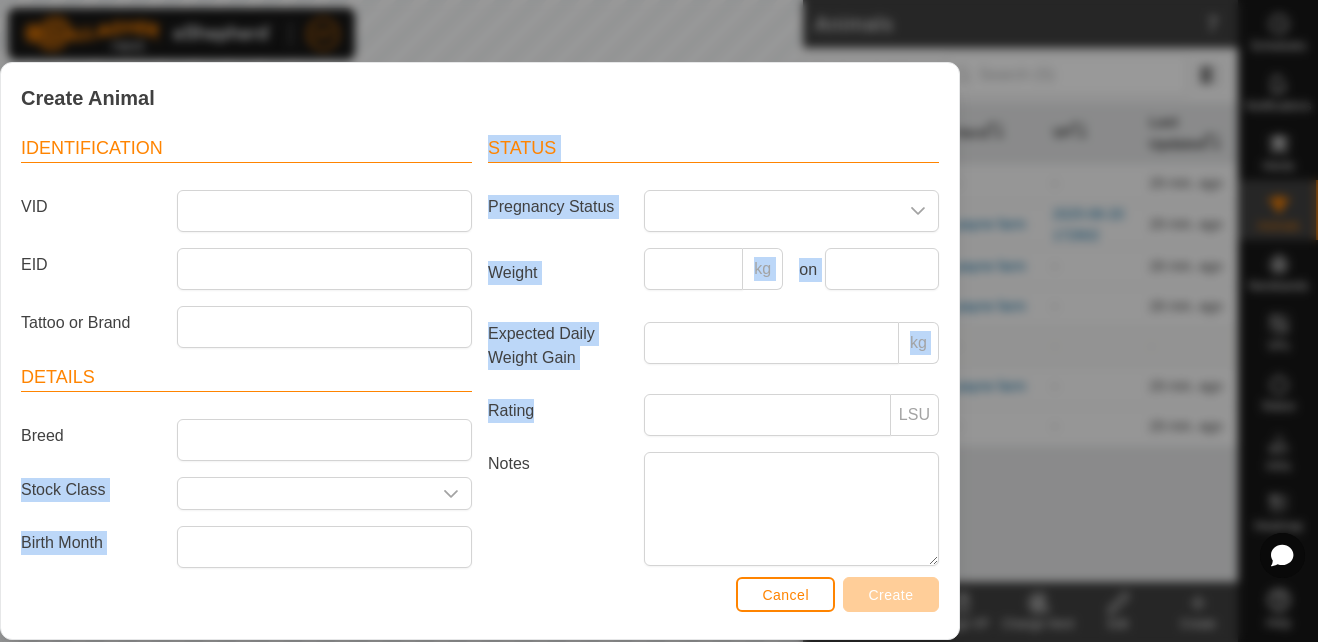 drag, startPoint x: 457, startPoint y: 395, endPoint x: 552, endPoint y: 428, distance: 100.56838 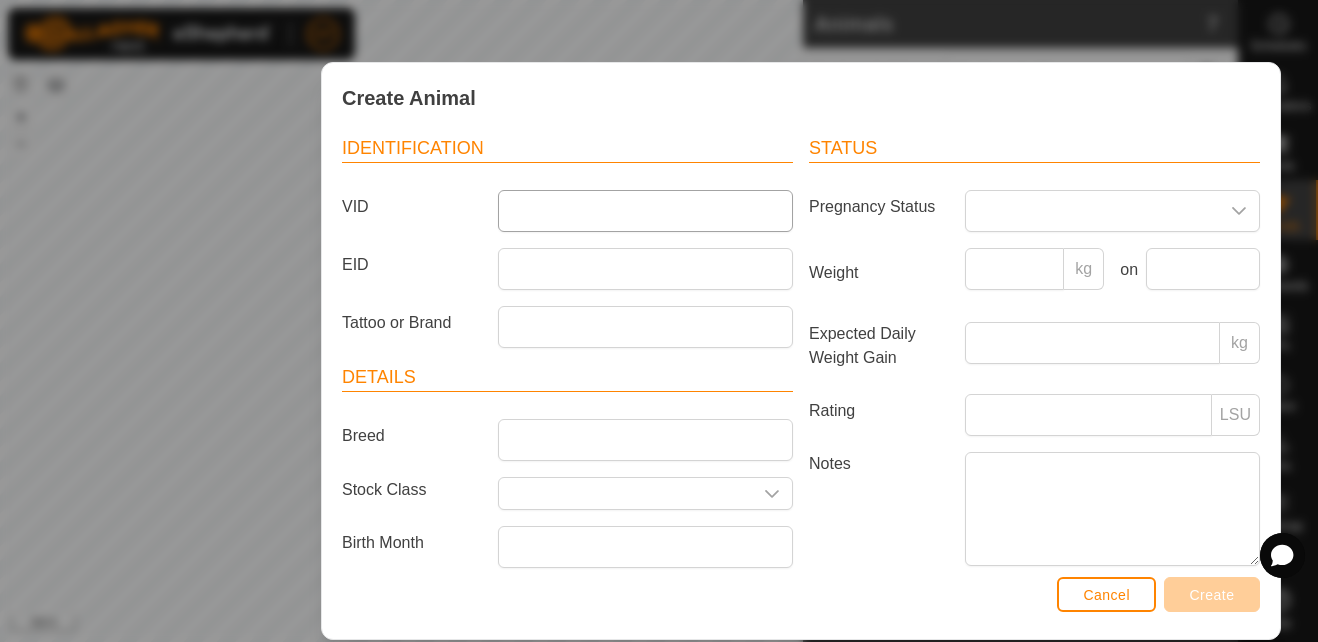 drag, startPoint x: 215, startPoint y: 115, endPoint x: 632, endPoint y: 199, distance: 425.3763 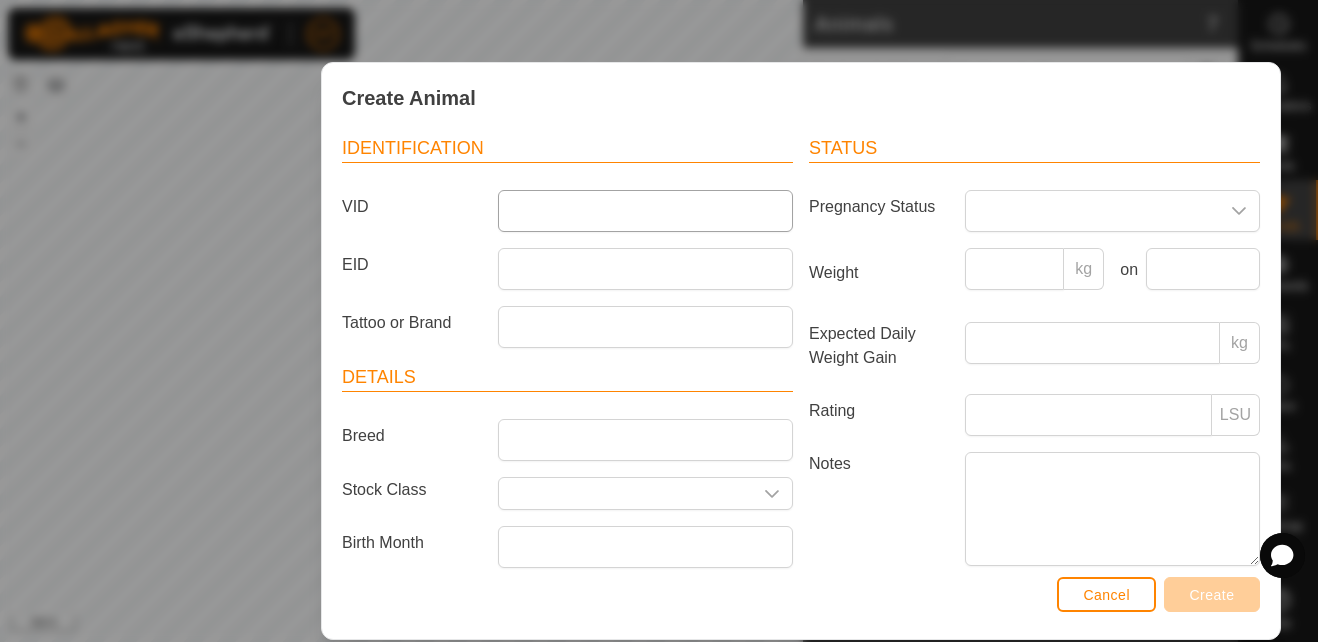click on "Create Animal Neckband Select a Neckband Herd Select a Herd Identification VID EID Tattoo or Brand Details Breed Stock Class Birth Month Age - Status Pregnancy Status   Weight kg on Expected Daily Weight Gain kg Rating LSU Notes Cancel Create" at bounding box center [801, 351] 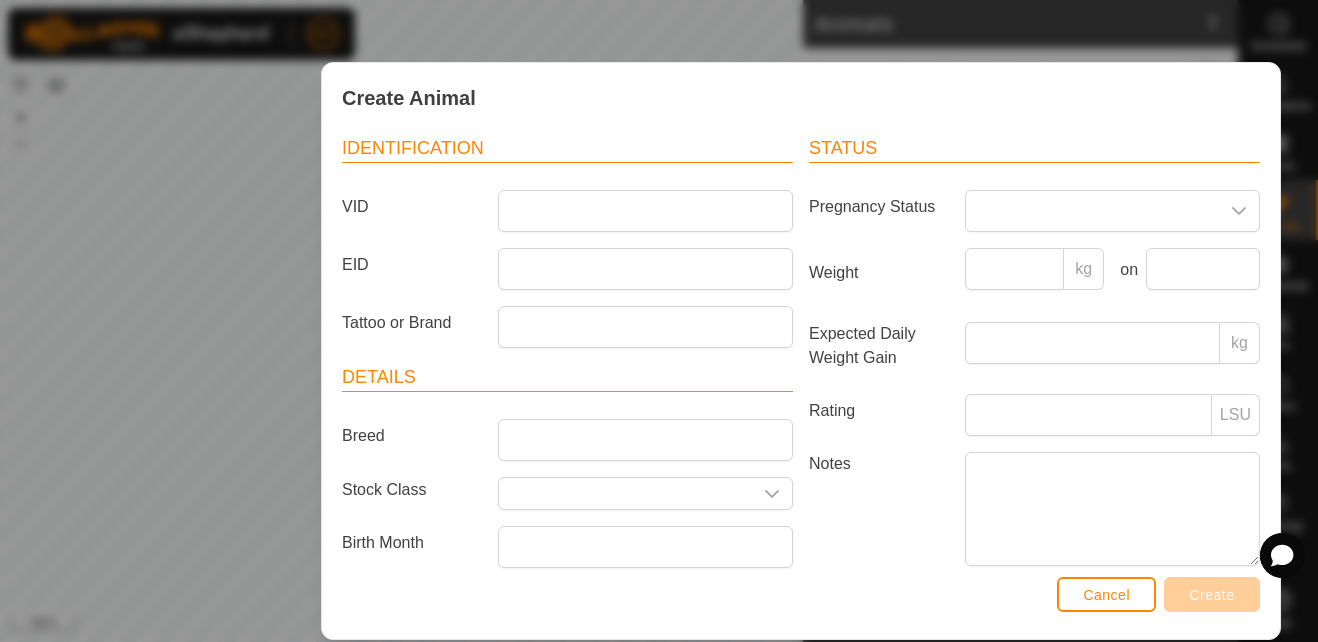 click on "Create Animal" at bounding box center [409, 98] 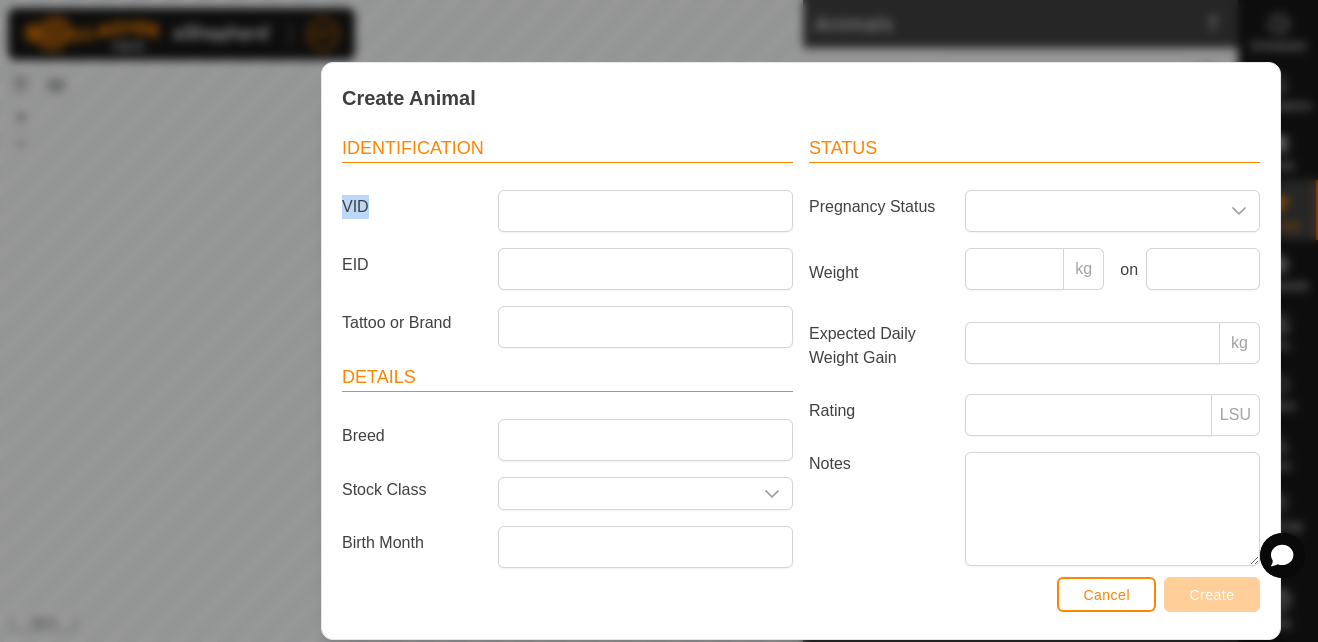 drag, startPoint x: 673, startPoint y: 154, endPoint x: 530, endPoint y: 167, distance: 143.58969 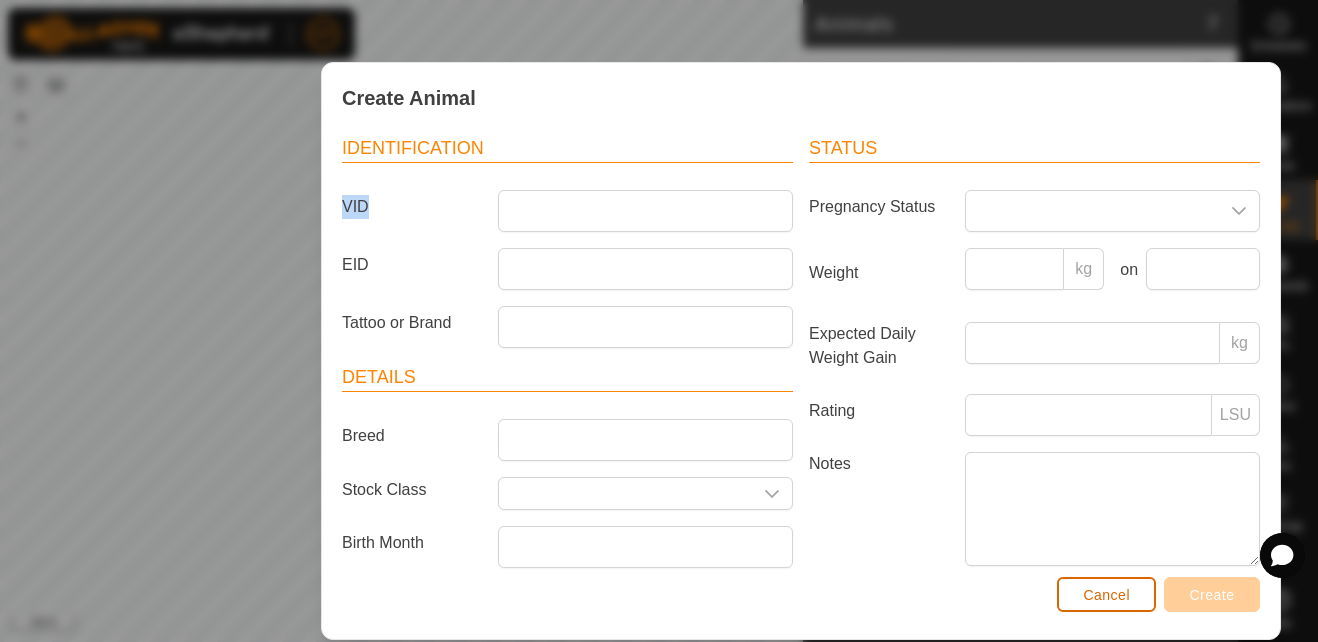 click on "Cancel" at bounding box center [1106, 594] 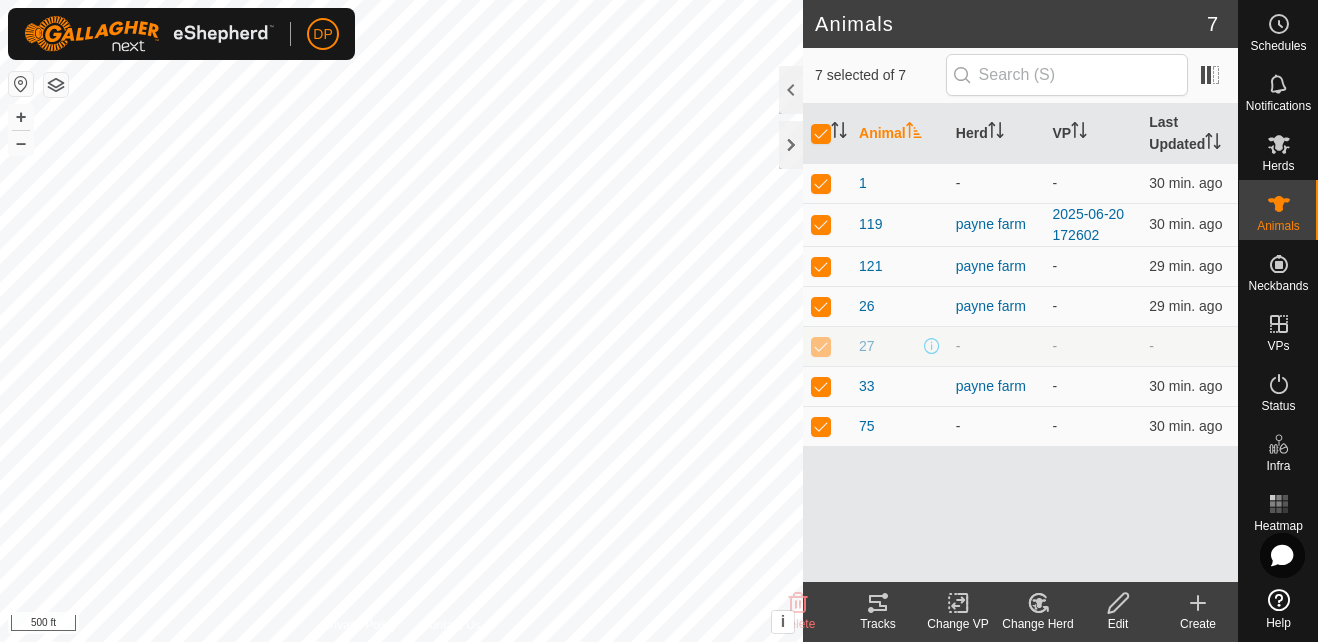click 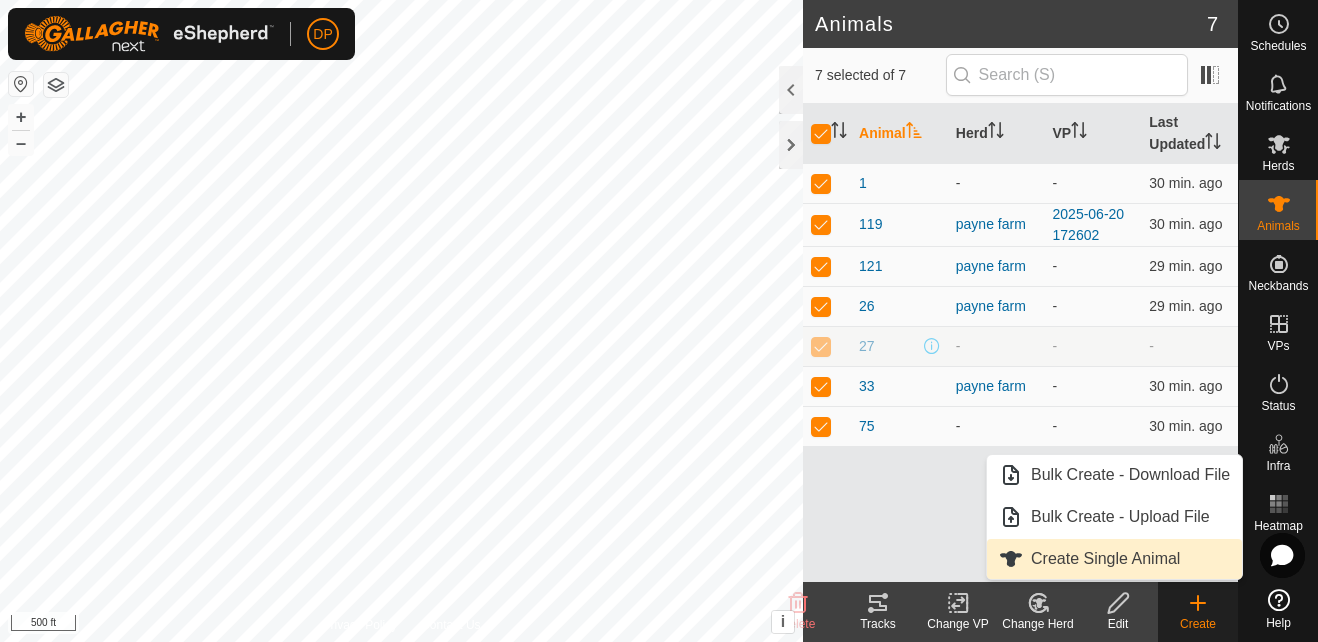 click on "Create Single Animal" at bounding box center (1114, 559) 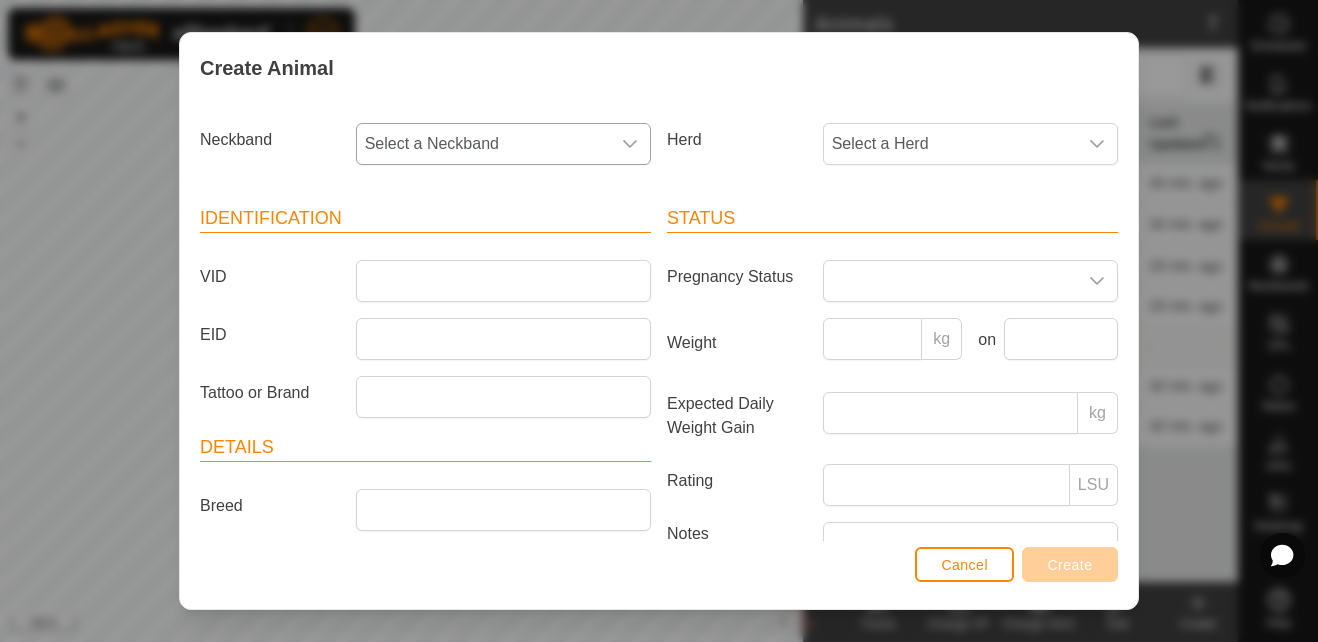 click 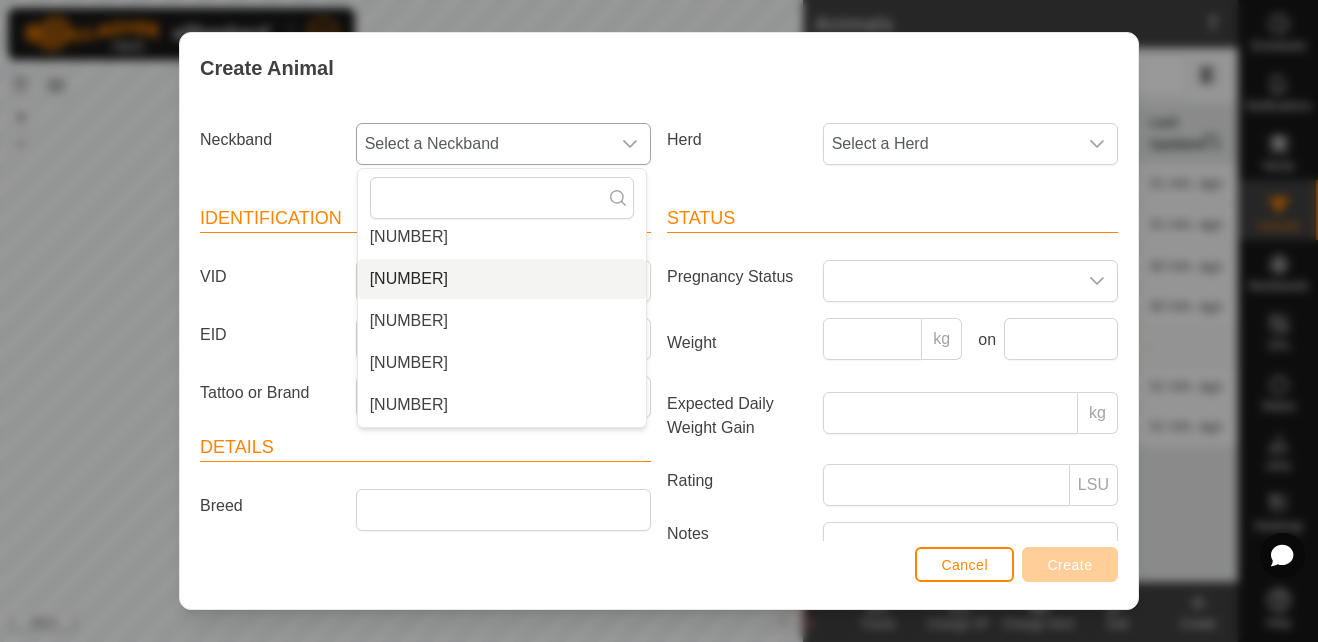 scroll, scrollTop: 2000, scrollLeft: 0, axis: vertical 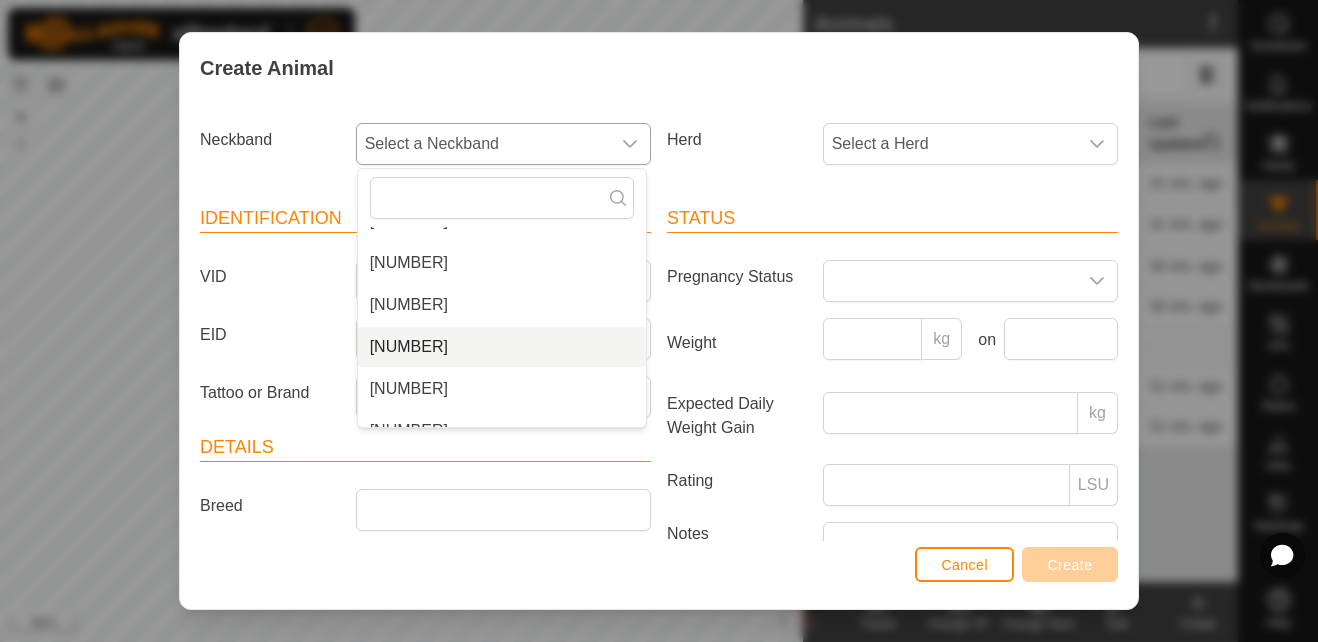 click on "[NUMBER]" at bounding box center (502, 347) 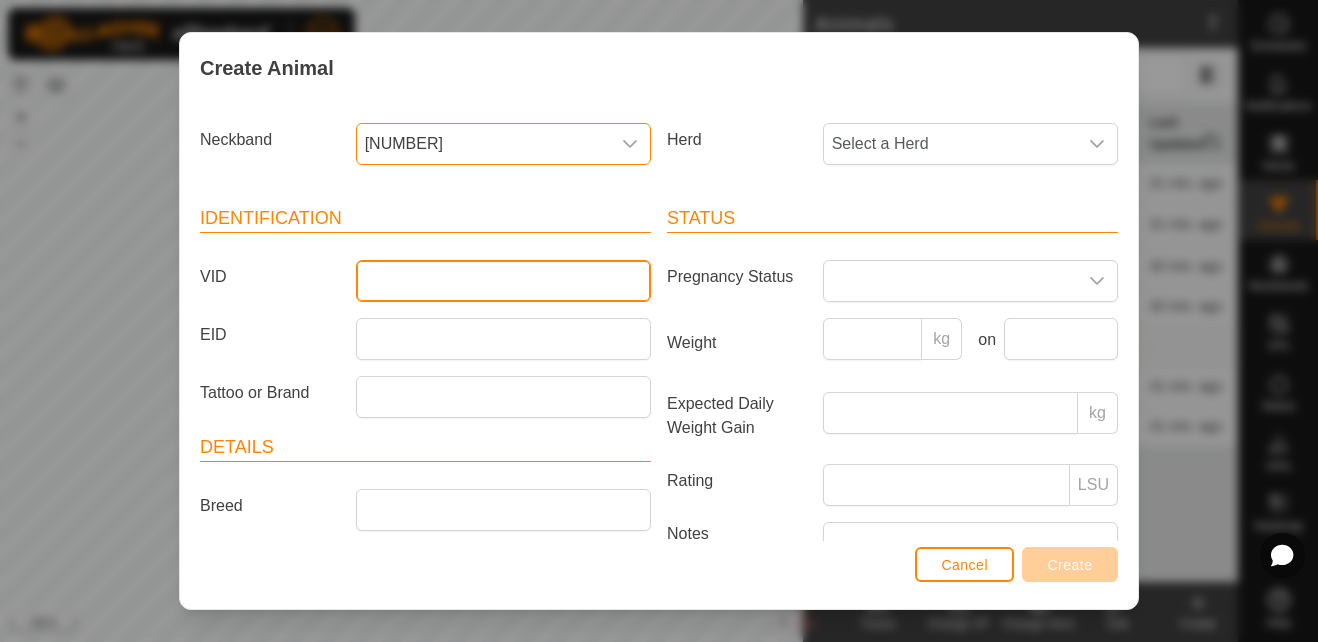 click on "VID" at bounding box center [503, 281] 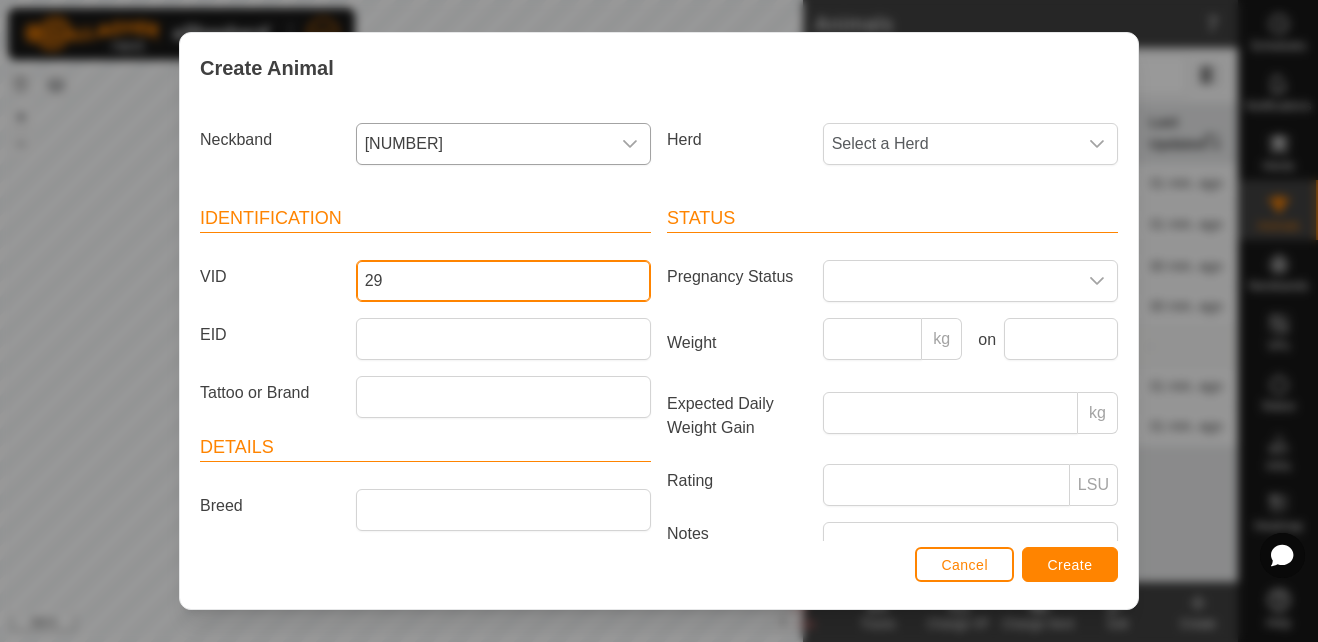 type on "29" 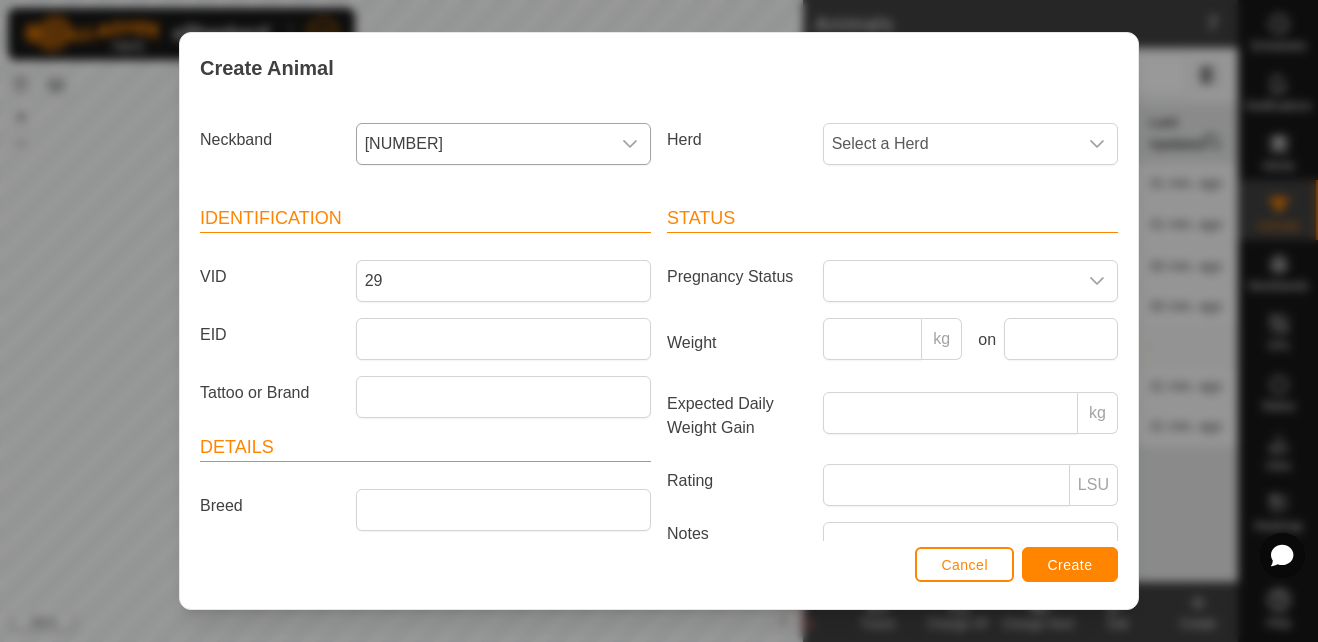 click on "Breed" at bounding box center (270, 506) 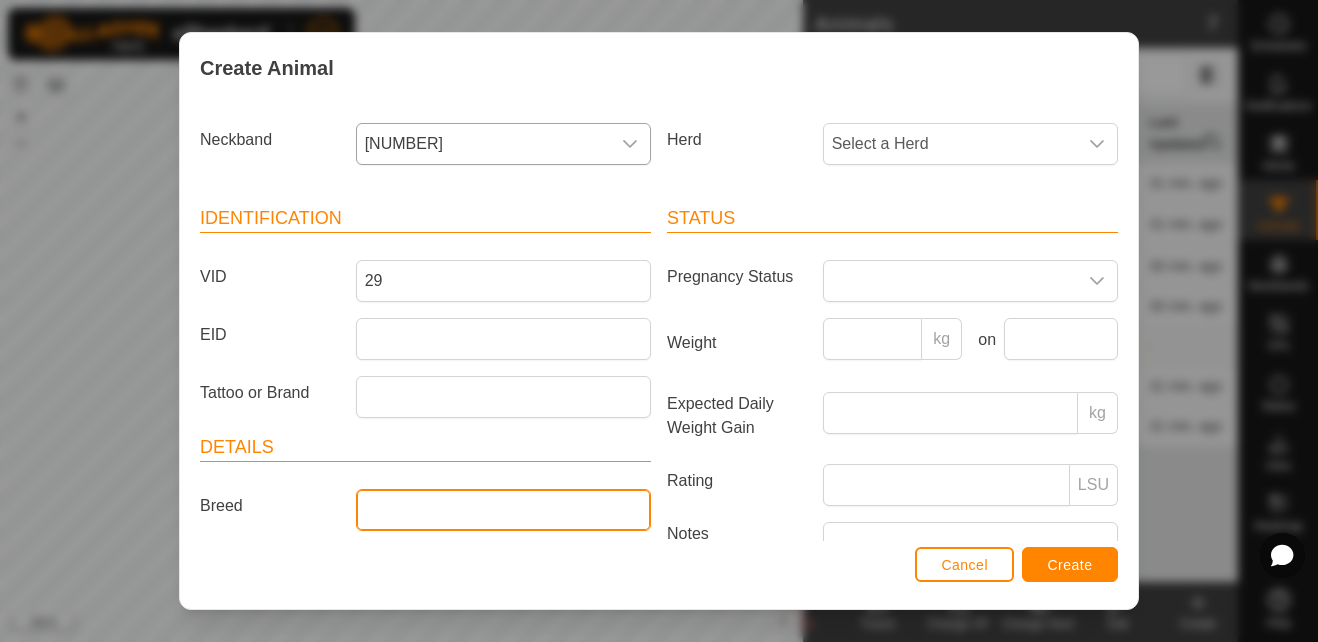 click on "Breed" at bounding box center [503, 510] 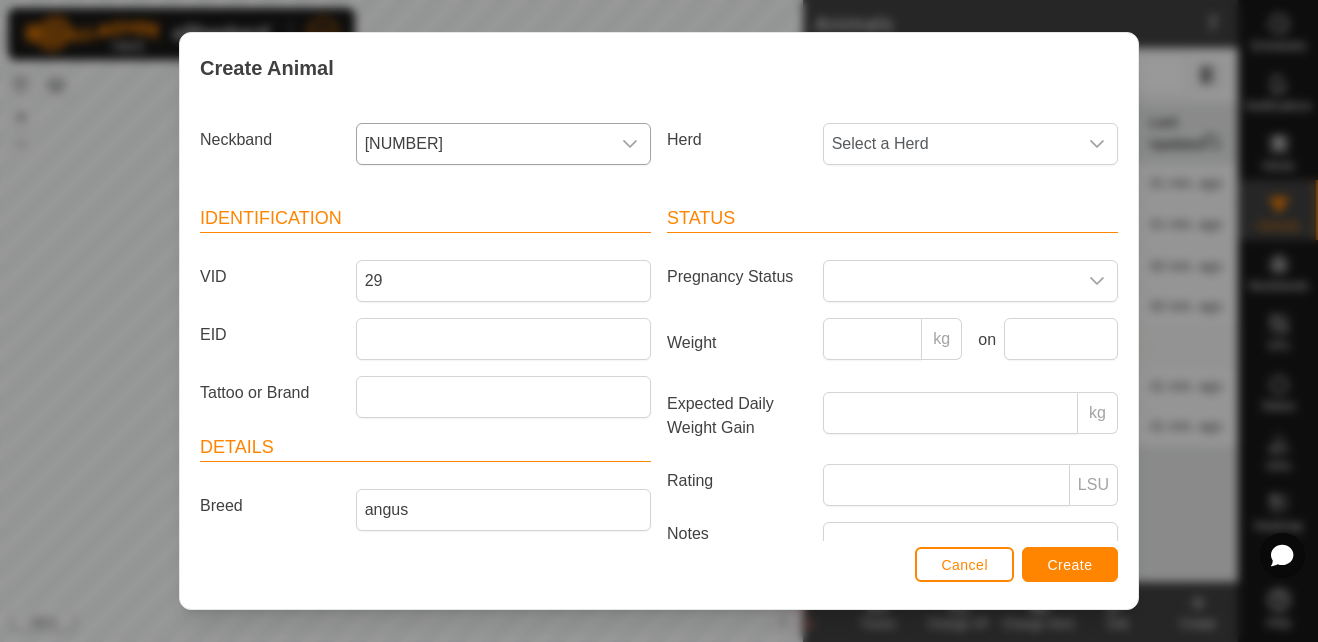 click on "Create Animal" at bounding box center (659, 68) 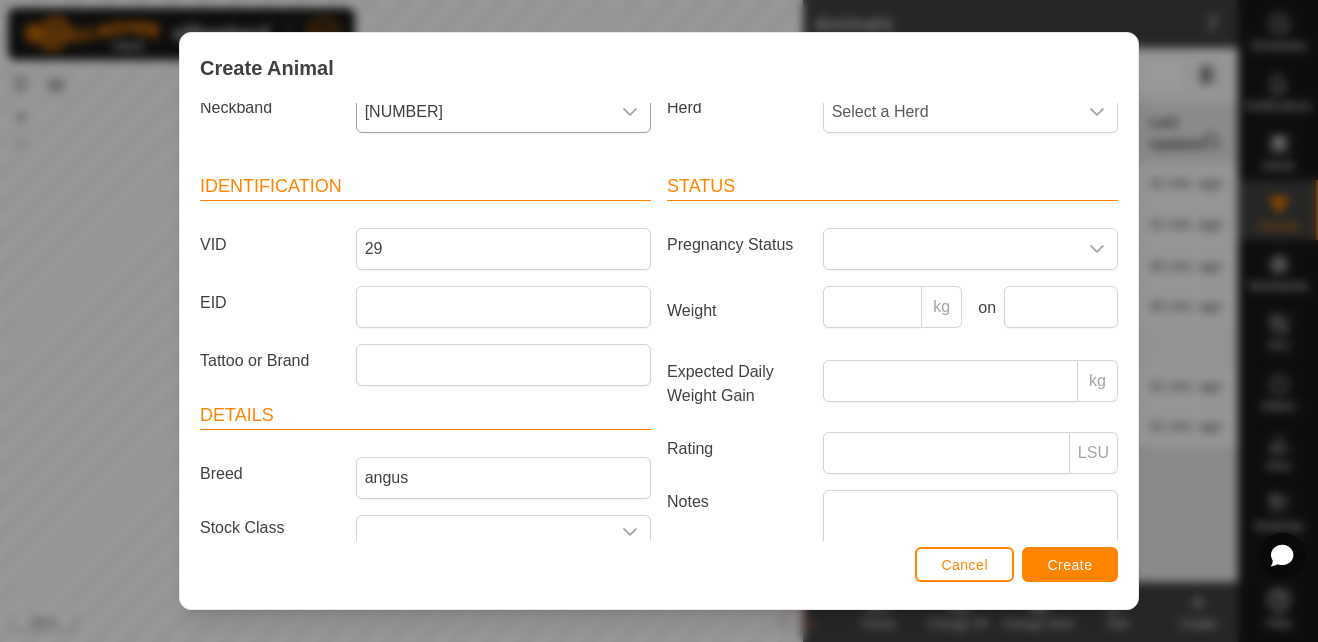 scroll, scrollTop: 0, scrollLeft: 0, axis: both 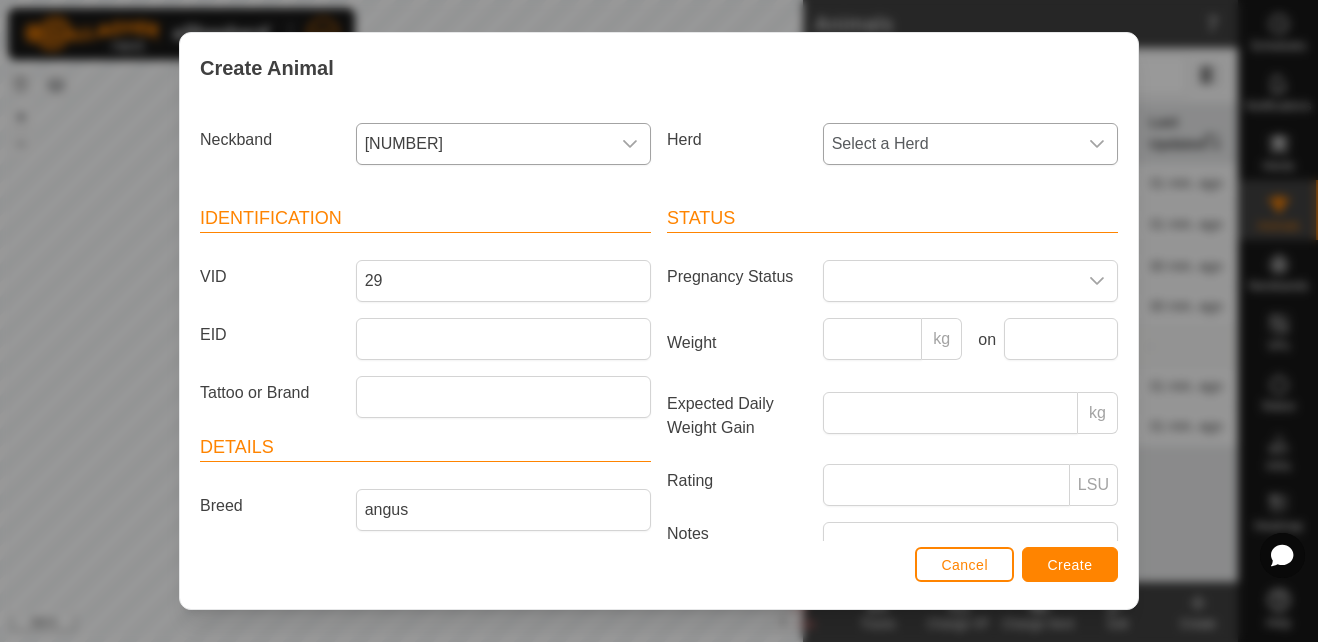 click at bounding box center [1097, 144] 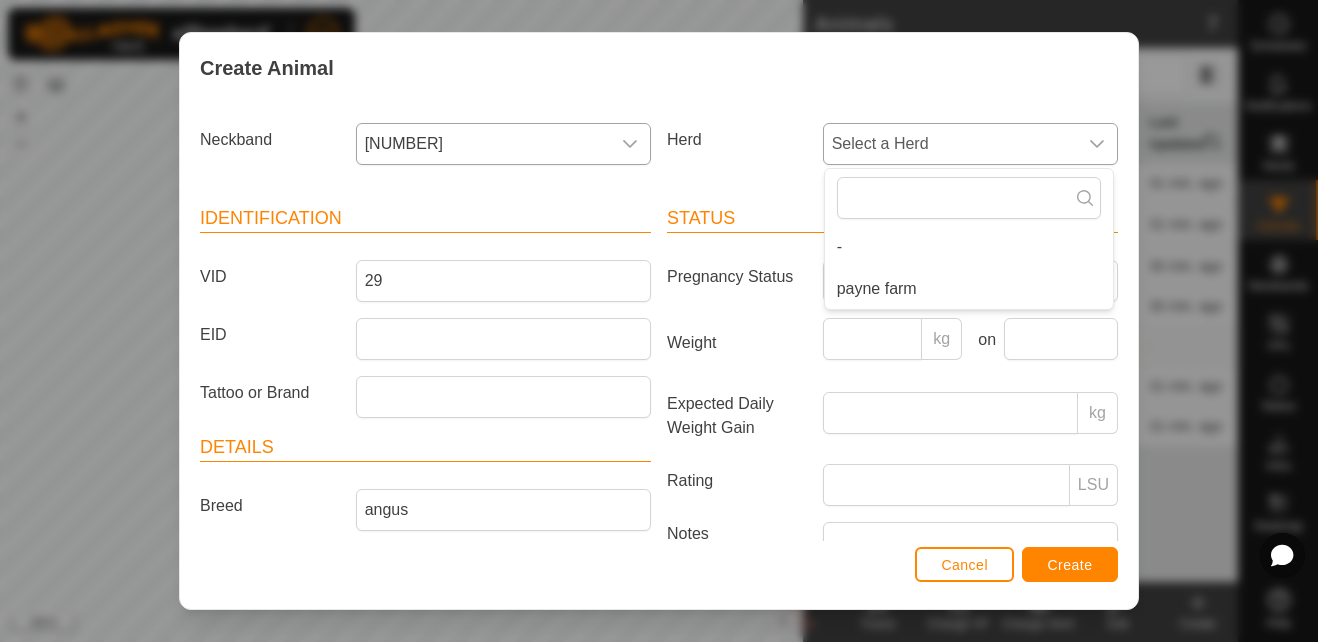 click on "payne farm" at bounding box center [969, 289] 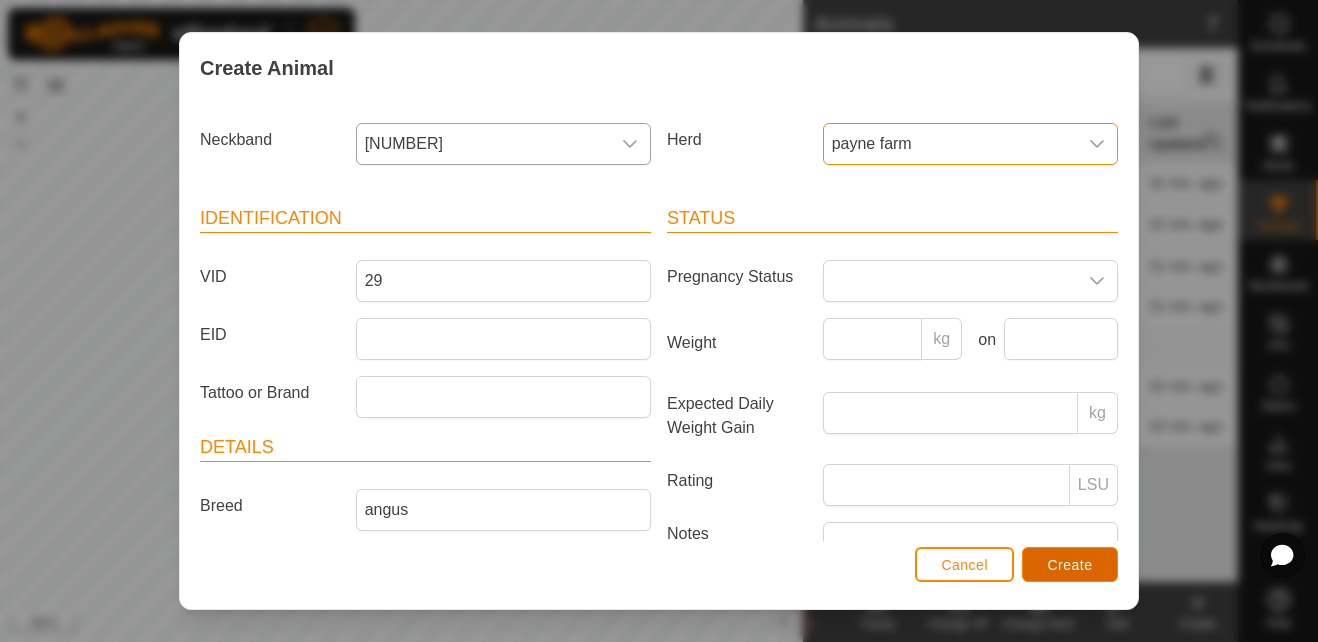 click on "Create" at bounding box center (1070, 564) 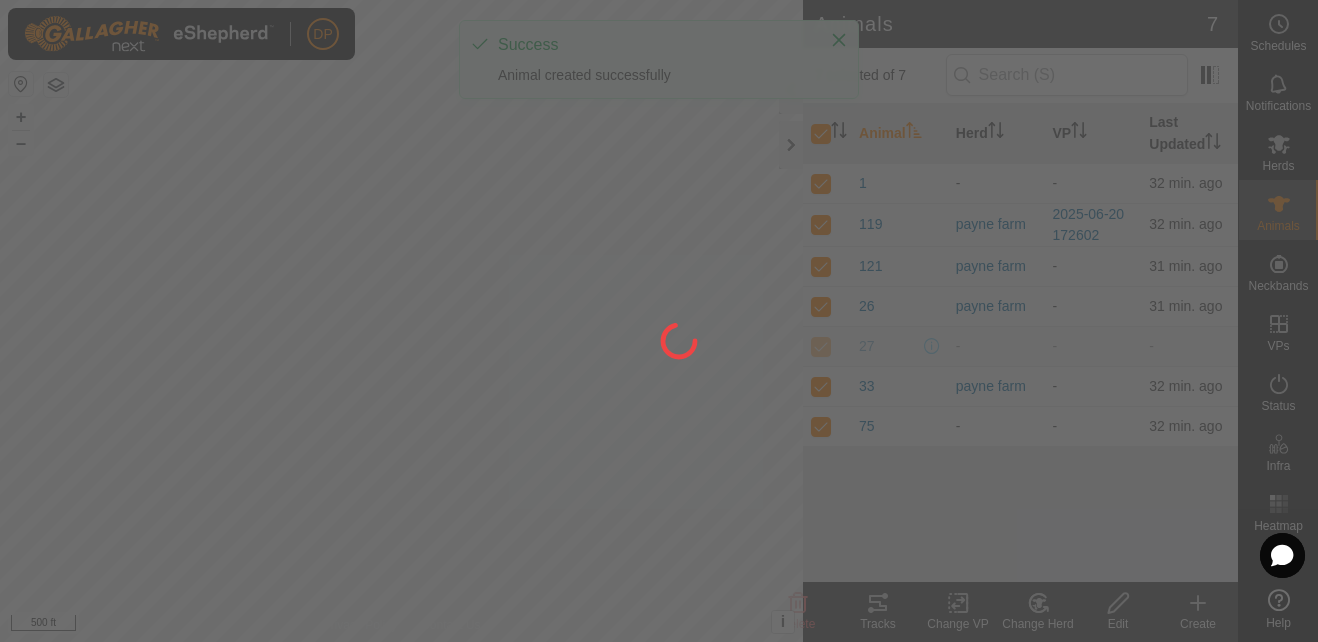checkbox on "false" 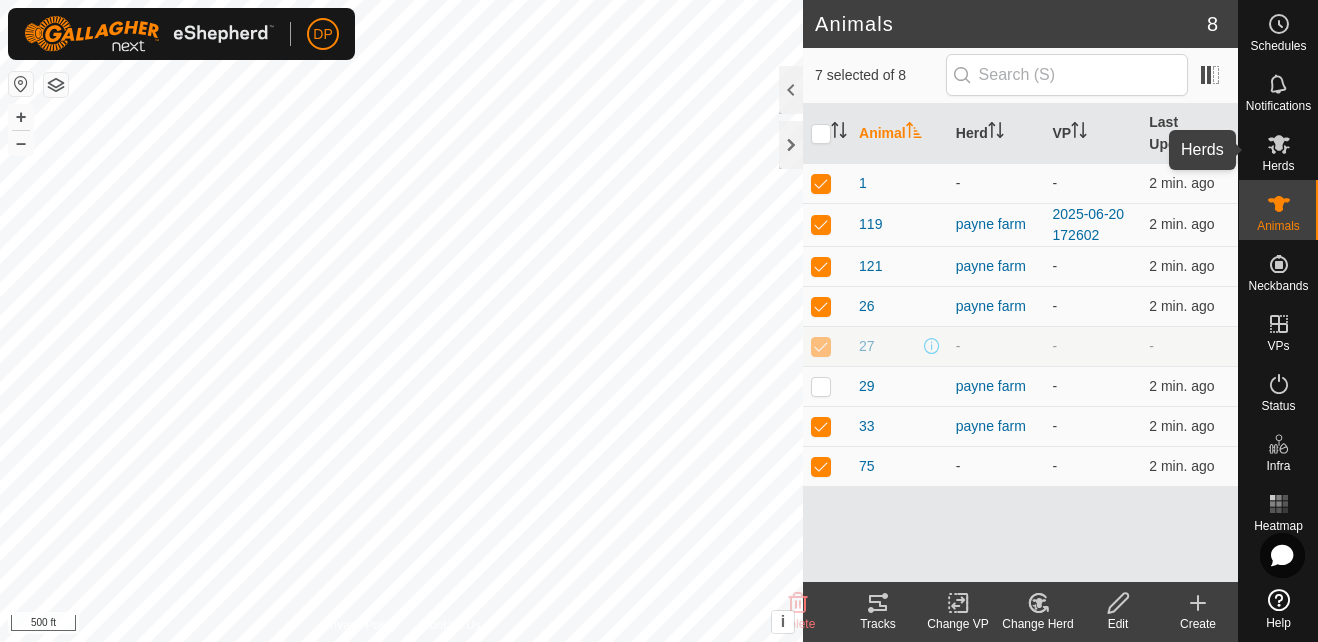 drag, startPoint x: 1268, startPoint y: 146, endPoint x: 1275, endPoint y: 162, distance: 17.464249 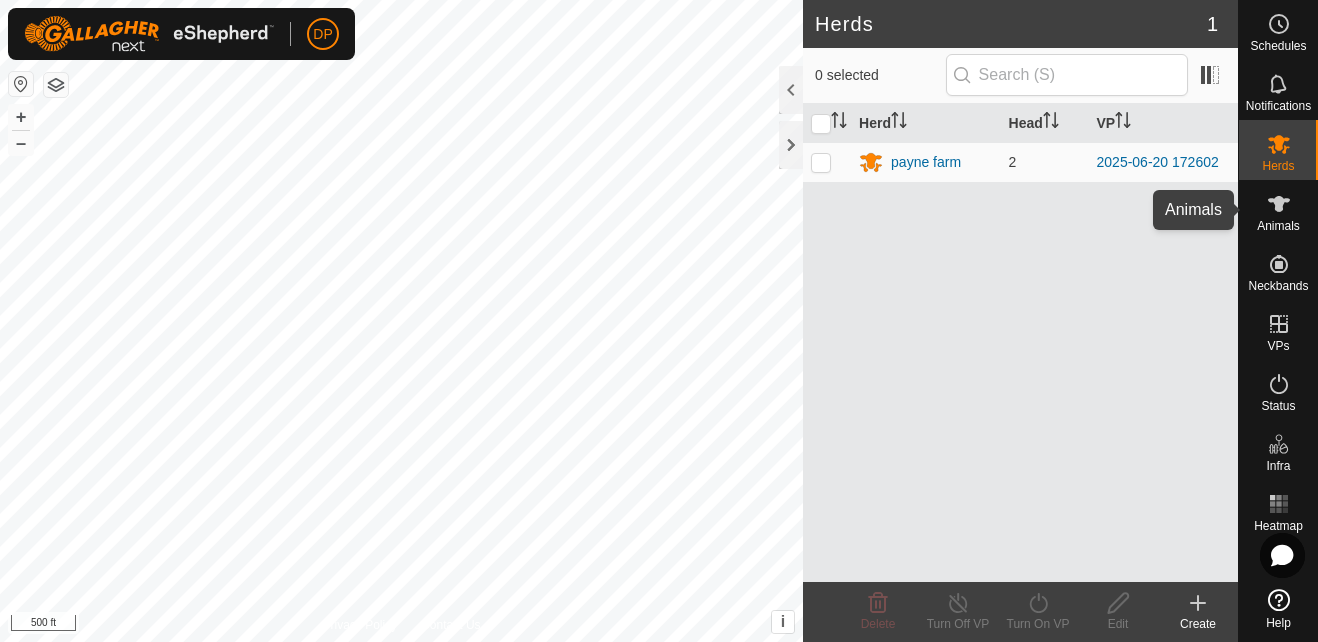 click 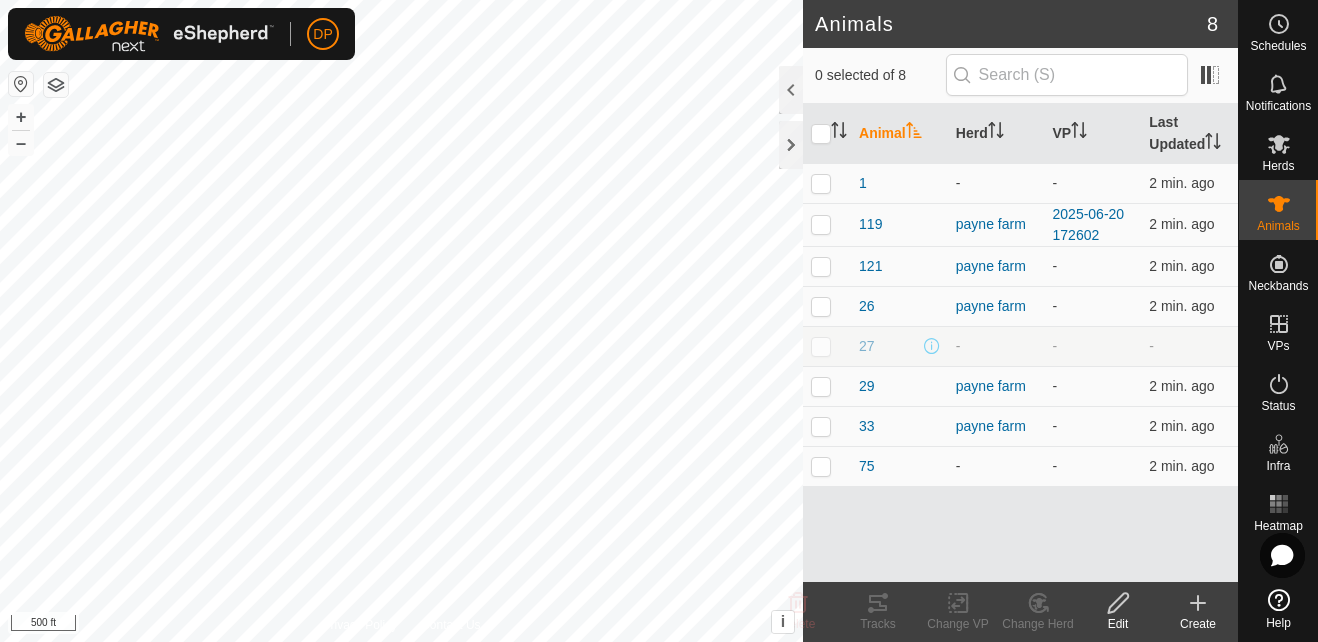 click 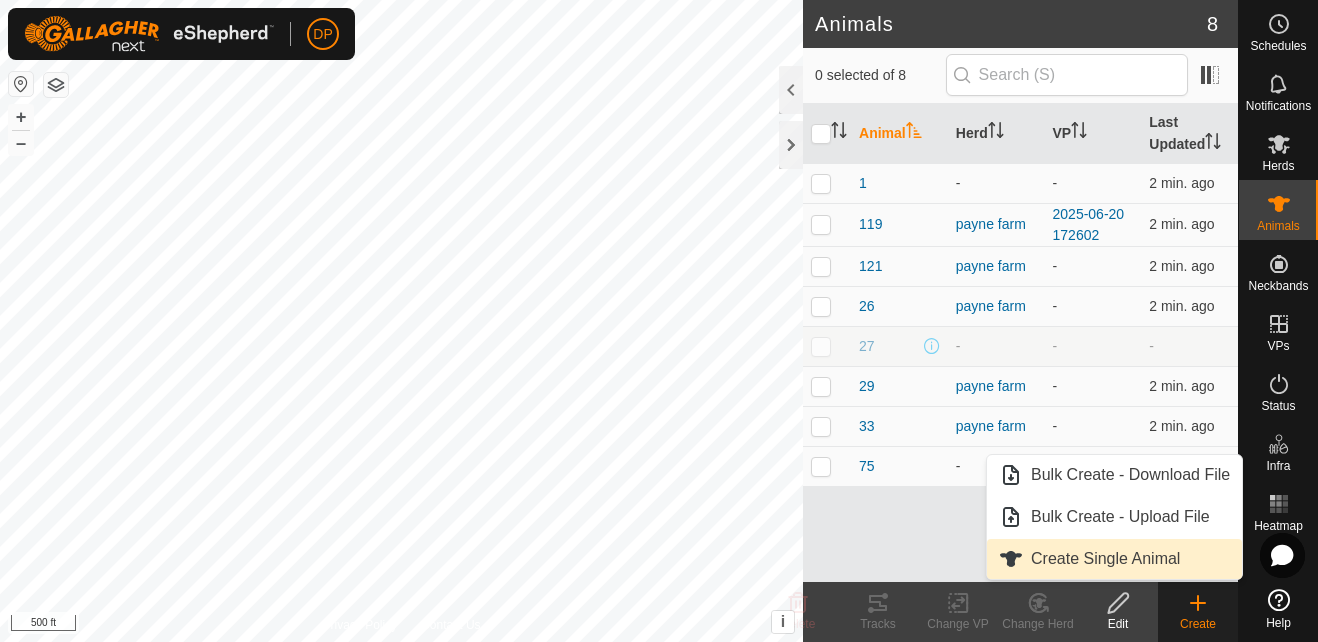 click on "Create Single Animal" at bounding box center [1114, 559] 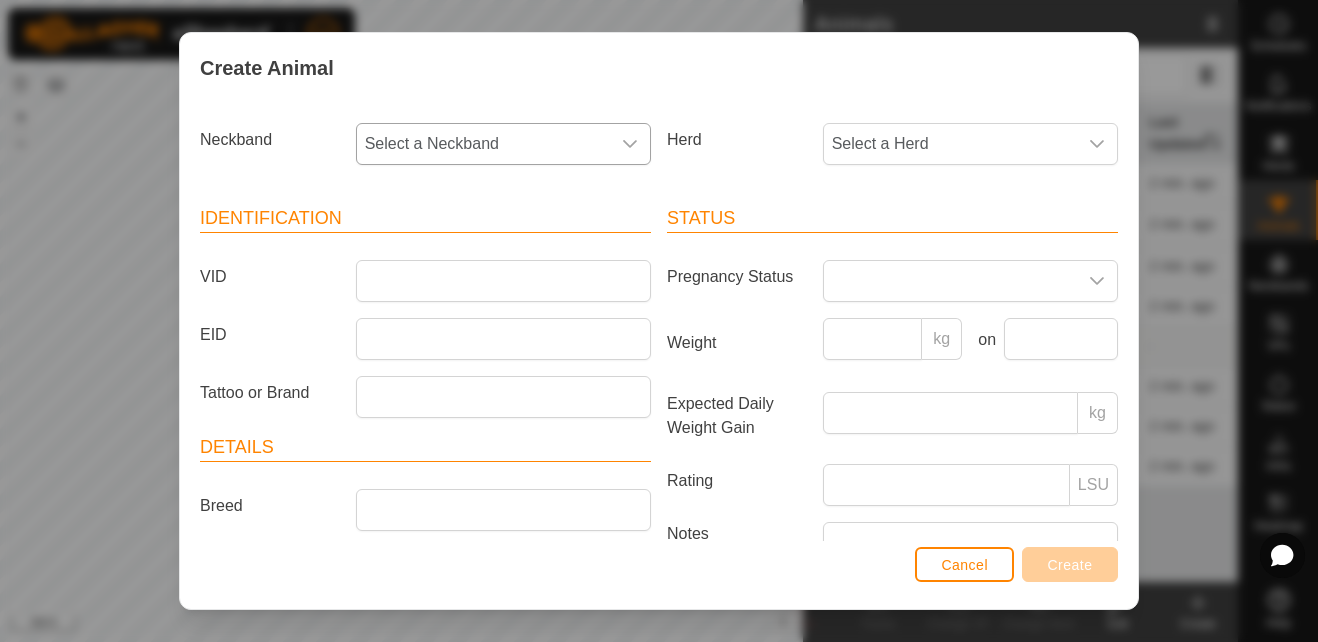 click on "Select a Neckband" at bounding box center (483, 144) 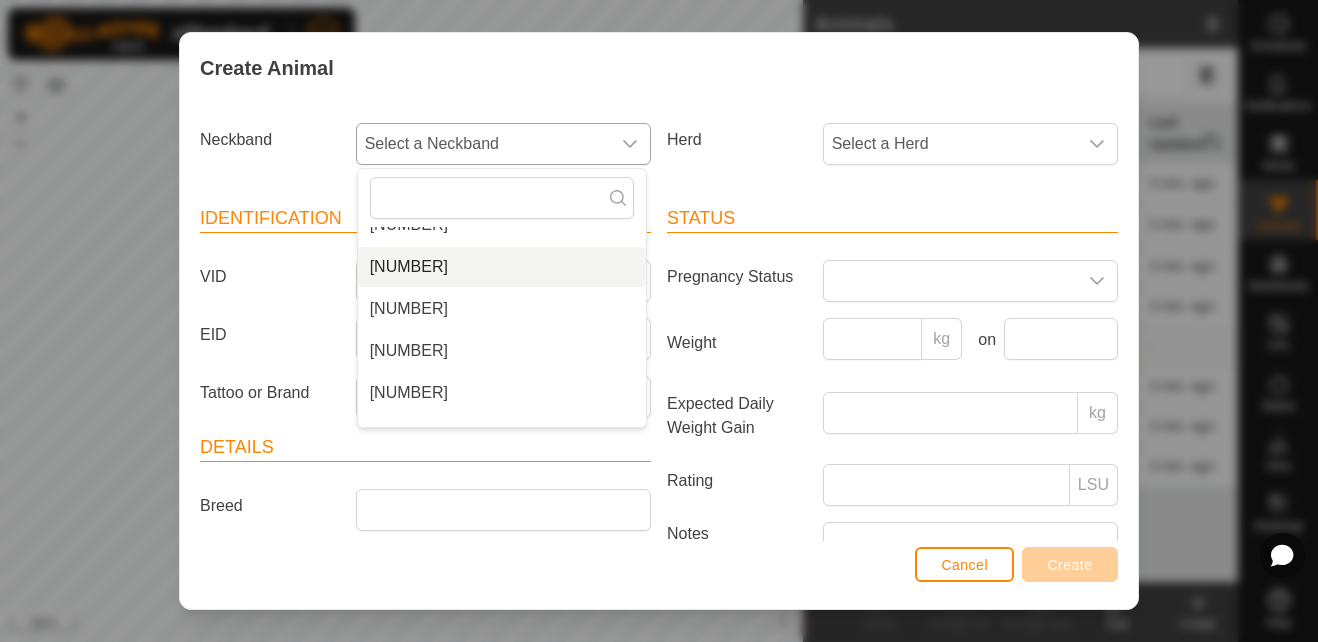 scroll, scrollTop: 2066, scrollLeft: 0, axis: vertical 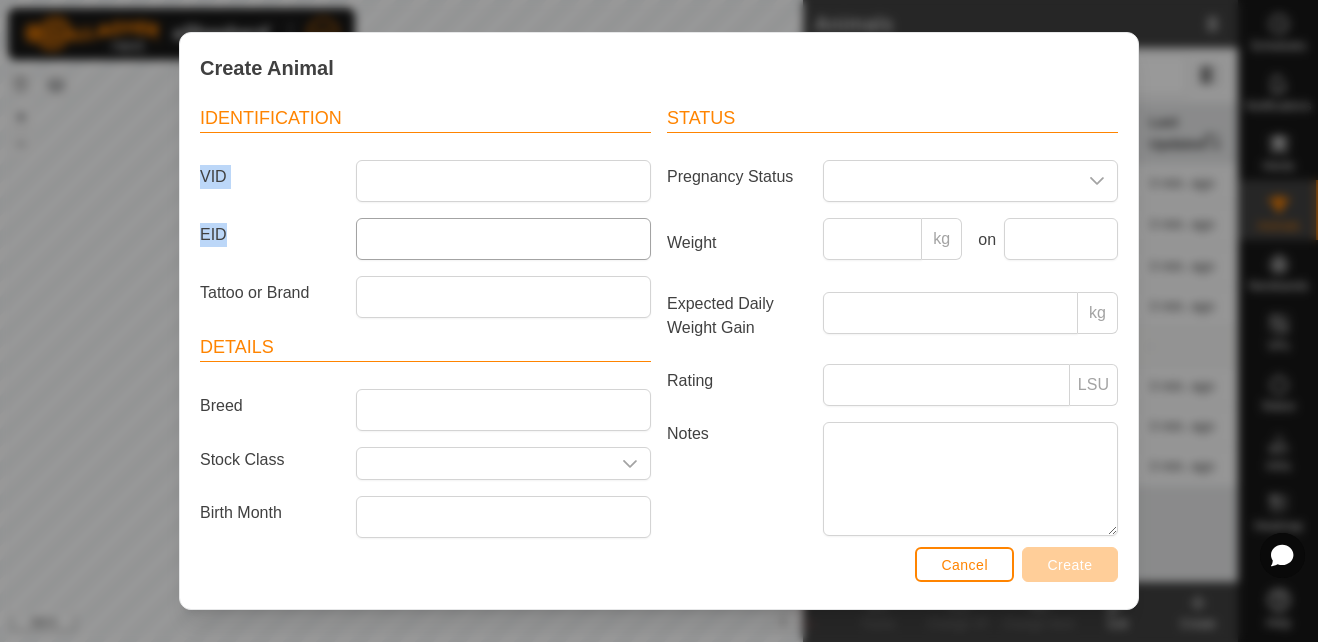 drag, startPoint x: 394, startPoint y: 117, endPoint x: 383, endPoint y: 227, distance: 110.54863 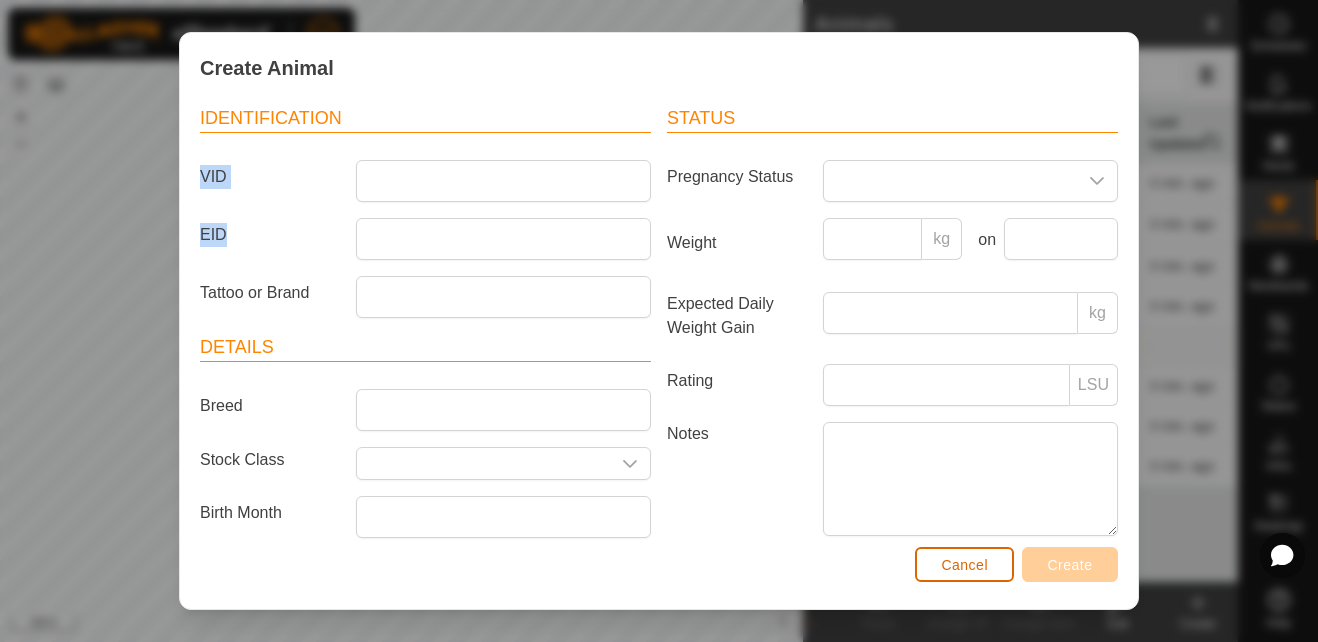 click on "Cancel" at bounding box center [964, 564] 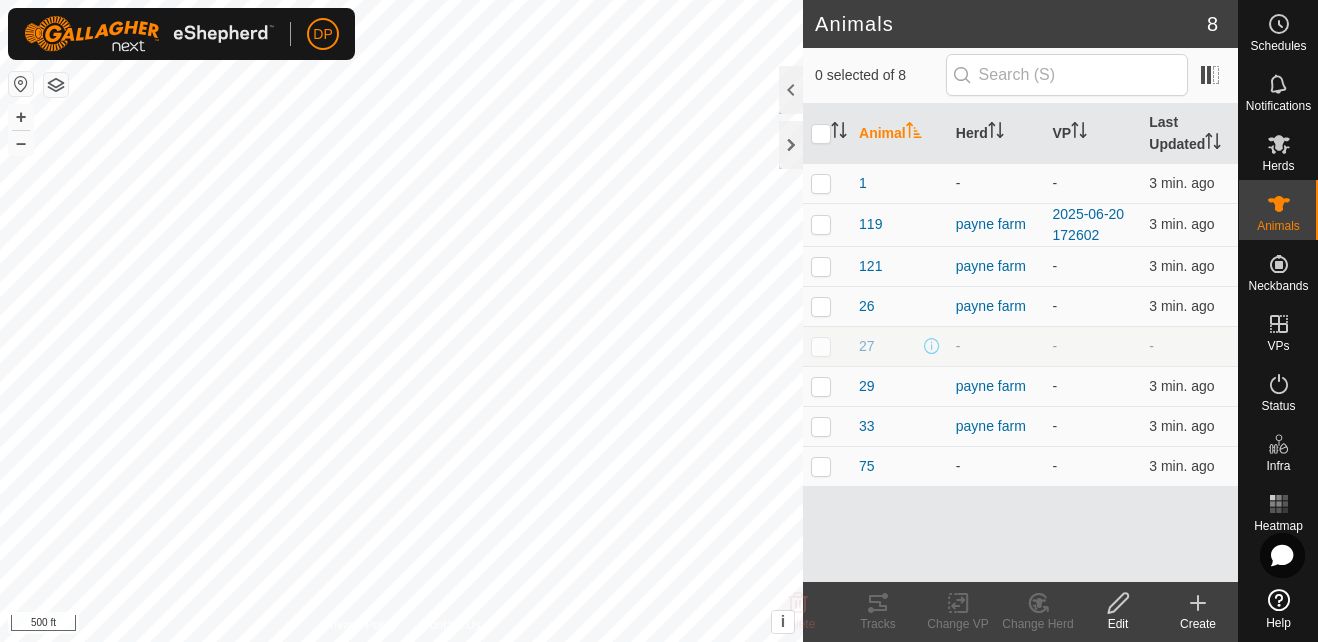 click 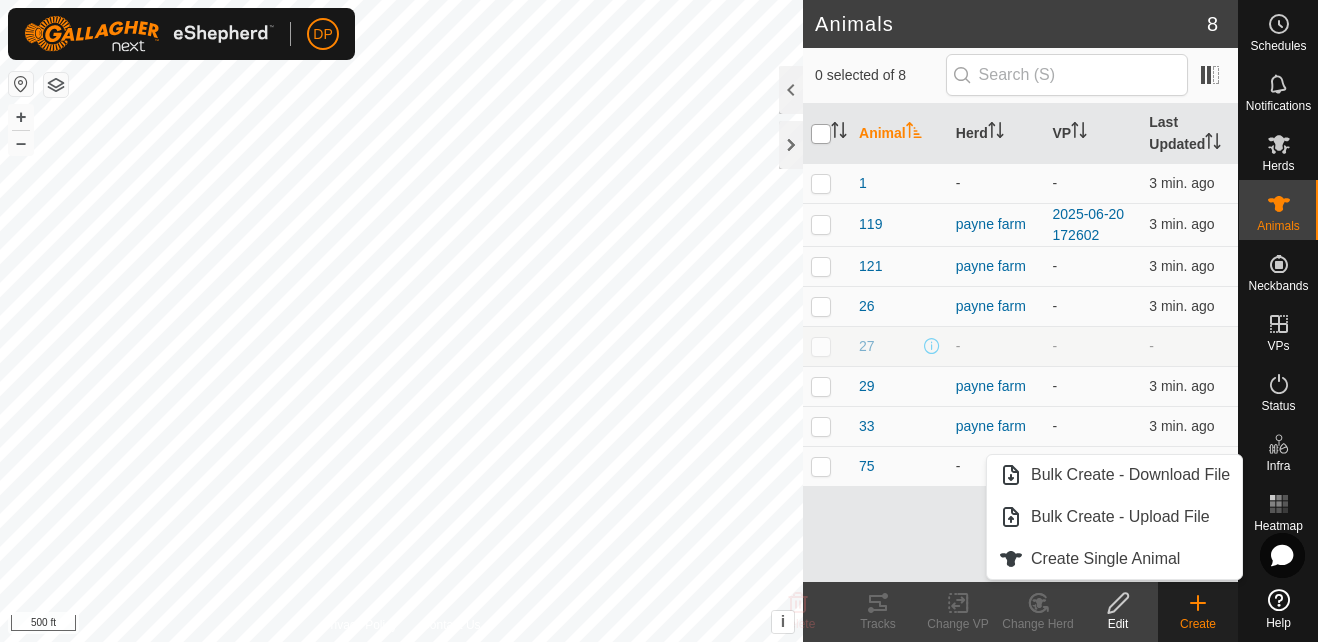 click at bounding box center [821, 134] 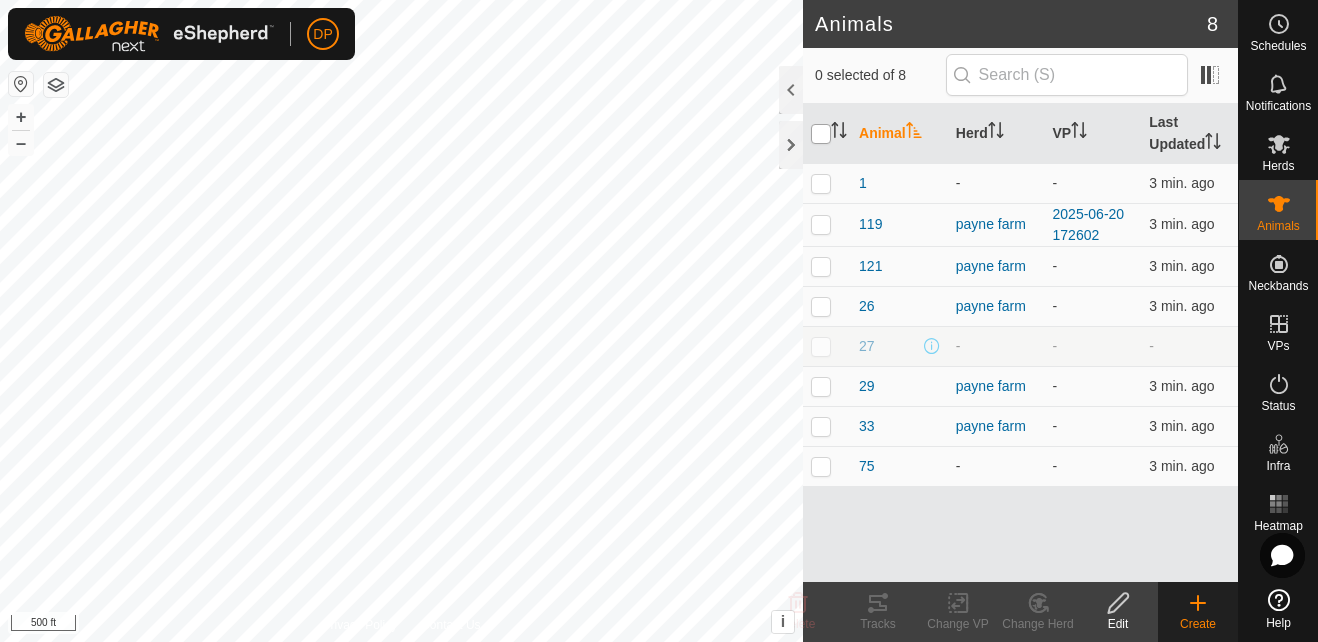 checkbox on "true" 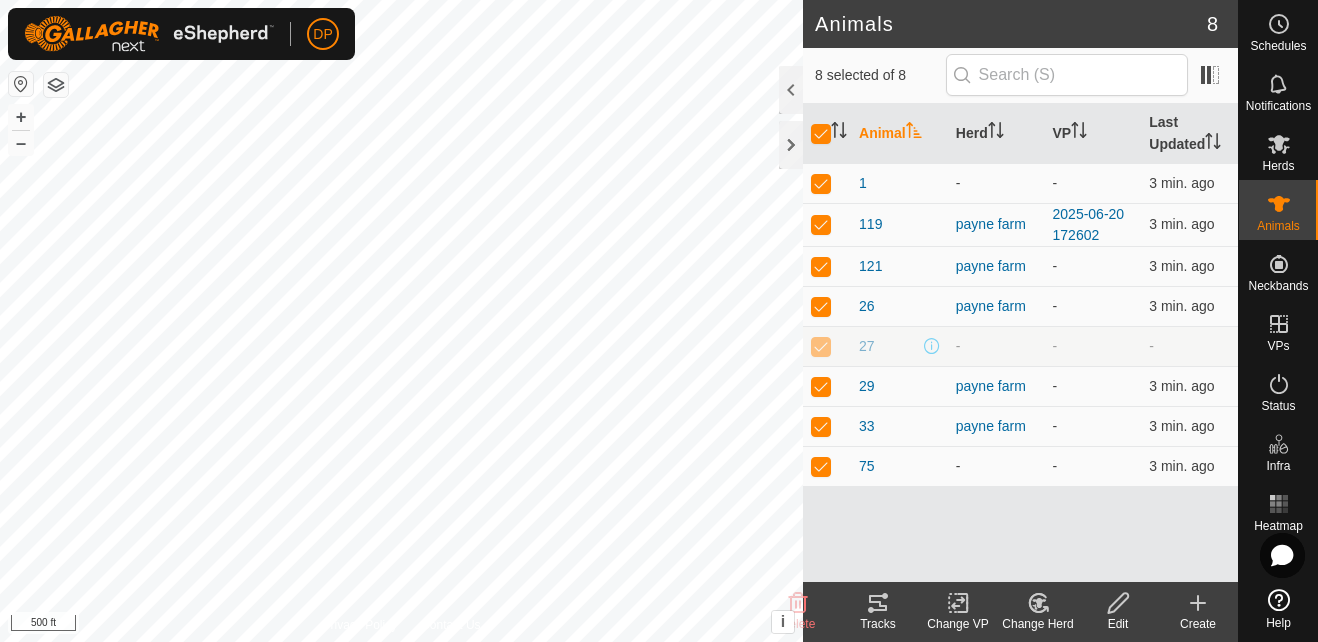 click 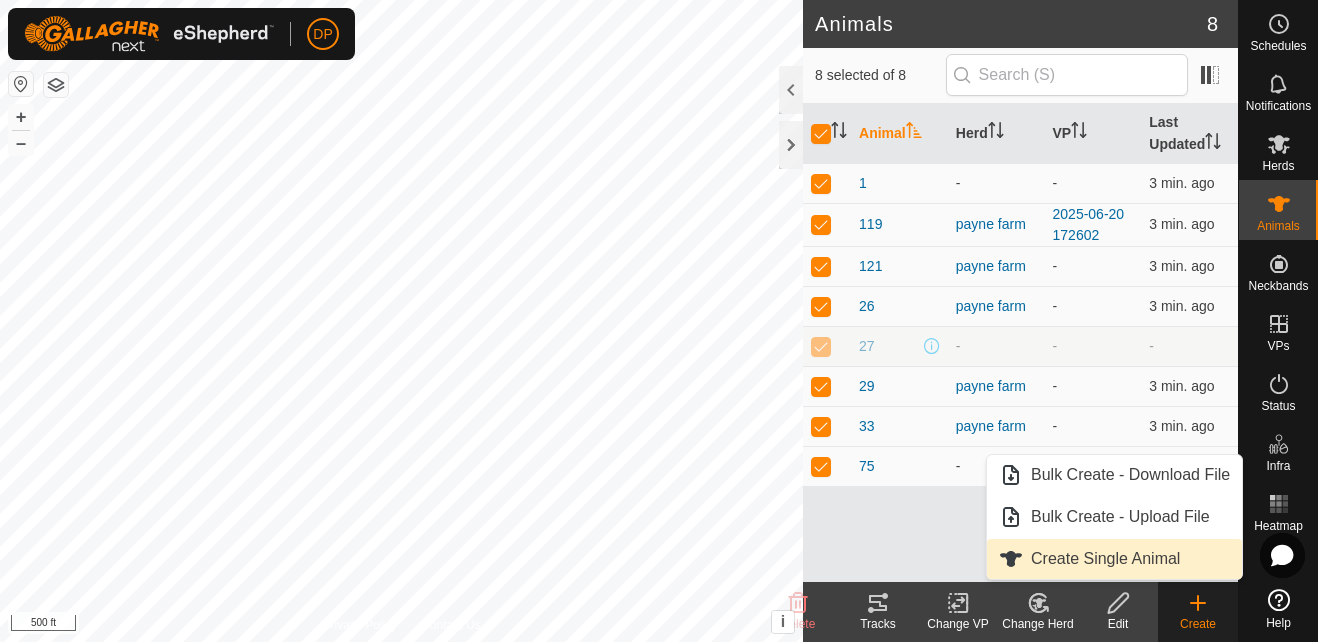 click on "Create Single Animal" at bounding box center [1114, 559] 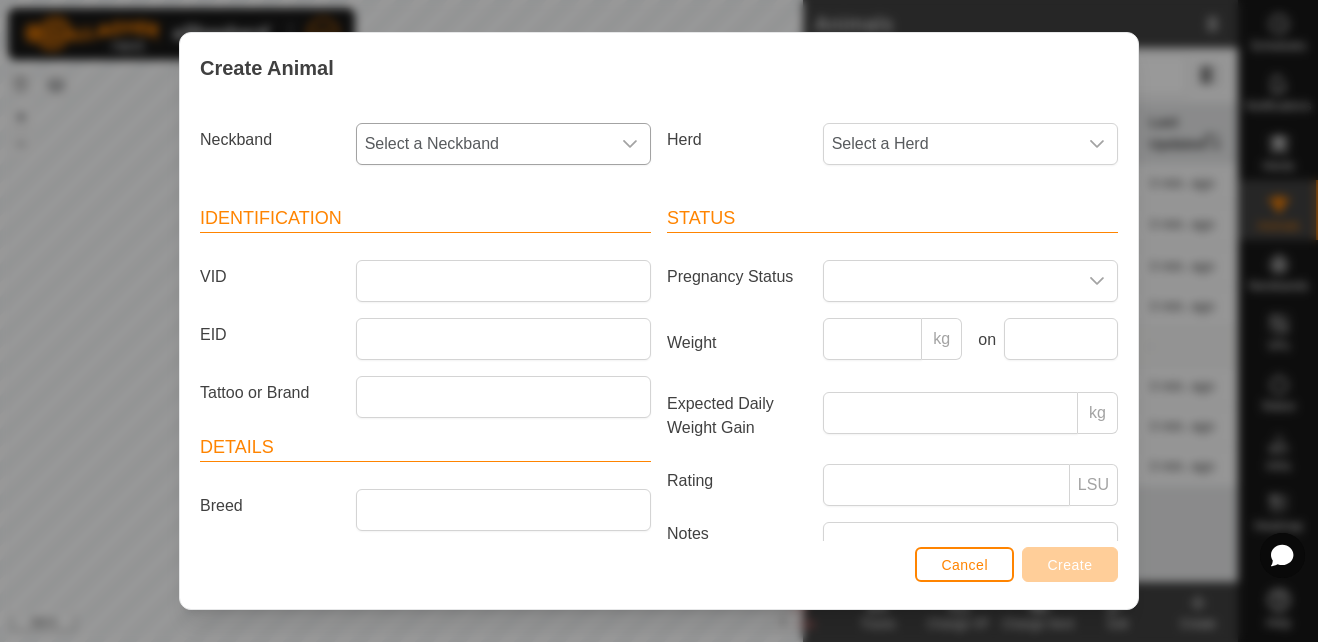 click on "Select a Neckband" at bounding box center [483, 144] 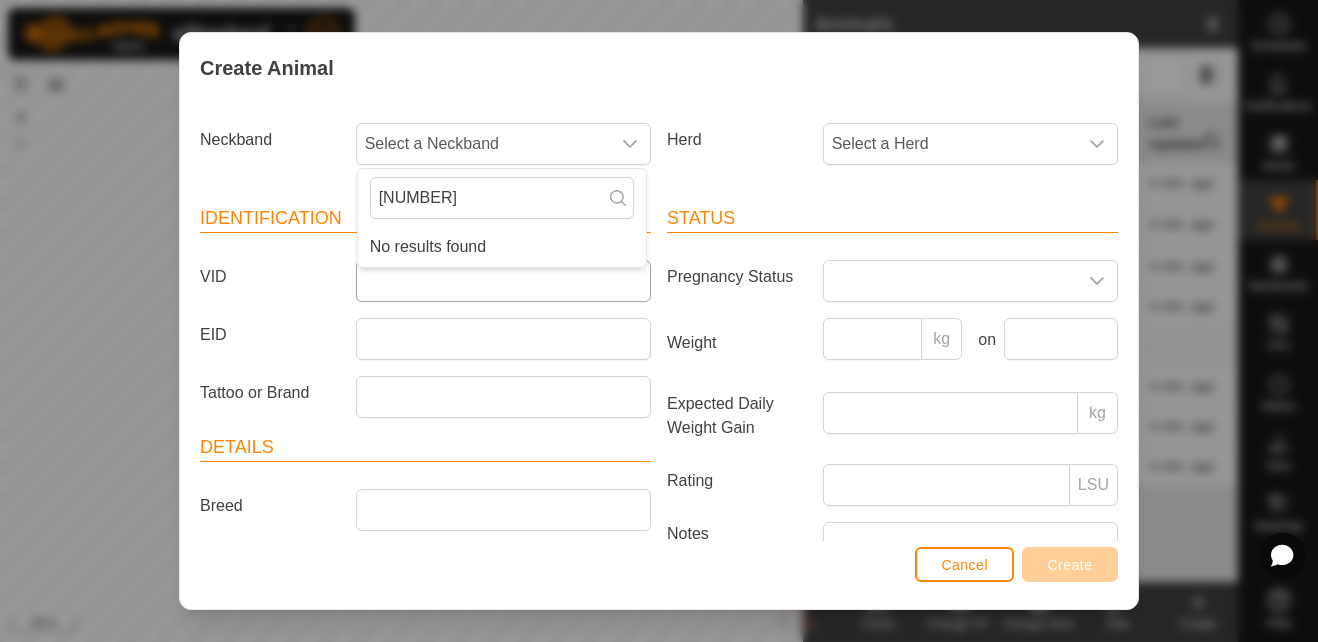 type on "[NUMBER]" 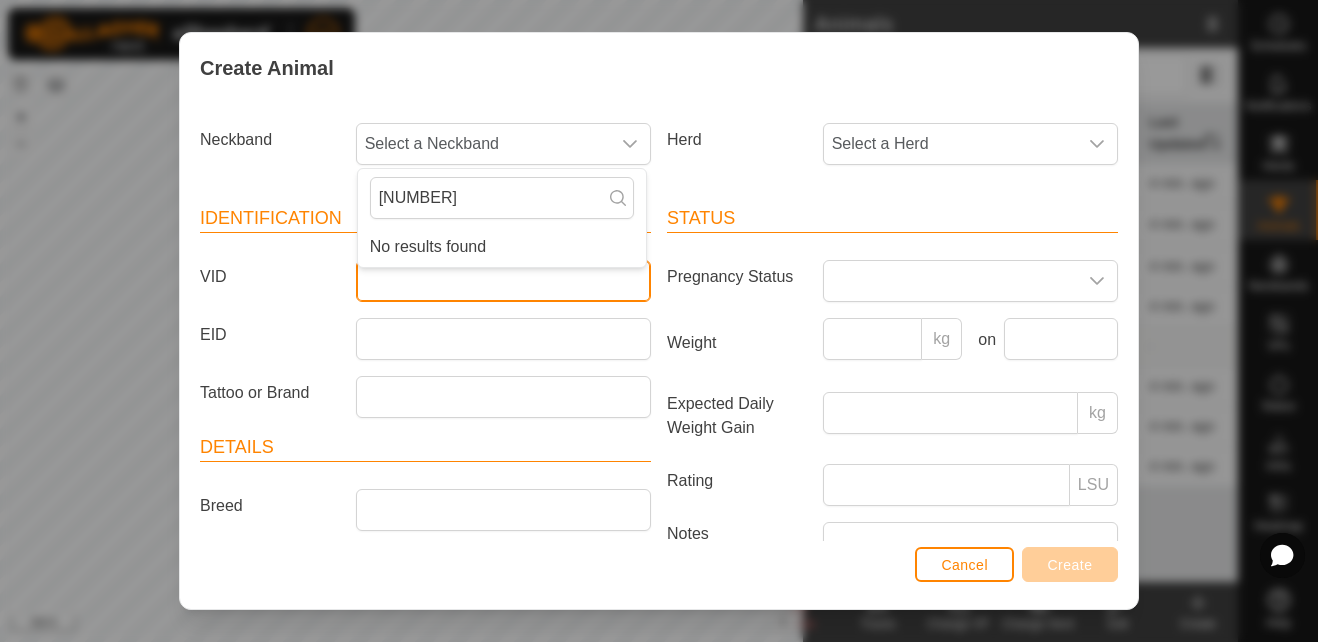 click on "VID" at bounding box center [503, 281] 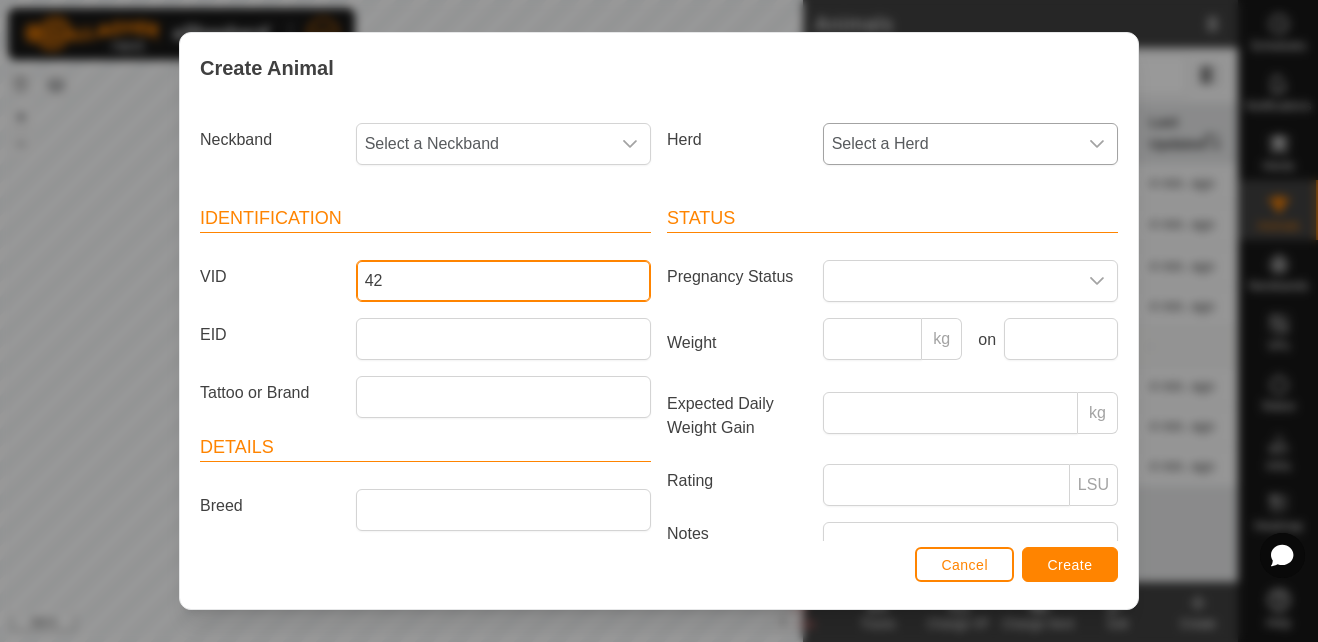 type on "42" 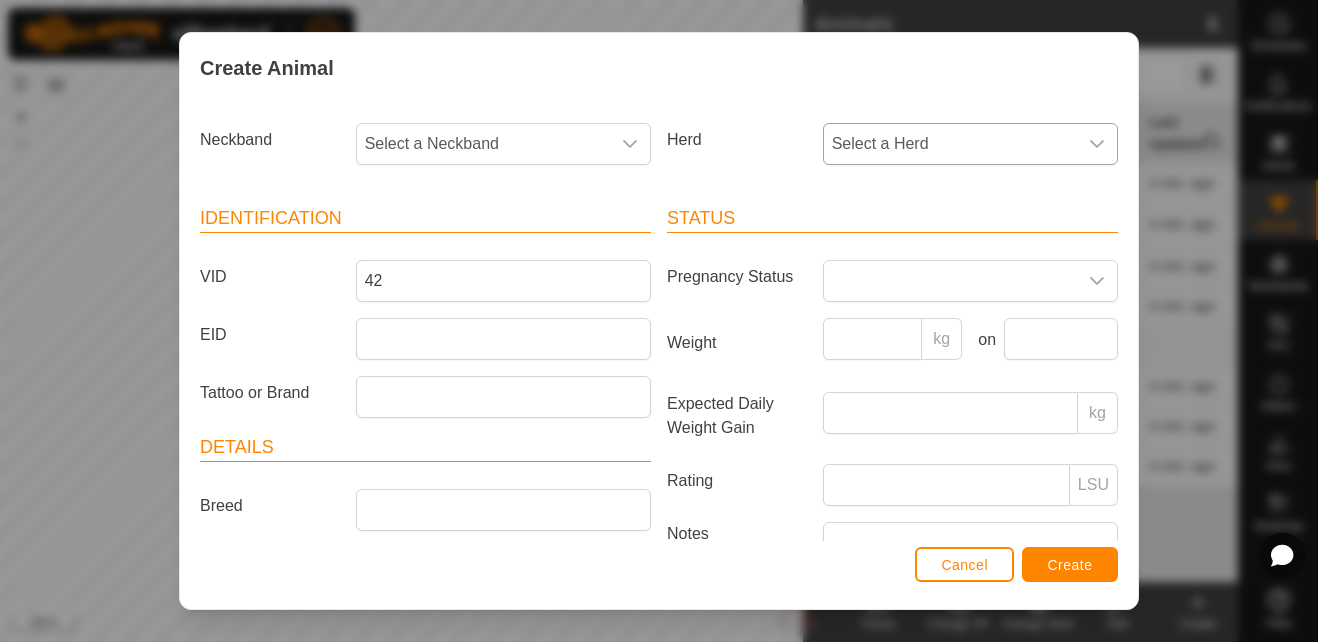 click 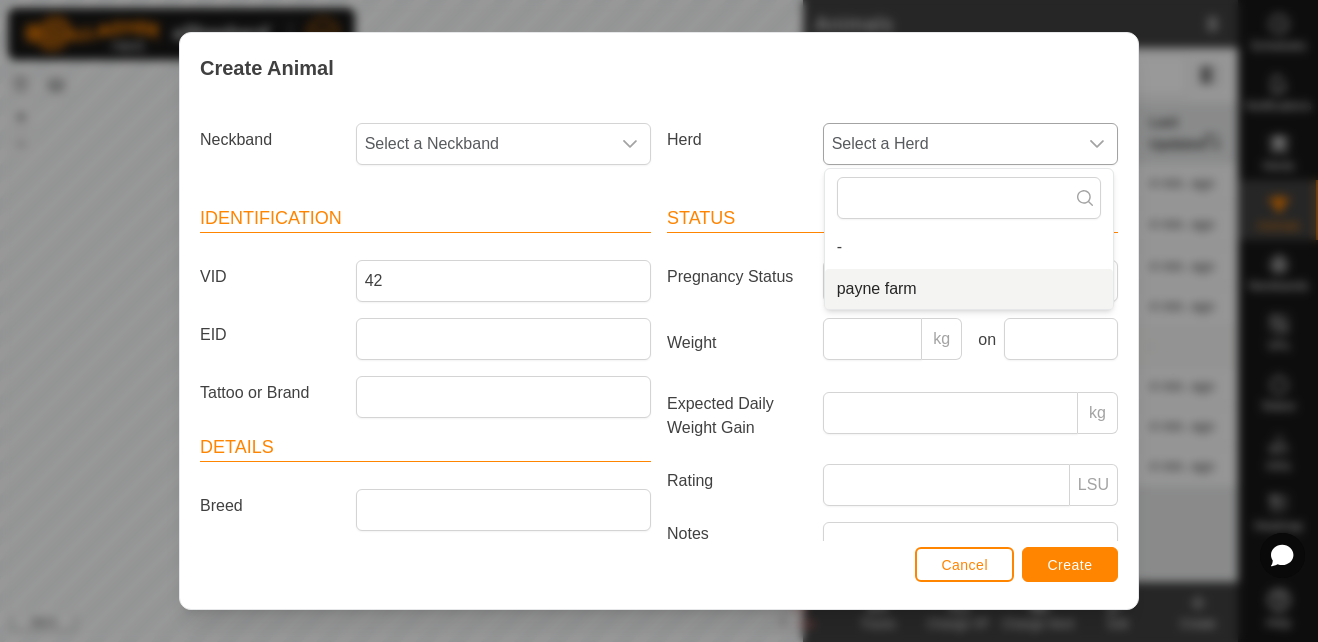 click on "payne farm" at bounding box center (969, 289) 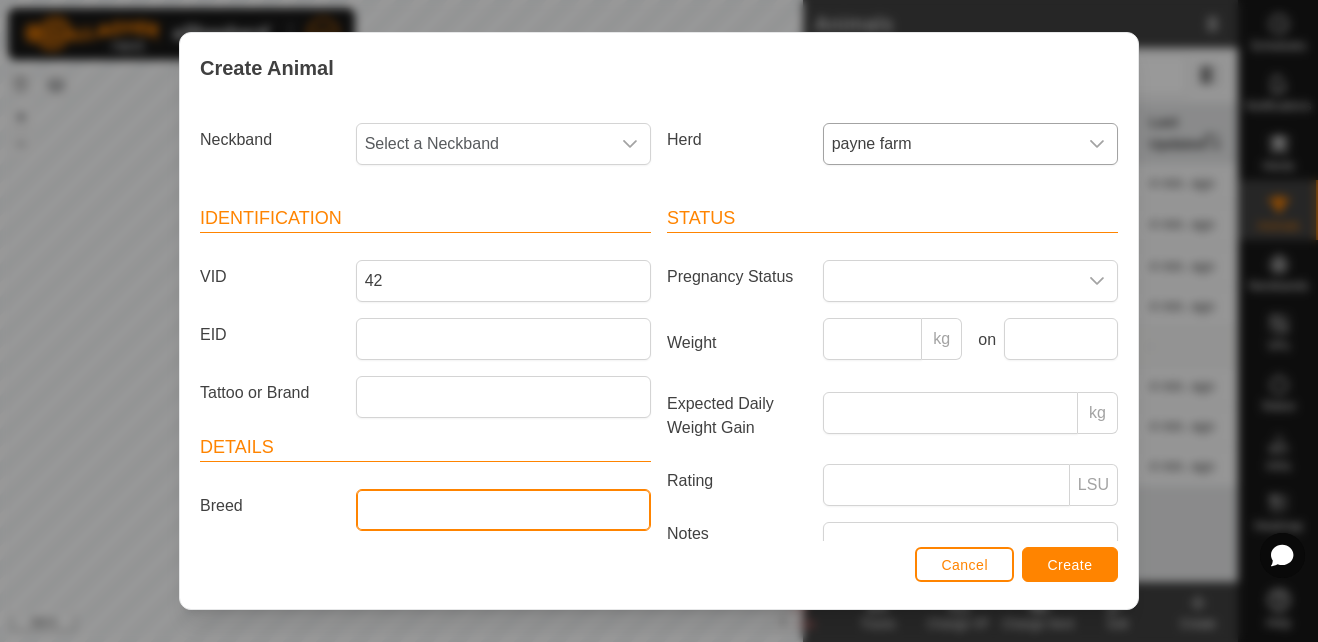click on "Breed" at bounding box center [503, 510] 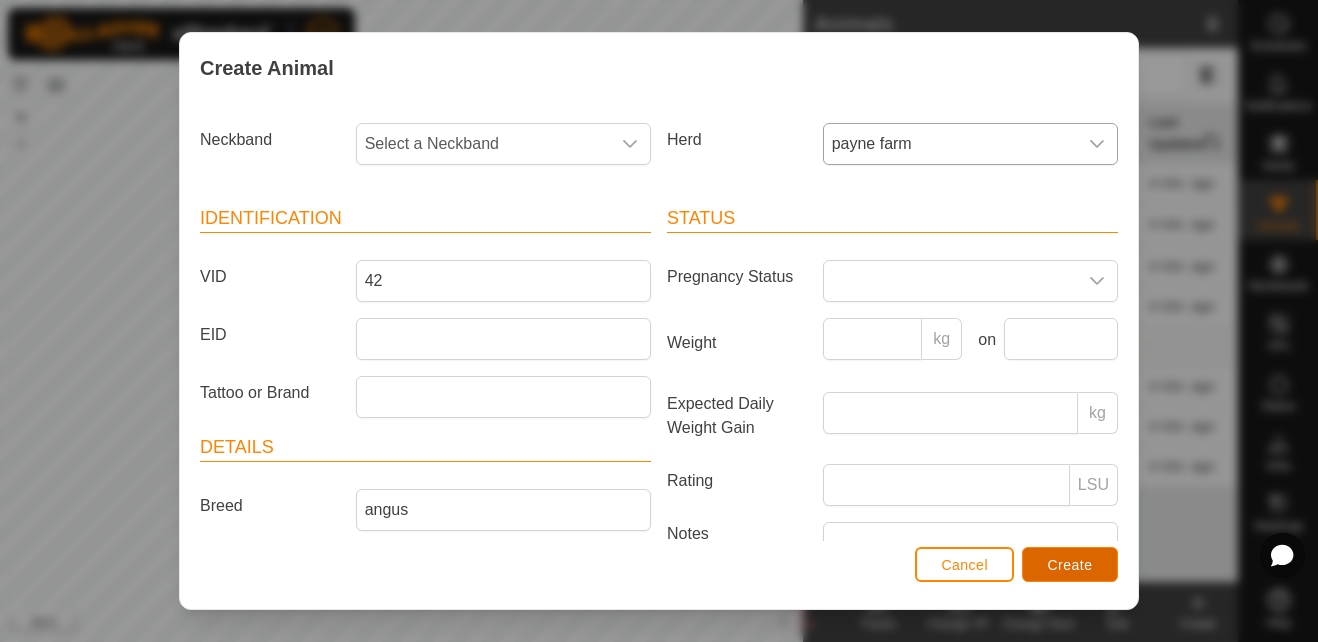 click on "Create" at bounding box center (1070, 565) 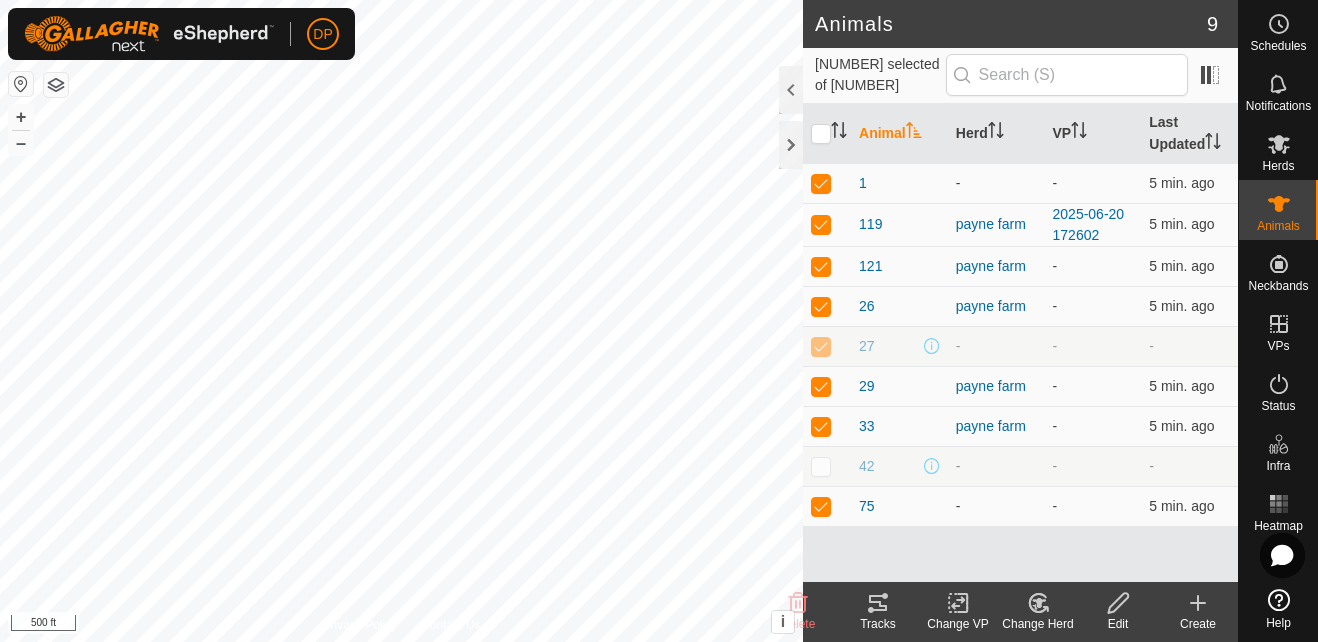 click at bounding box center (821, 466) 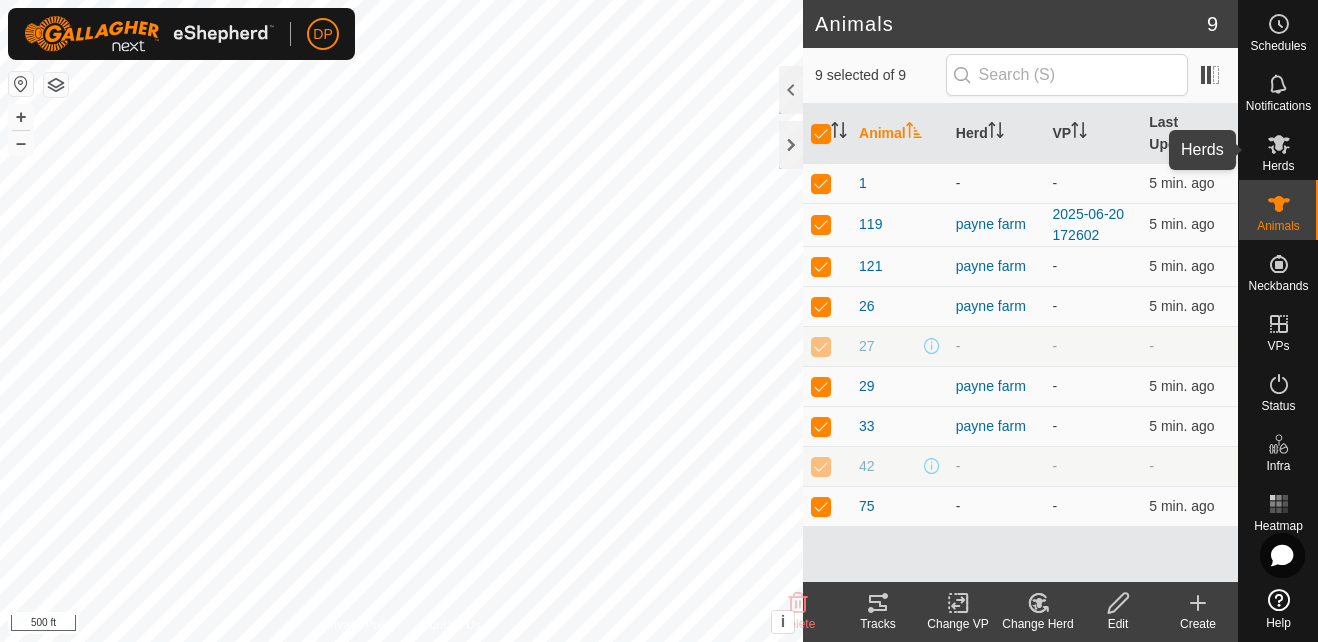 click 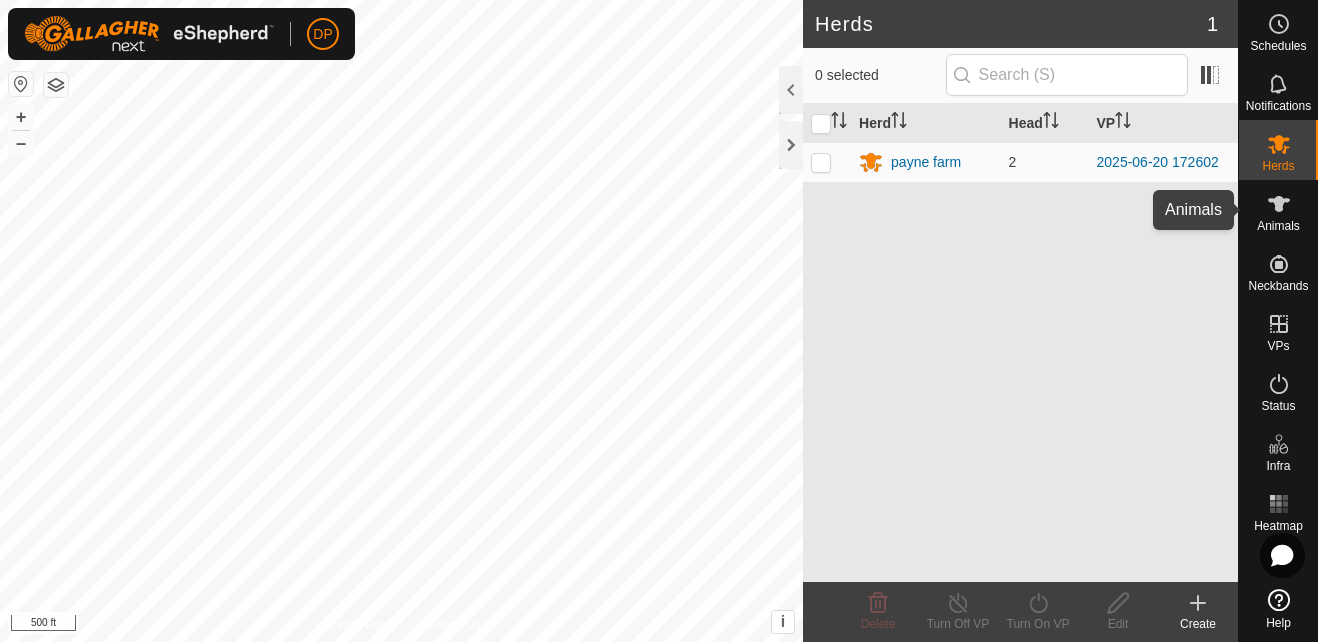 click 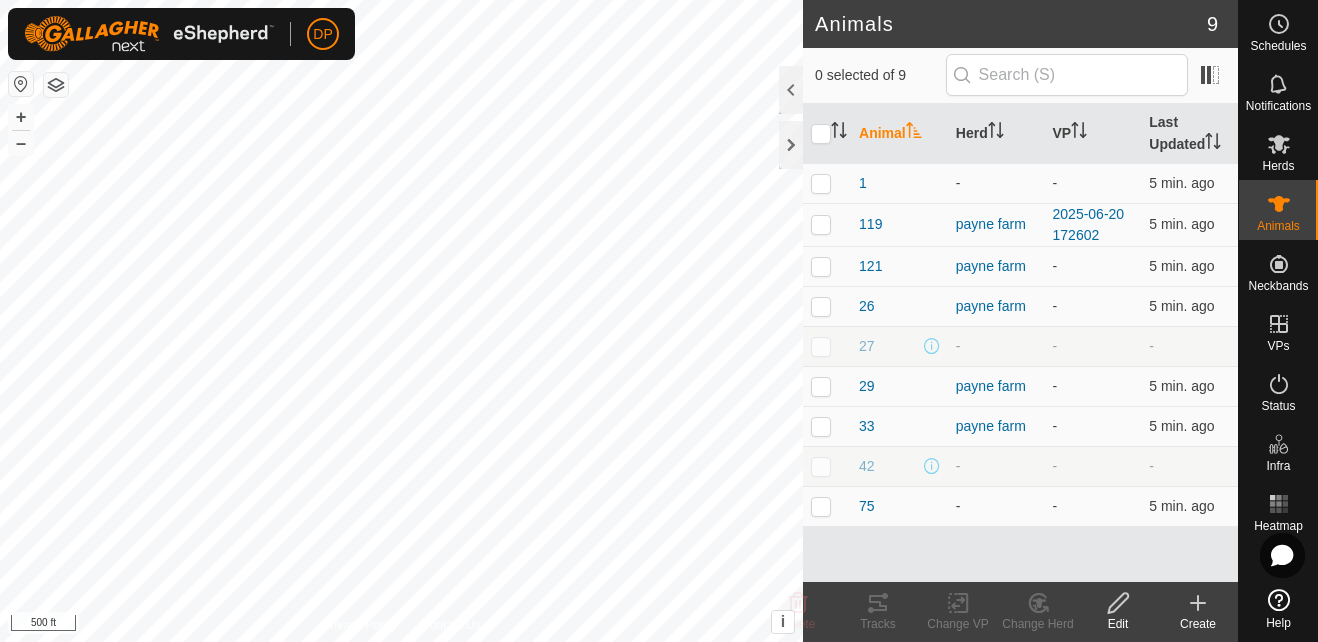 click on "Create" 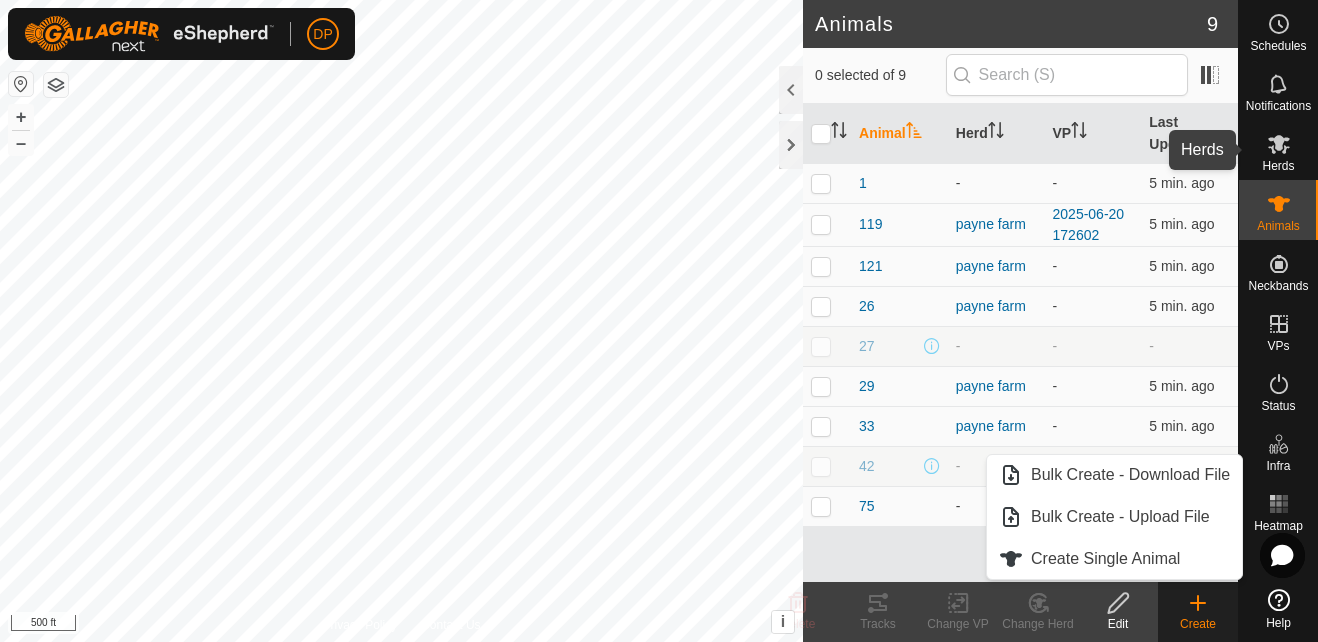 click 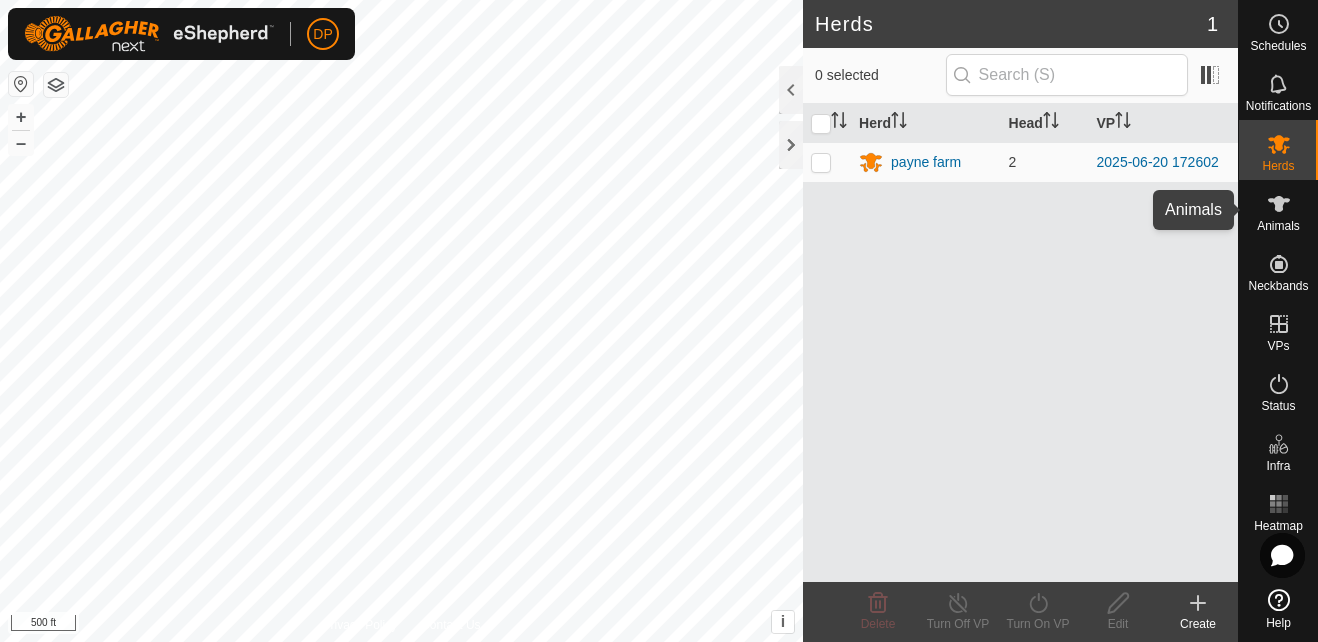 click 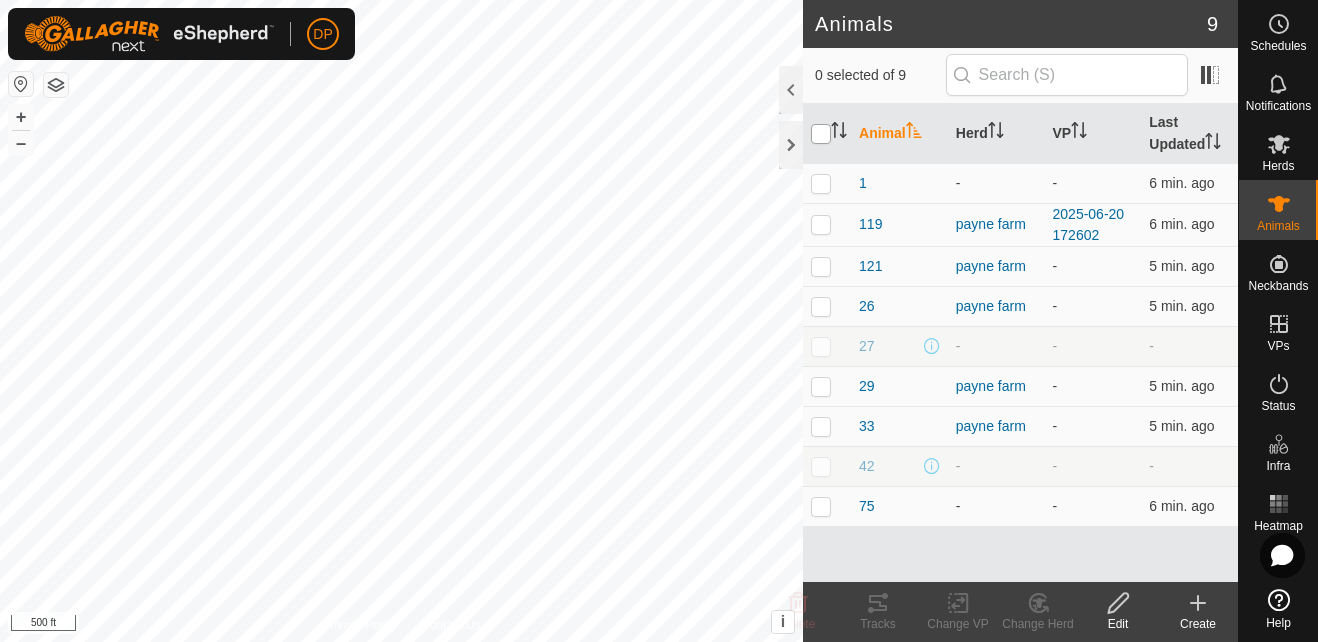 click at bounding box center [821, 134] 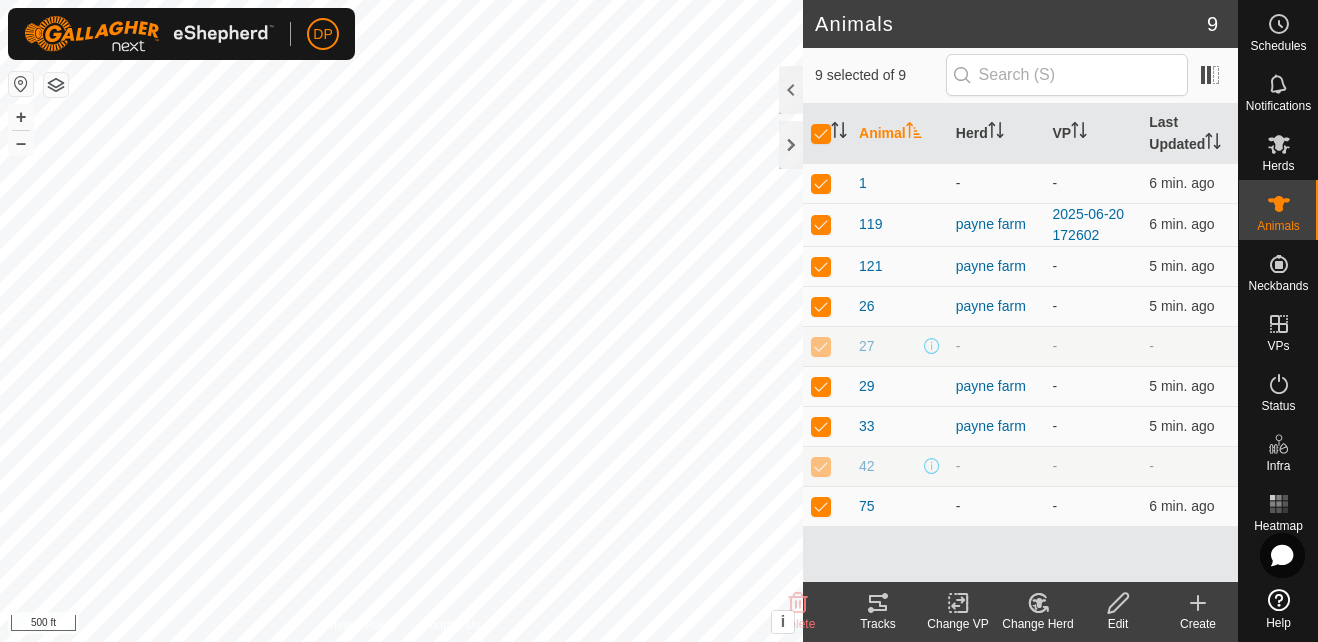 click 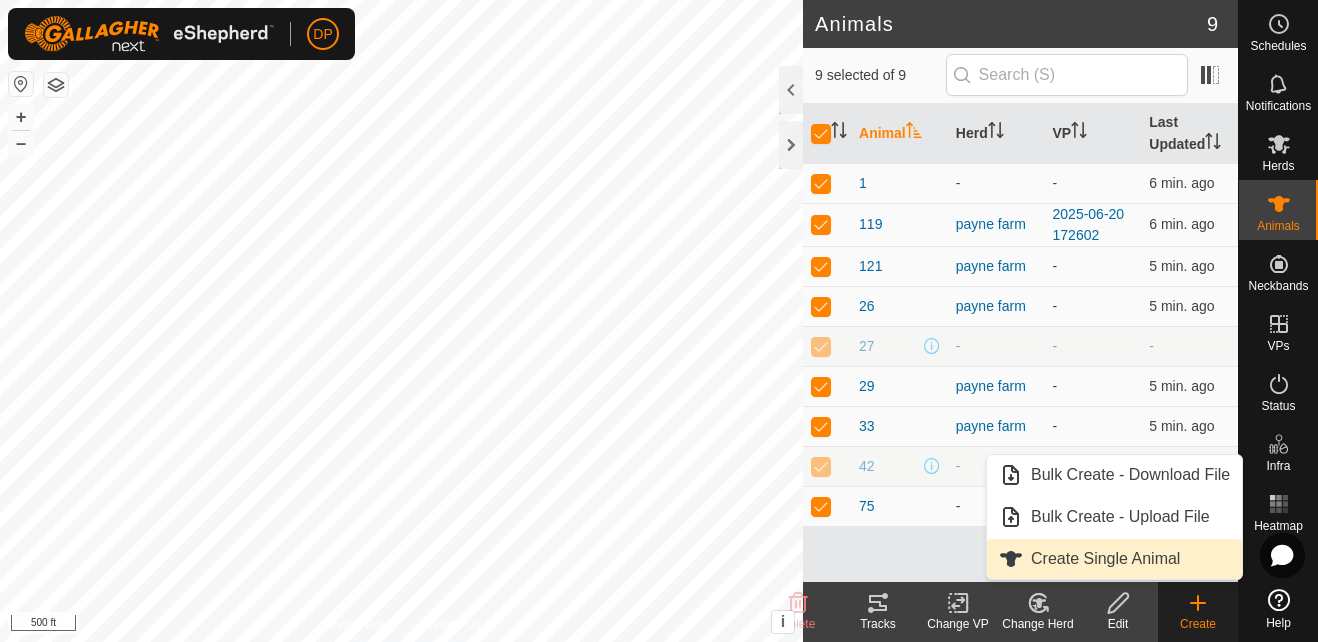 click on "Create Single Animal" at bounding box center [1114, 559] 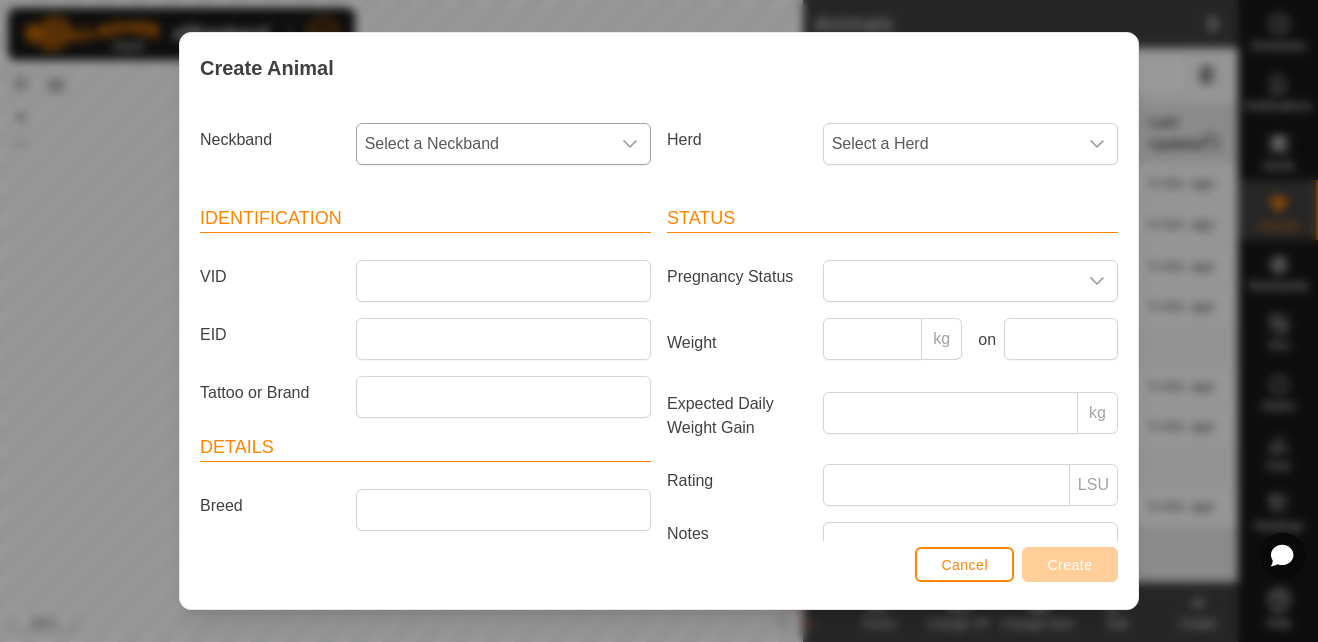 click 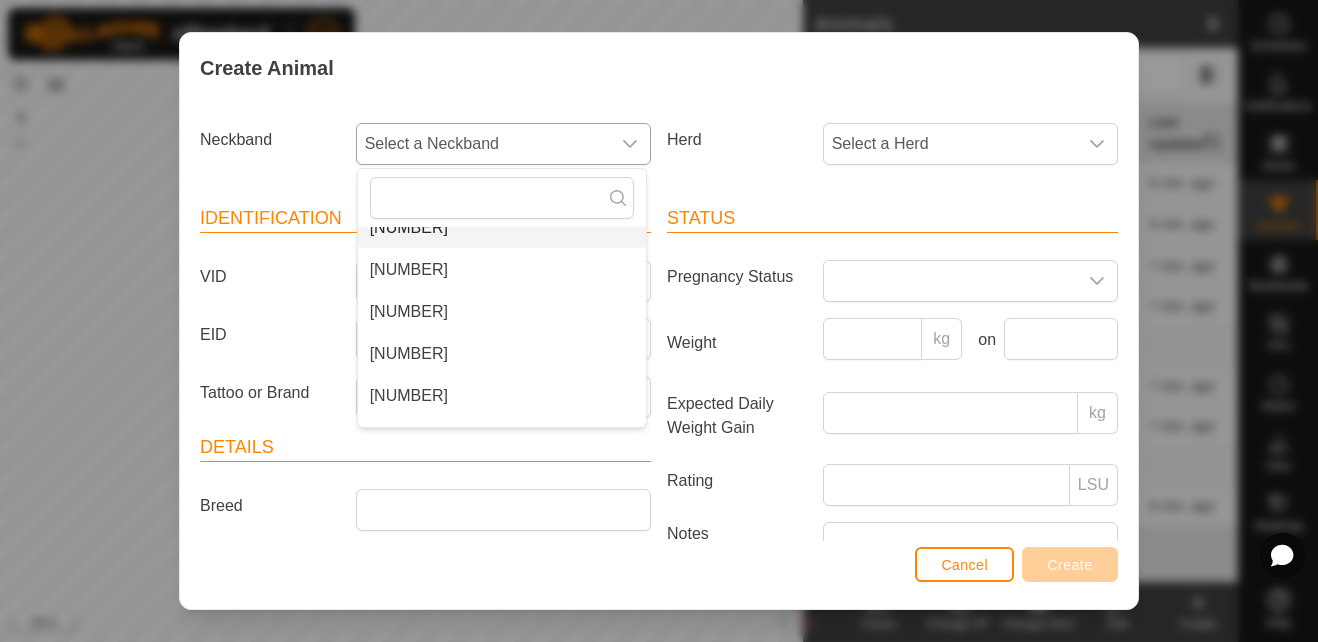 scroll, scrollTop: 1898, scrollLeft: 0, axis: vertical 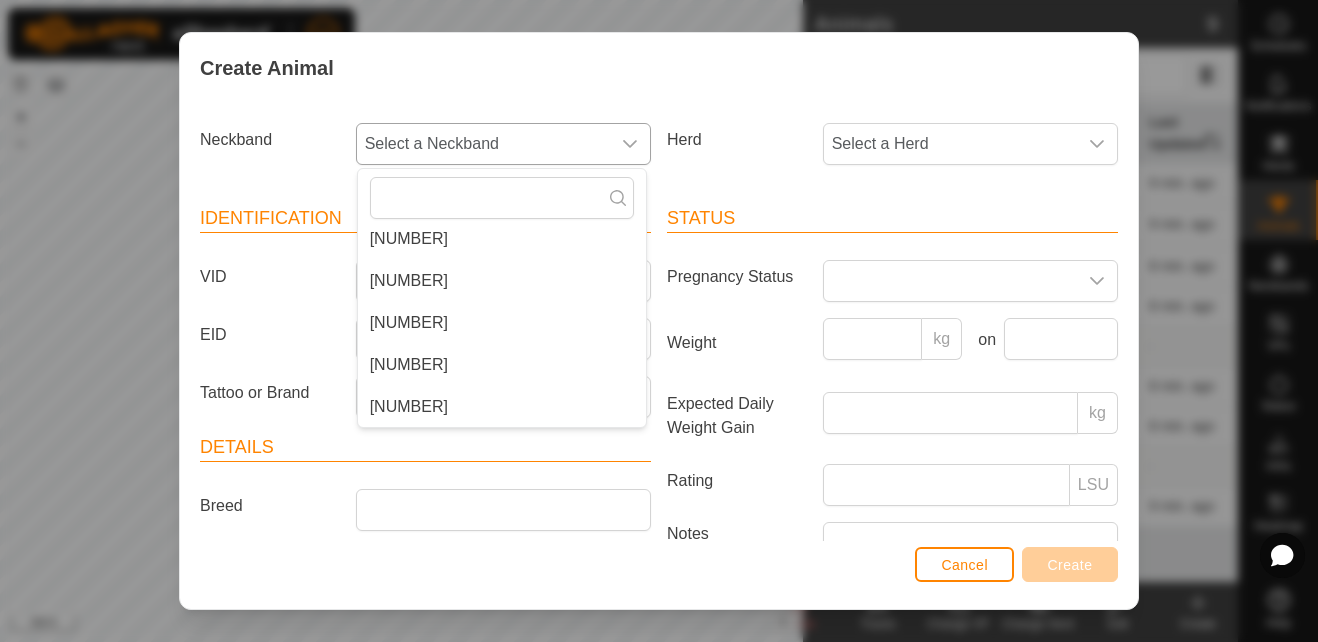 click on "[NUMBER]" at bounding box center (502, 365) 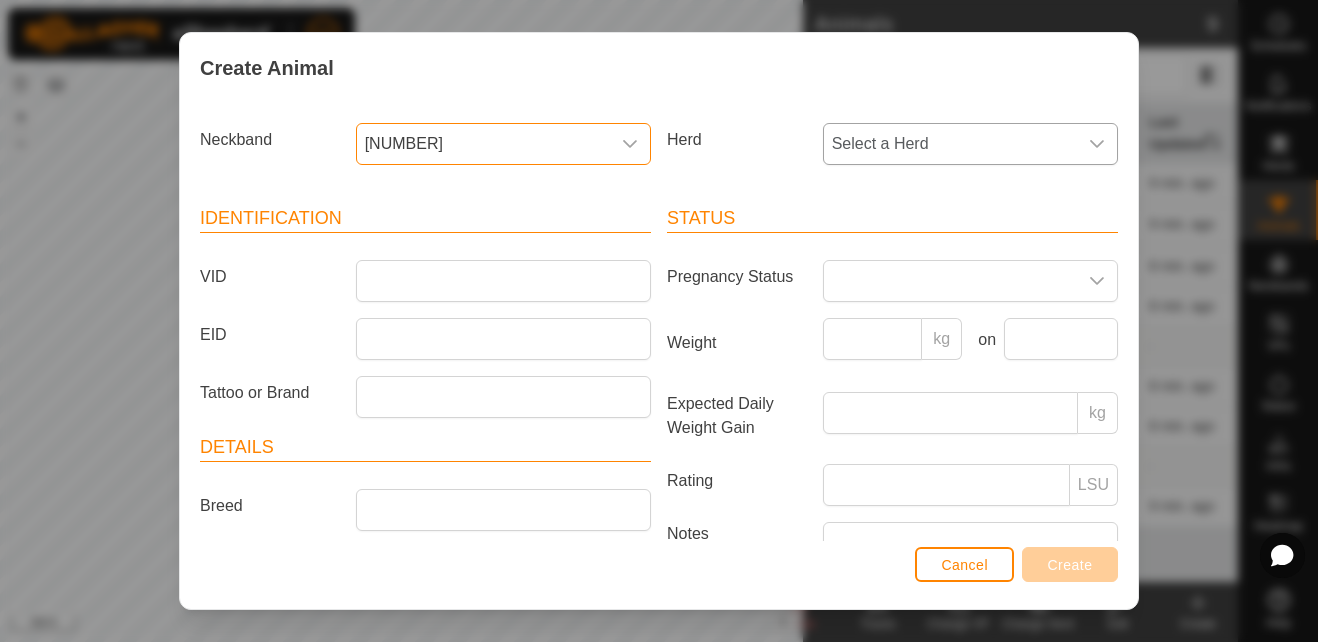 click at bounding box center [1097, 144] 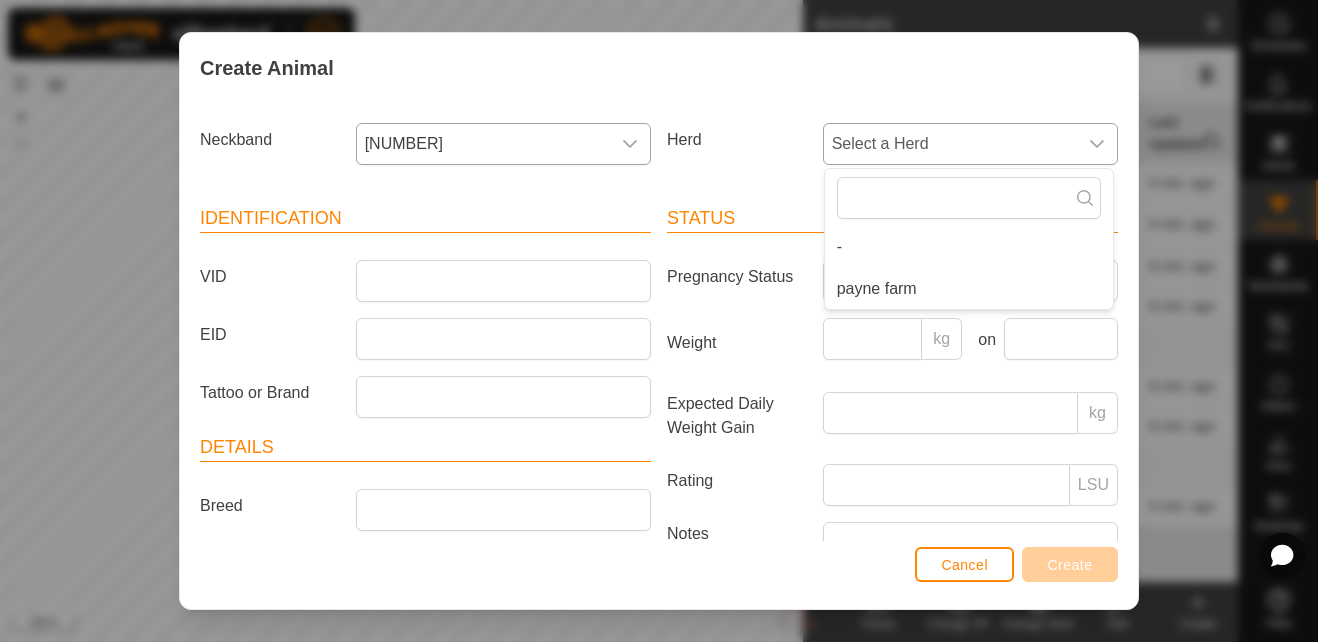 click on "payne farm" at bounding box center [969, 289] 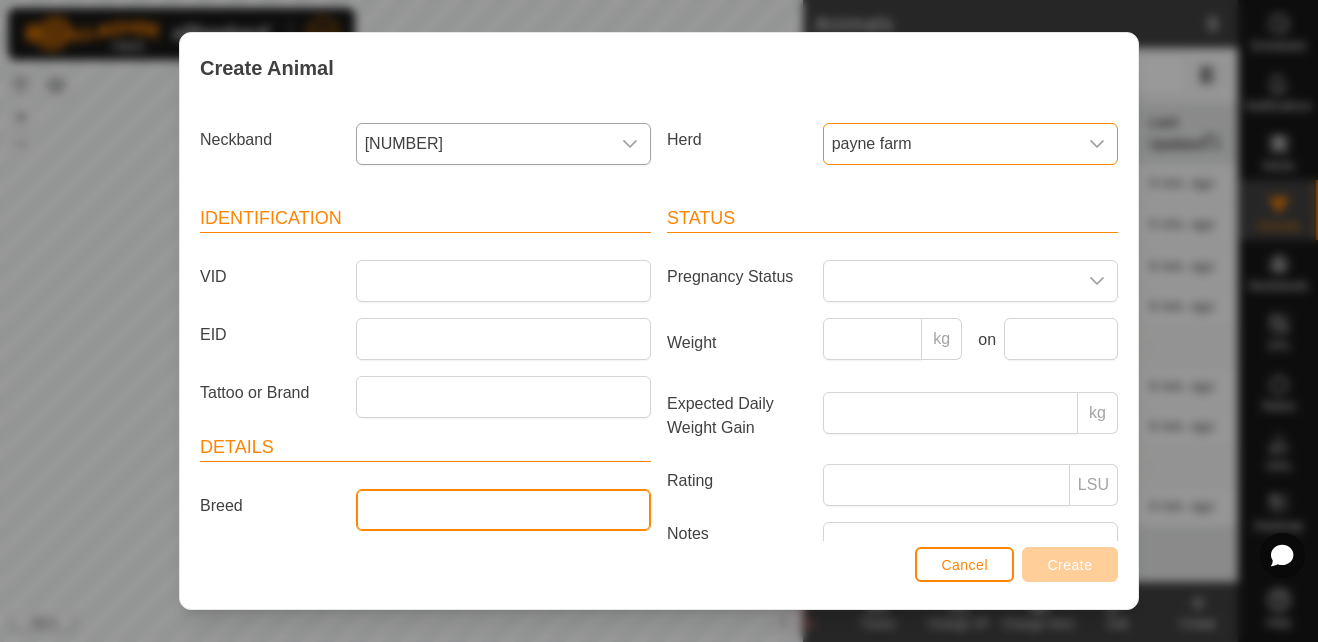 click on "Breed" at bounding box center (503, 510) 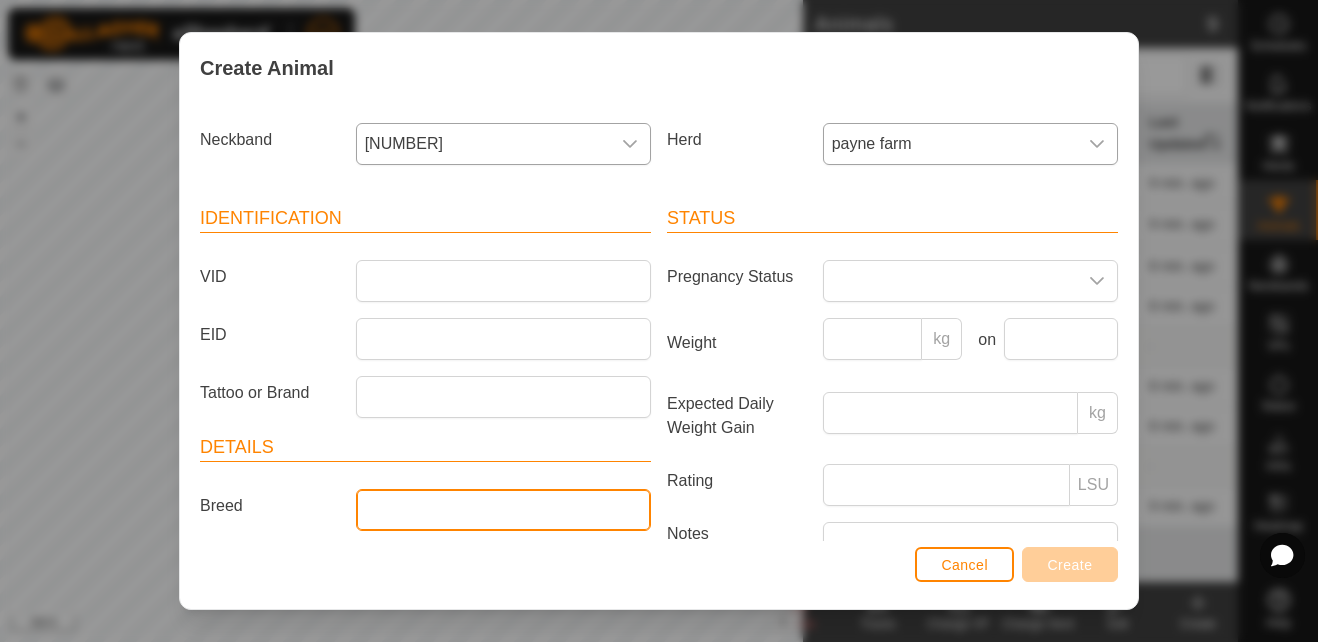 type on "angus" 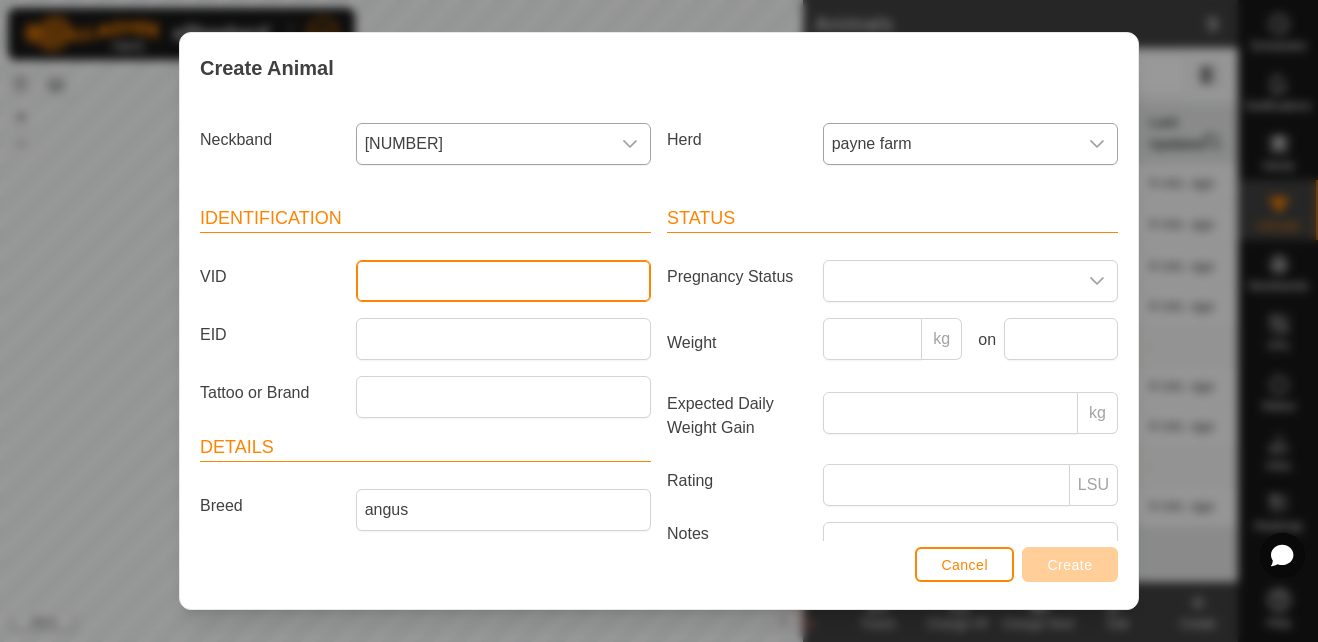 click on "VID" at bounding box center (503, 281) 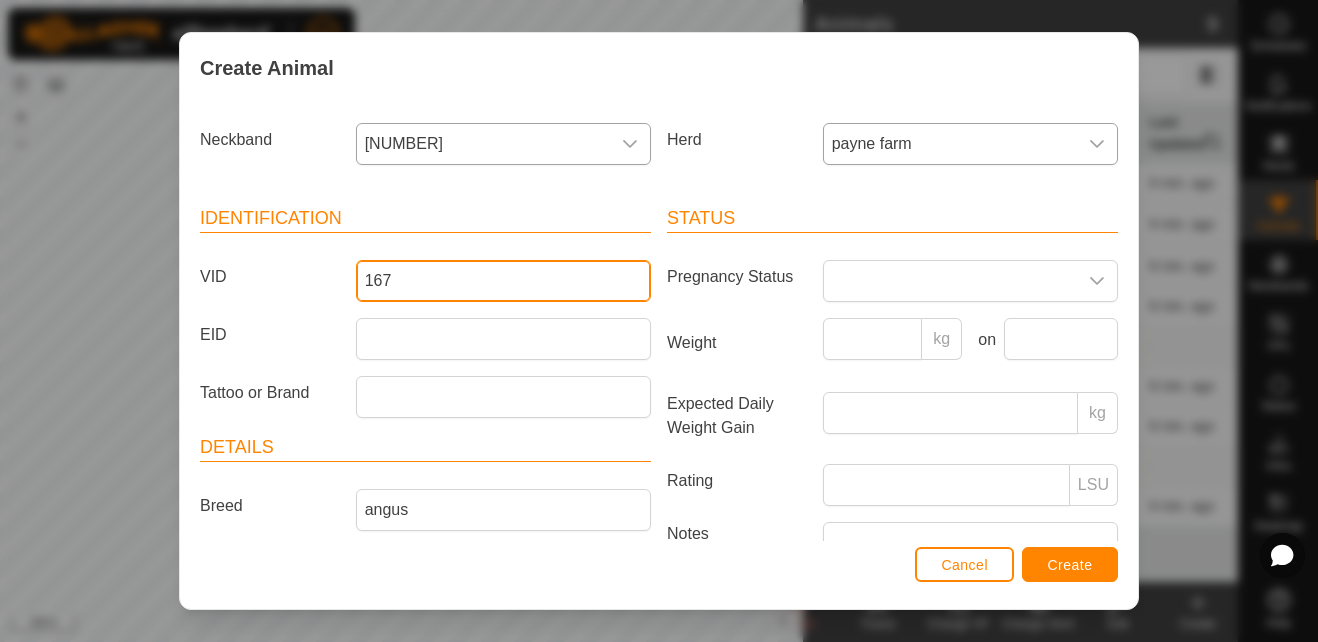 type on "167" 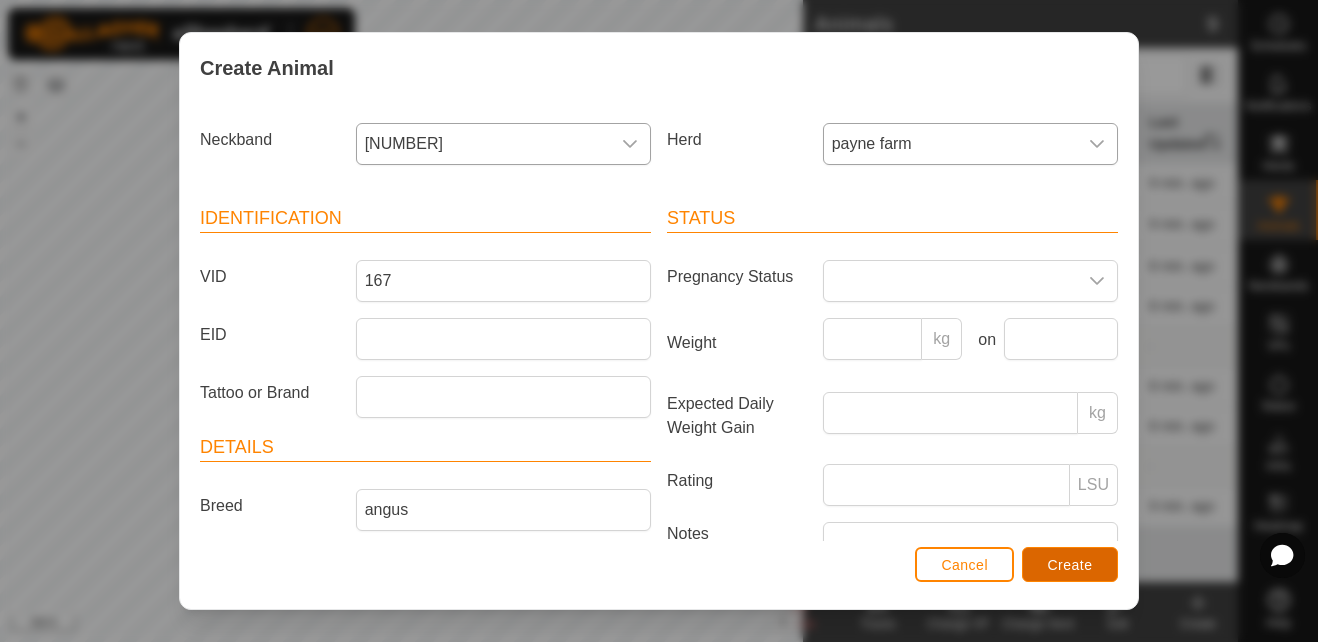 click on "Create" at bounding box center [1070, 565] 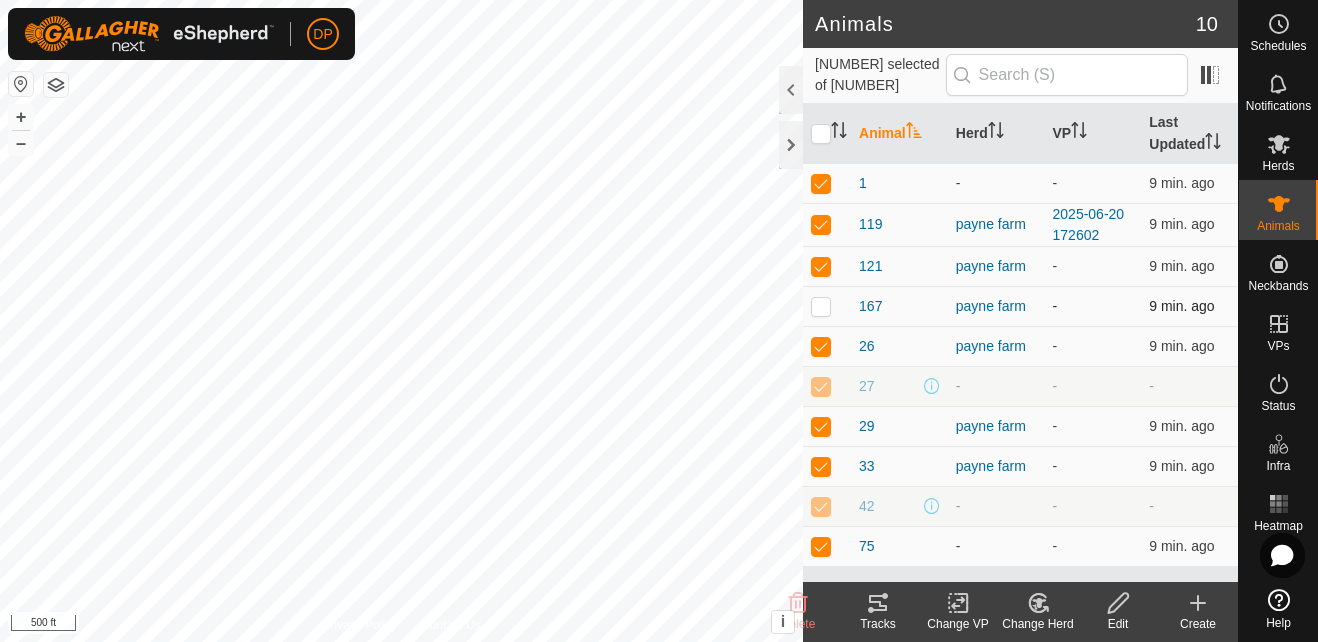 click at bounding box center (821, 306) 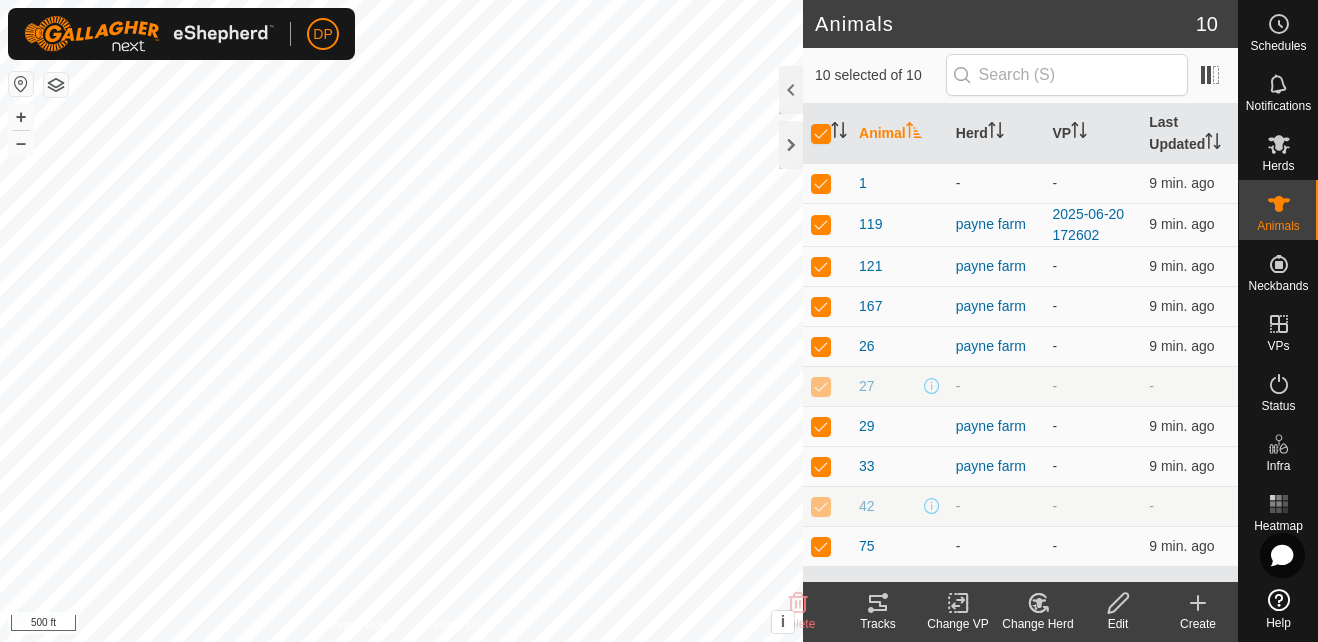 click 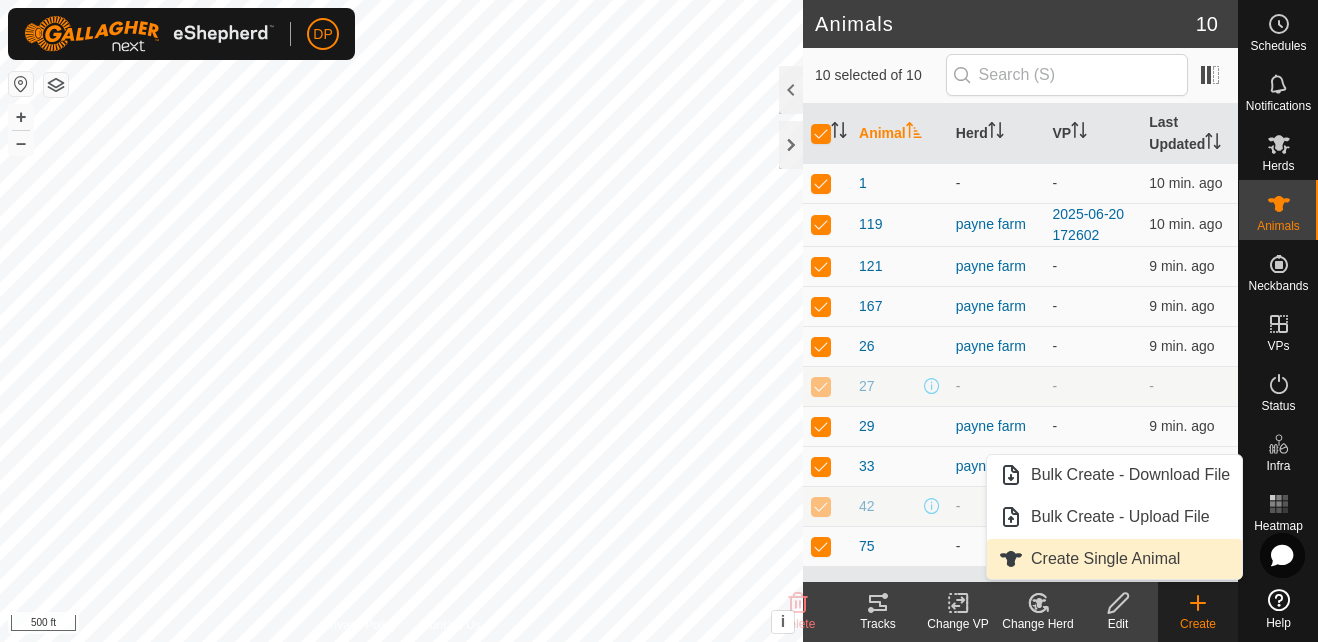 click on "Create Single Animal" at bounding box center [1114, 559] 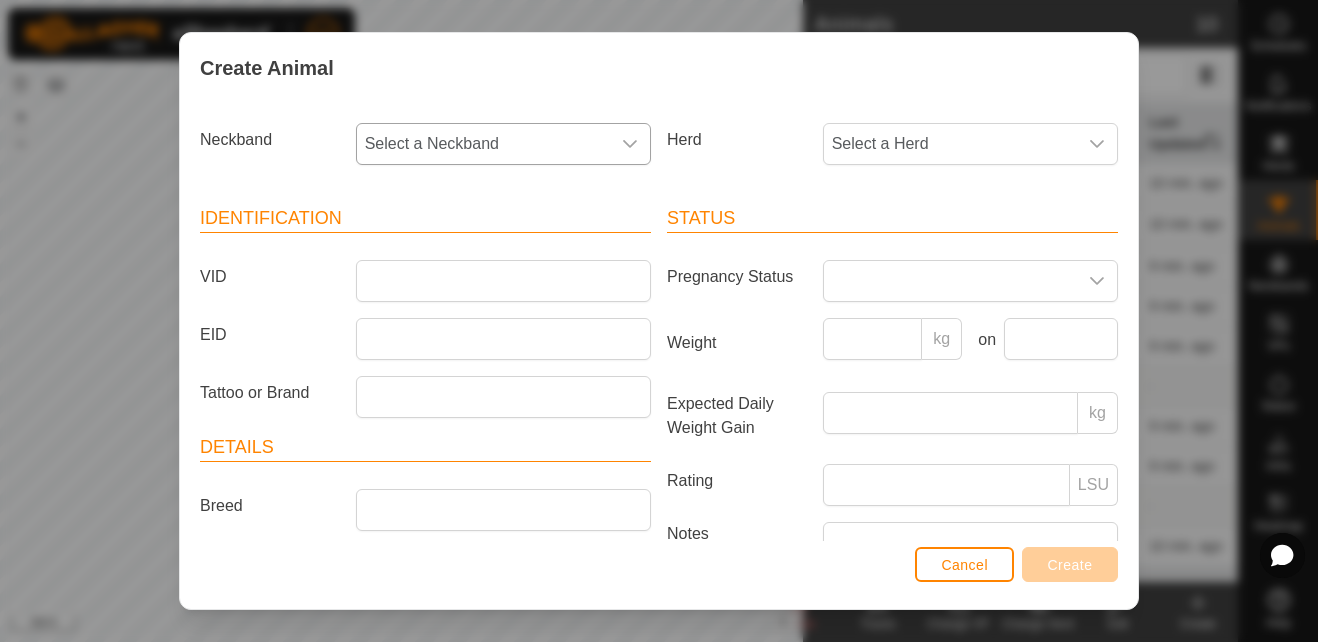 click 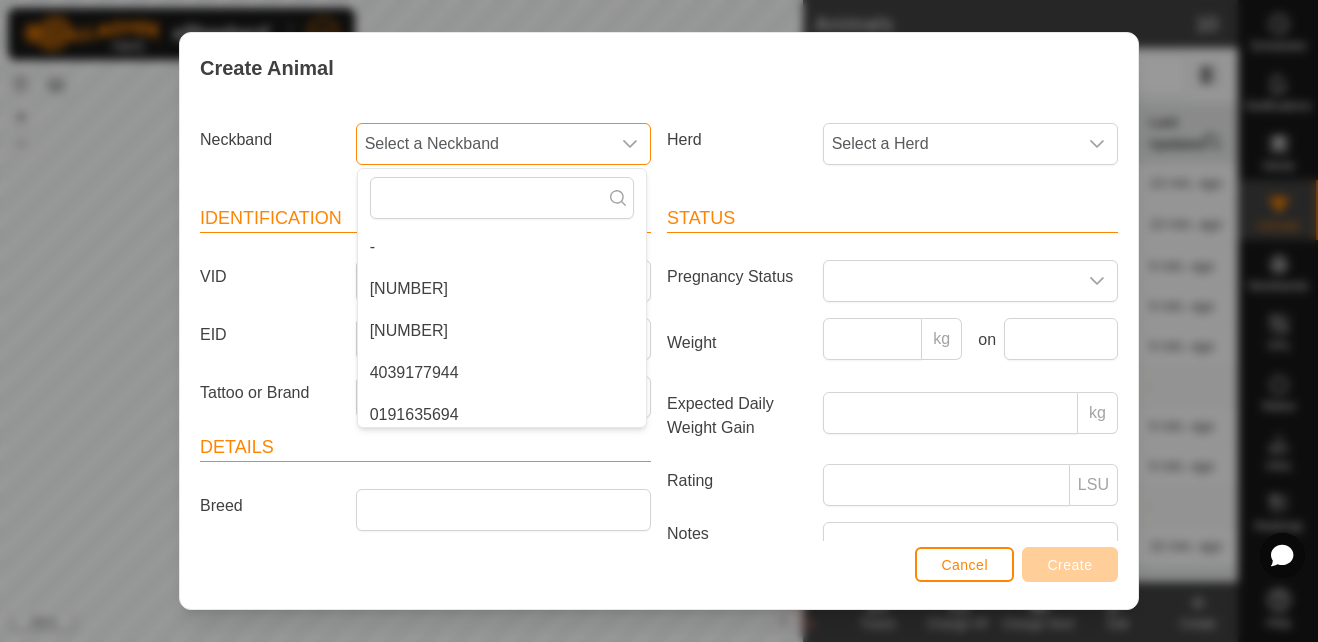 click on "Select a Neckband" at bounding box center [483, 144] 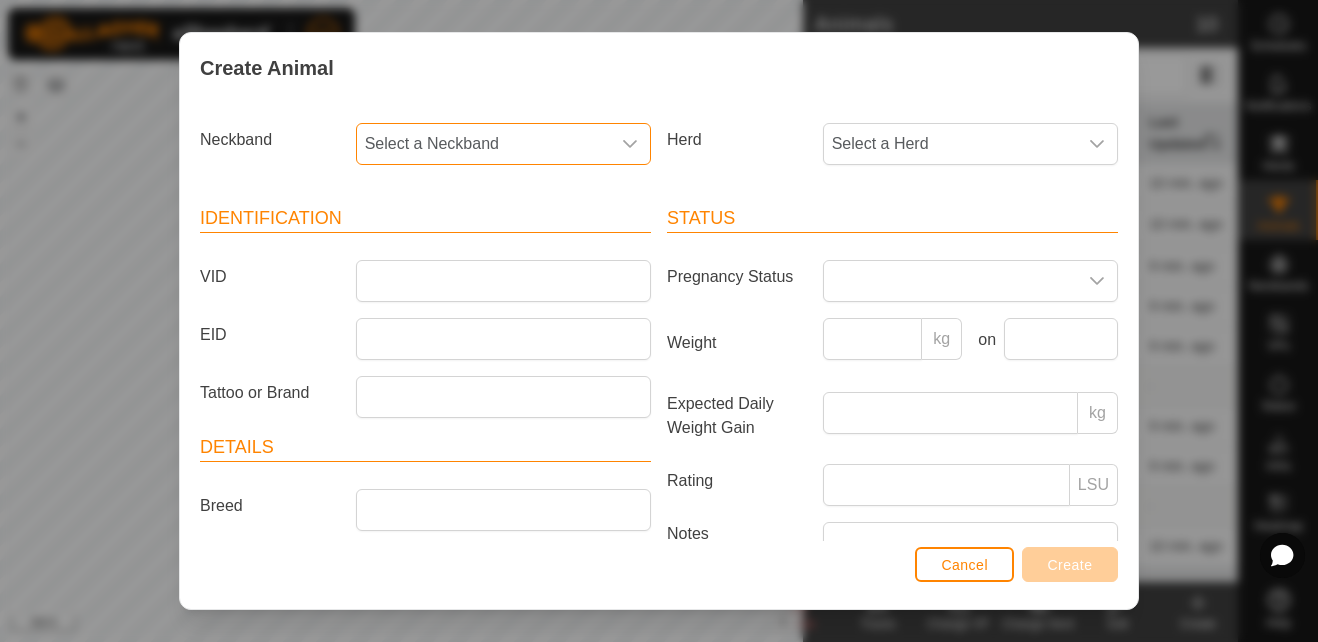click on "Select a Neckband" at bounding box center [483, 144] 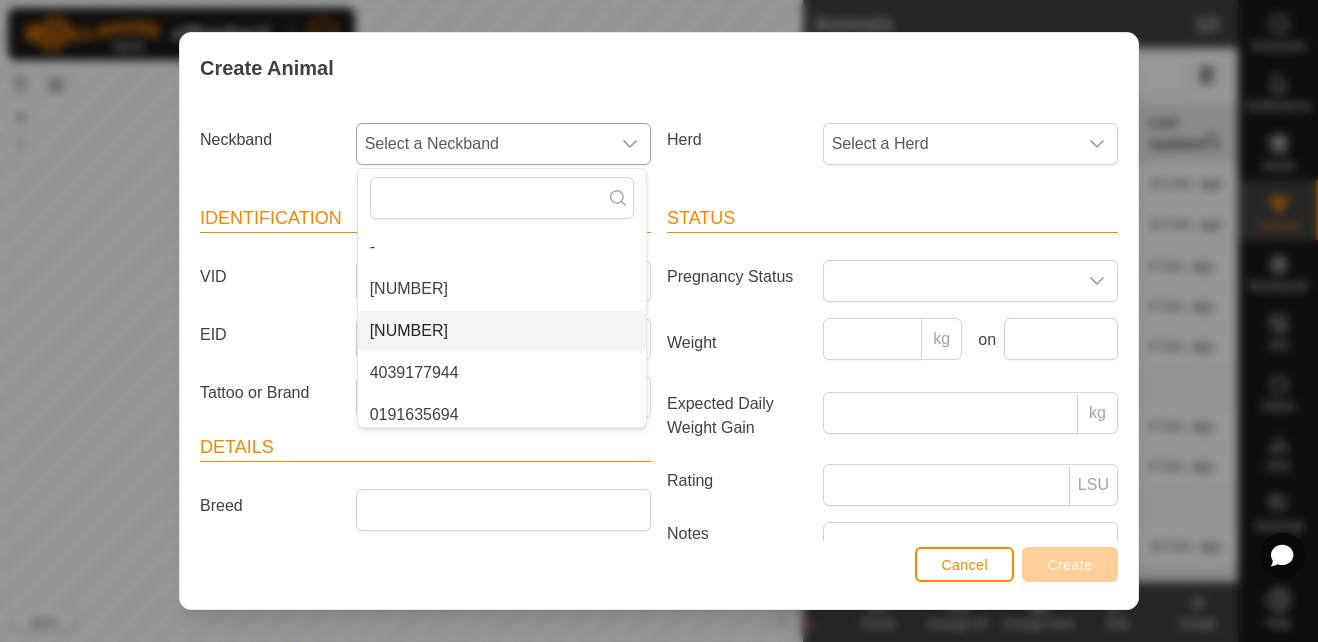 click on "[NUMBER]" at bounding box center [502, 331] 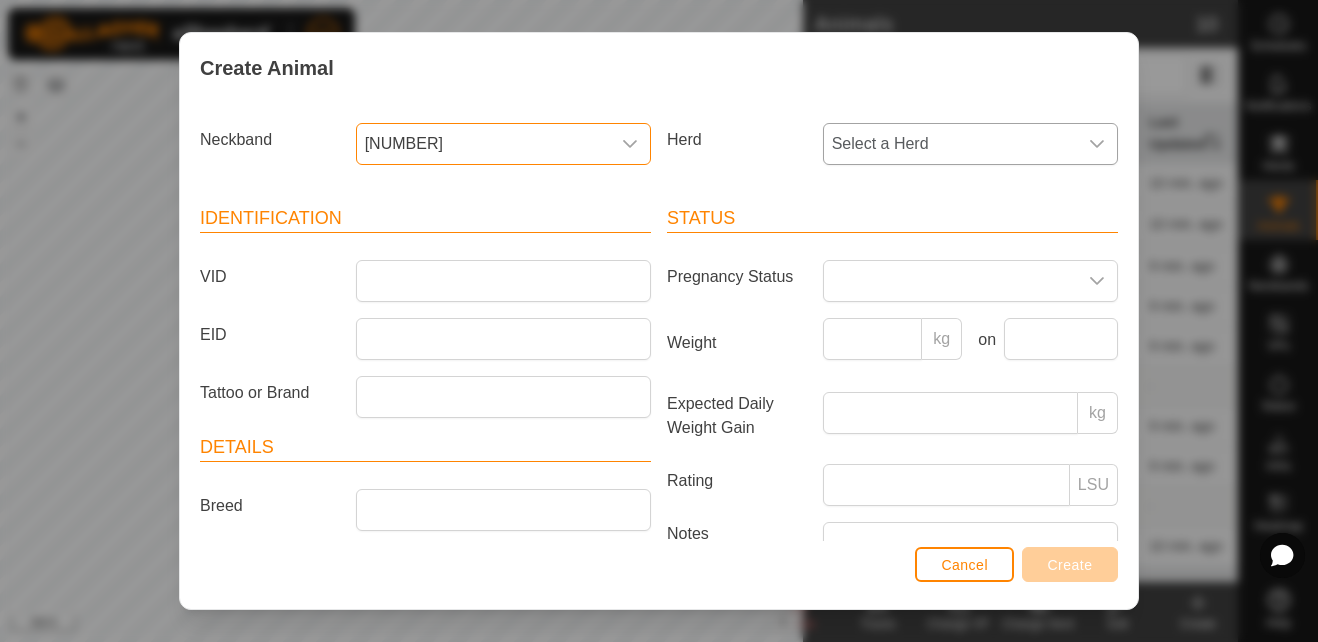 click 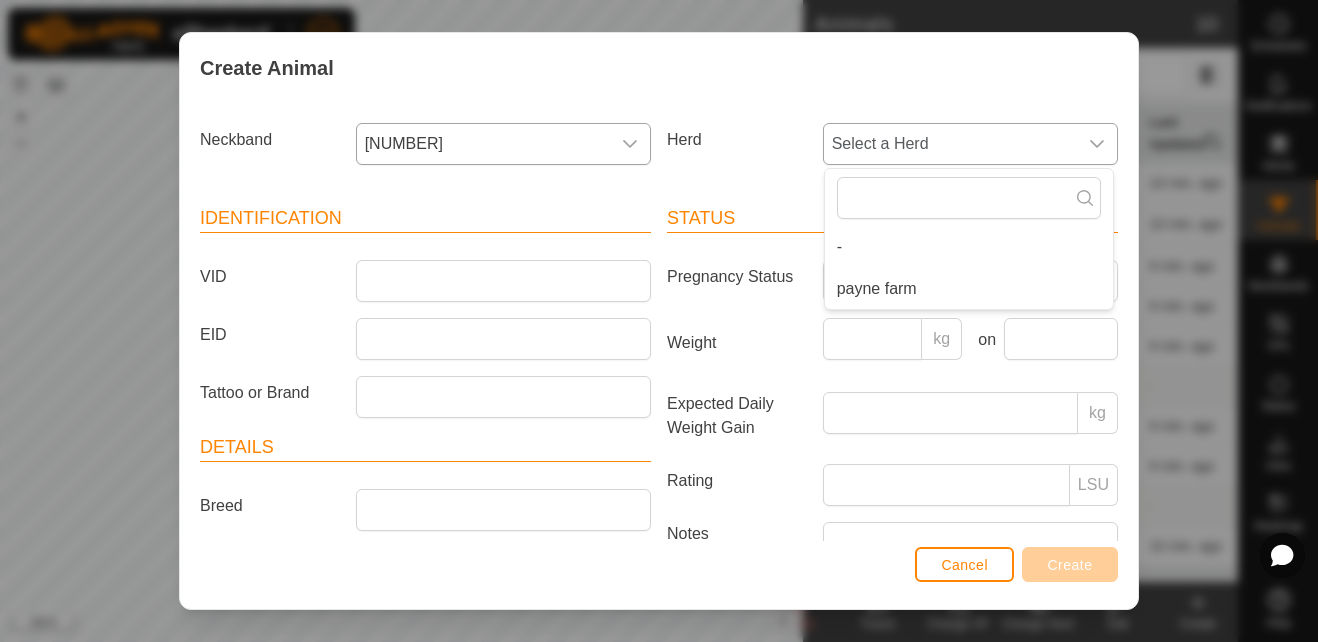 click on "payne farm" at bounding box center [969, 289] 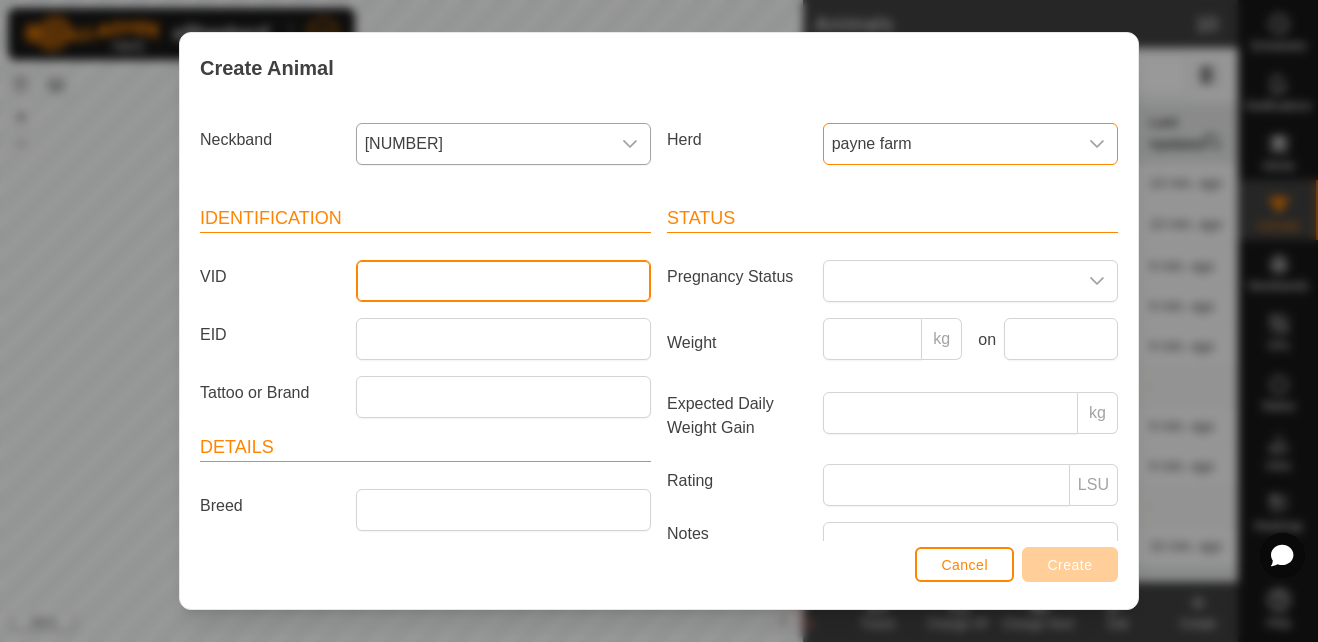click on "VID" at bounding box center [503, 281] 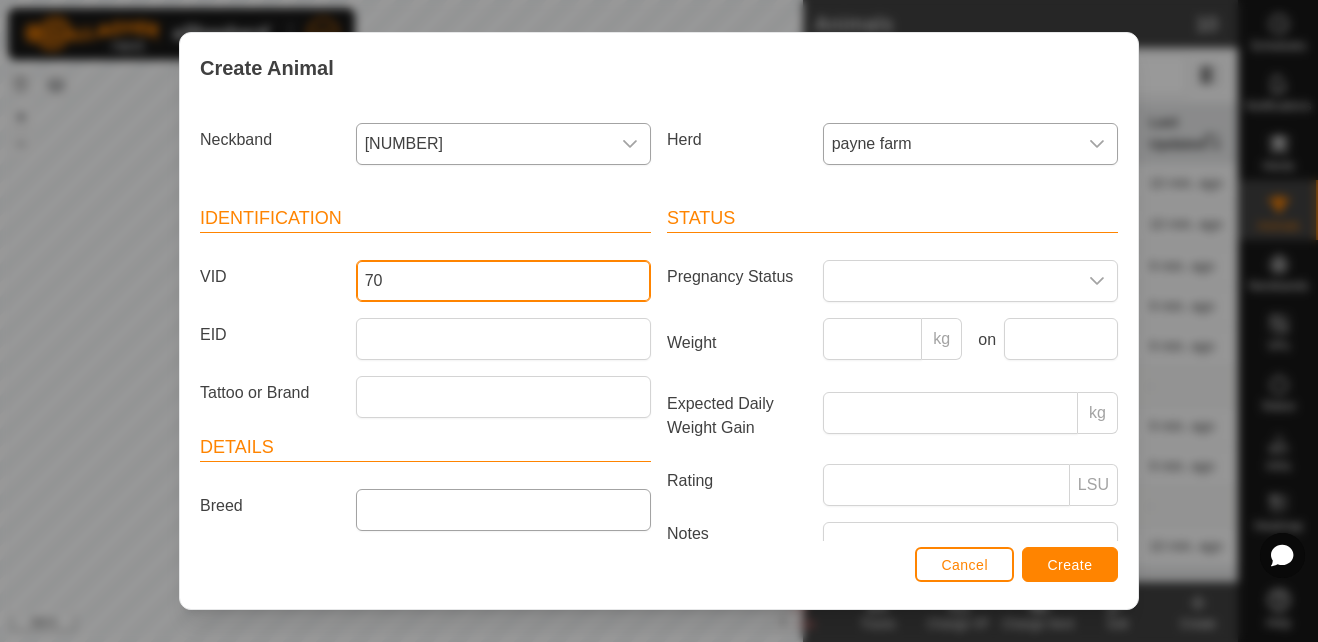 type on "70" 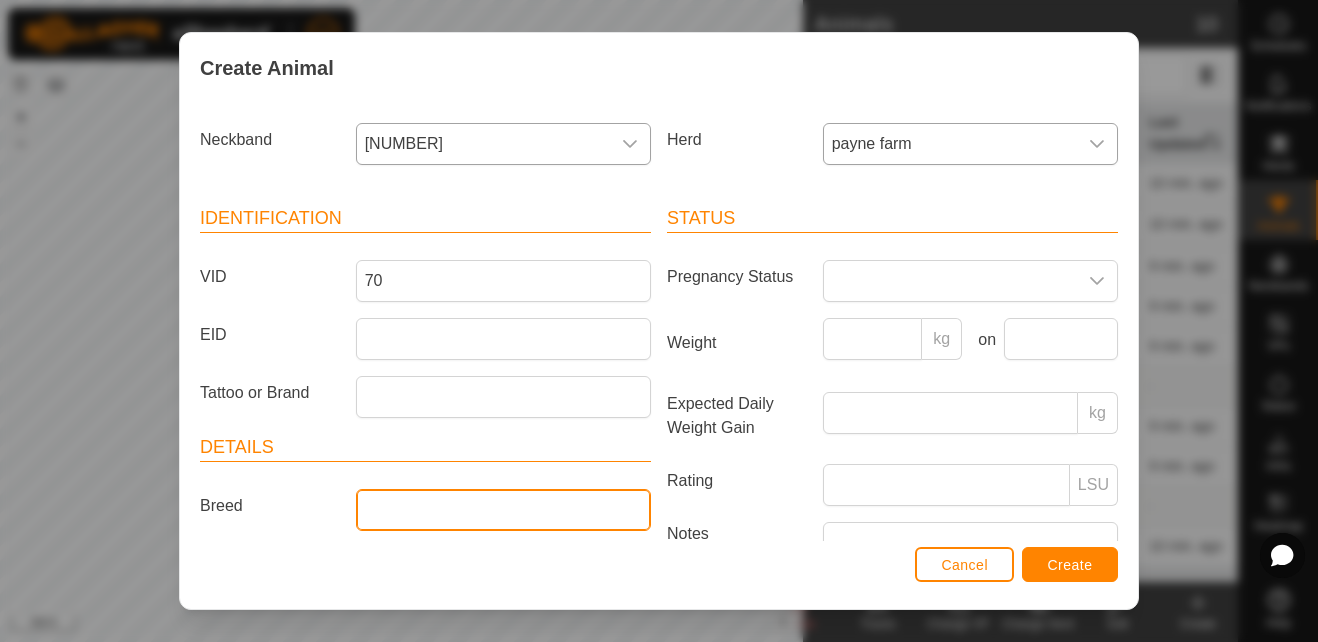 click on "Breed" at bounding box center [503, 510] 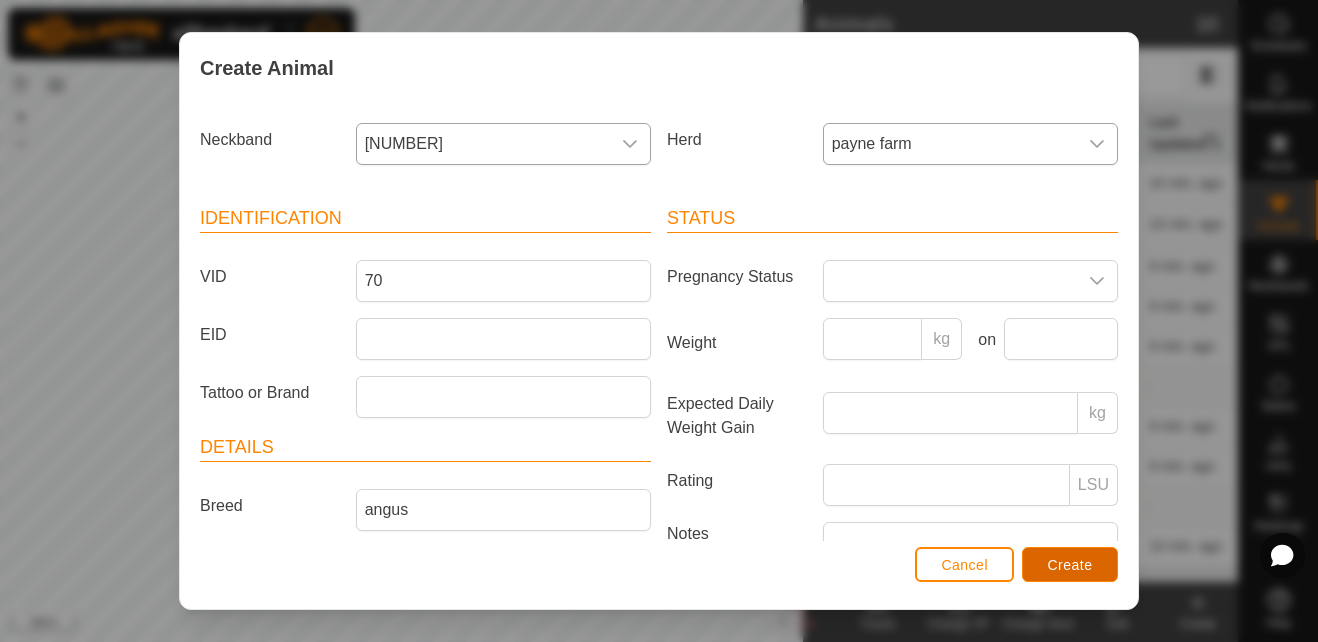 click on "Create" at bounding box center (1070, 565) 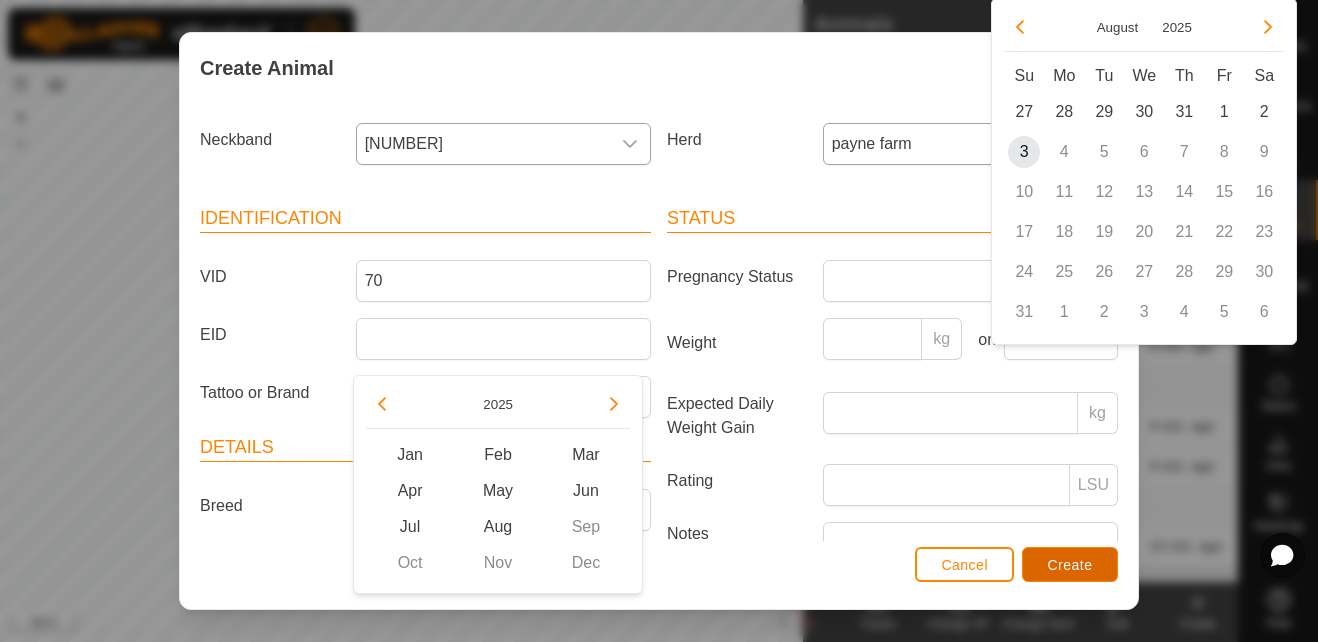 scroll, scrollTop: 169, scrollLeft: 0, axis: vertical 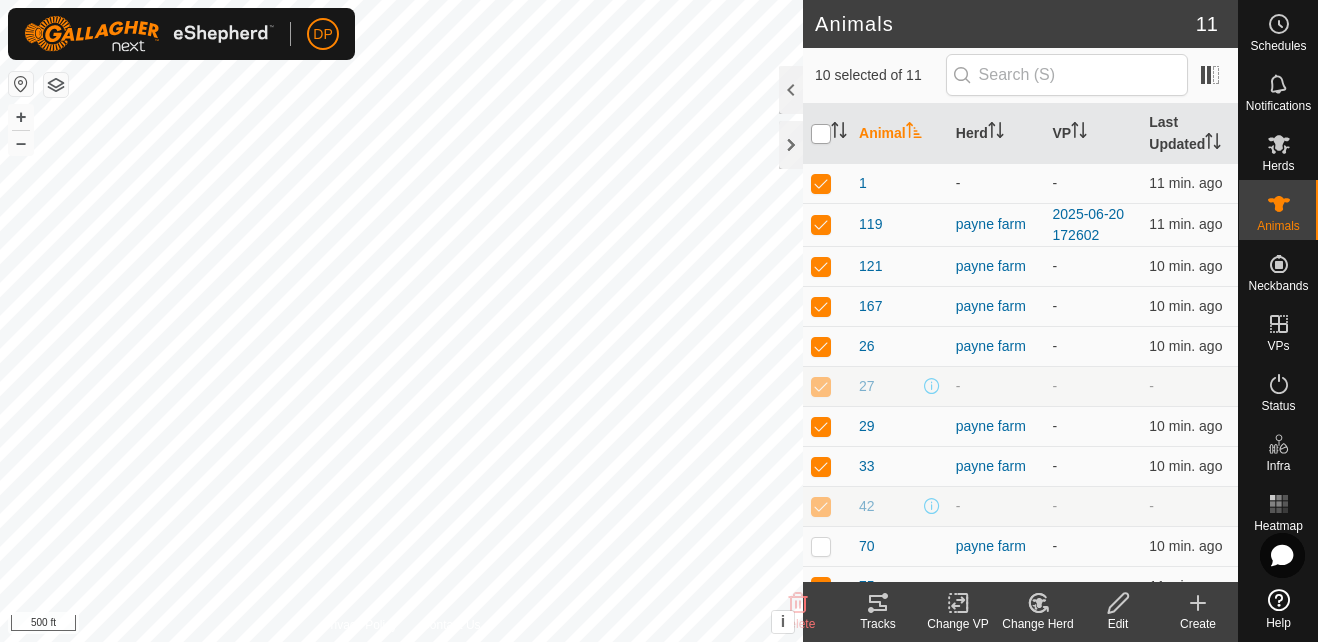 click at bounding box center (821, 134) 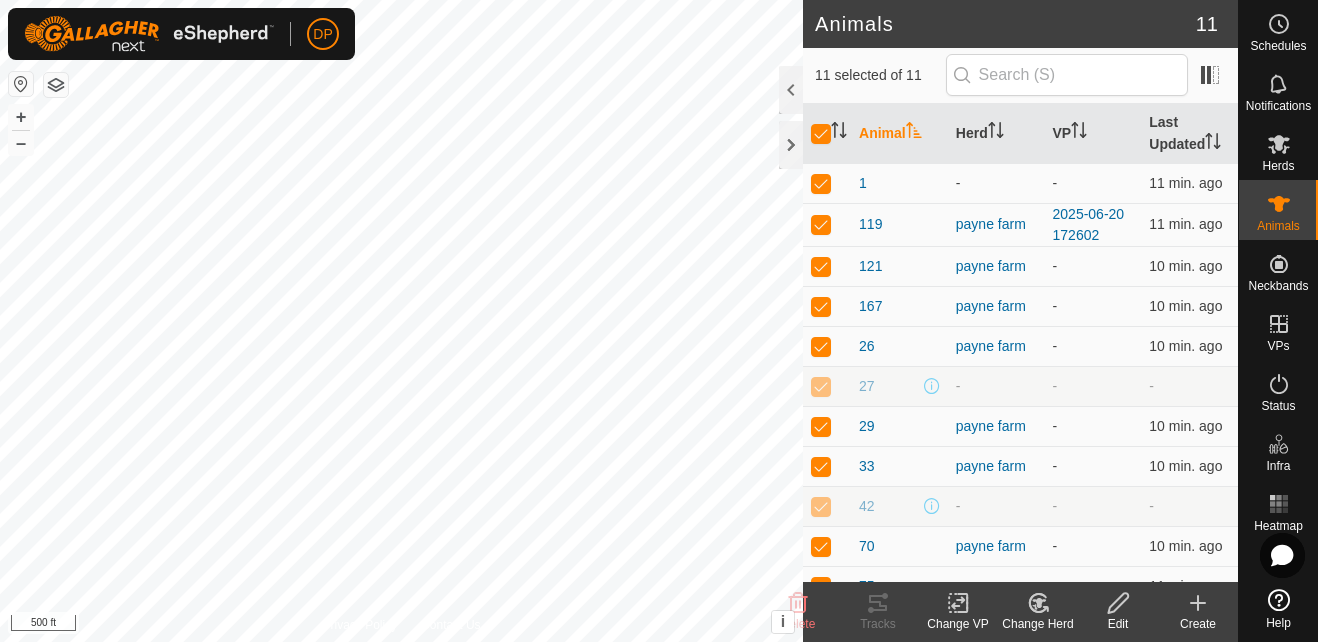 click 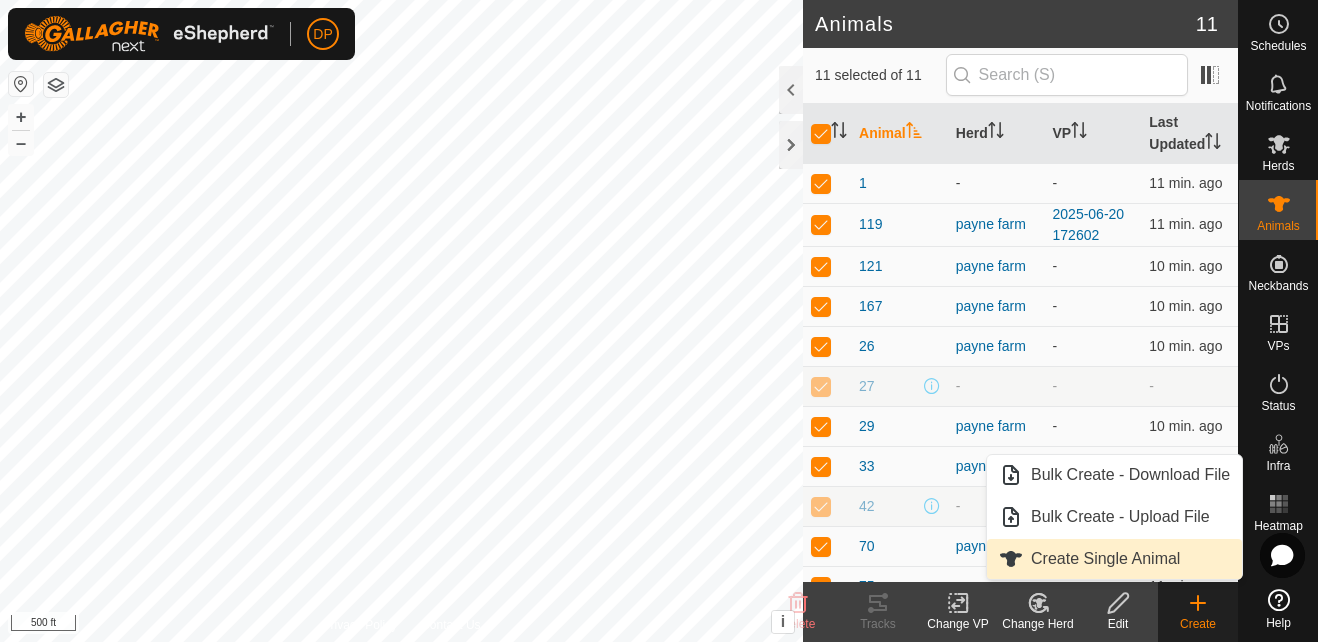 click on "Create Single Animal" at bounding box center (1114, 559) 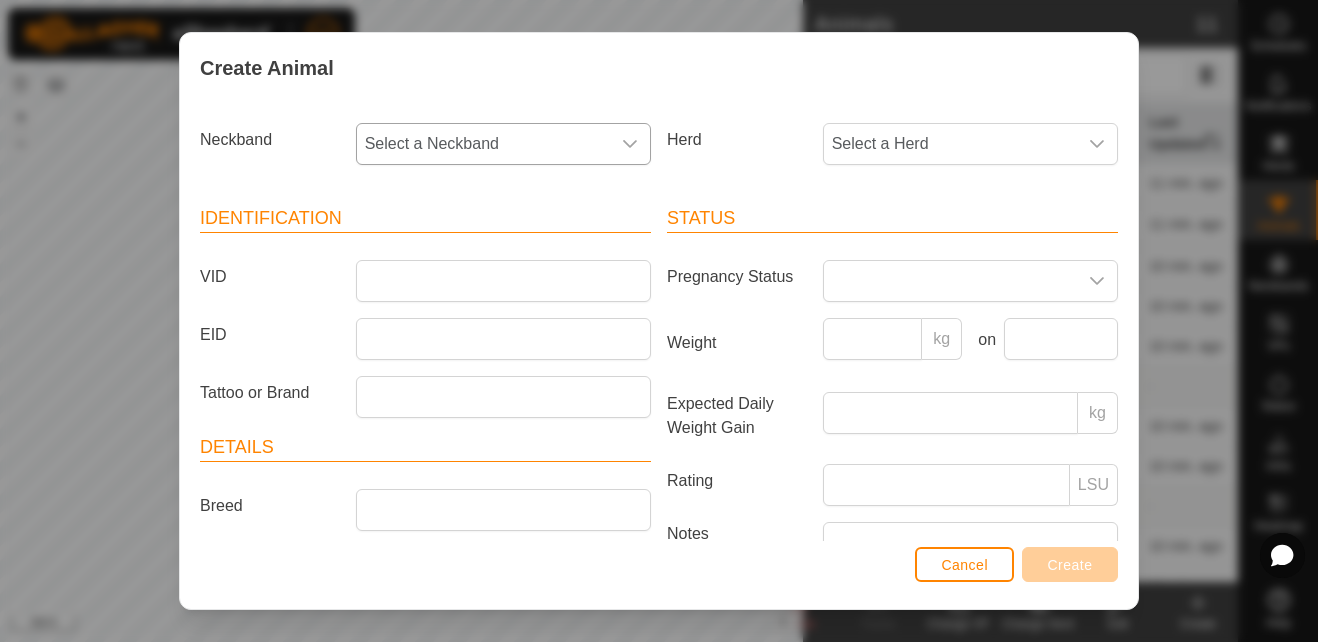click 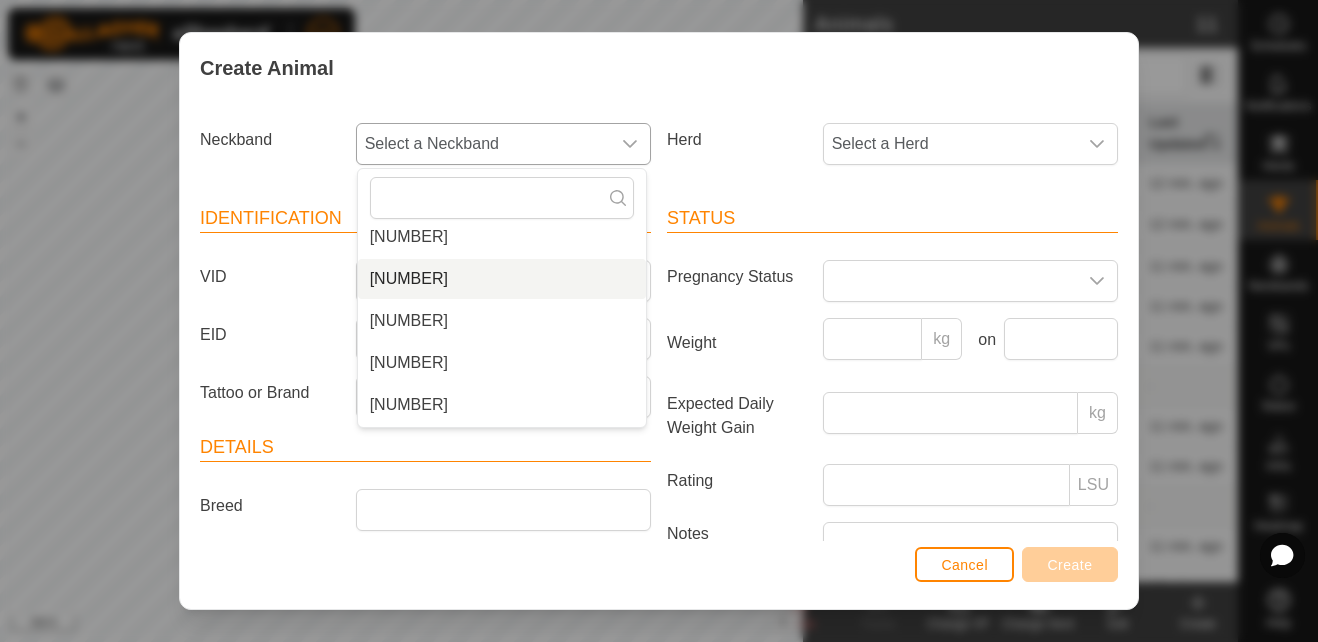 scroll, scrollTop: 1982, scrollLeft: 0, axis: vertical 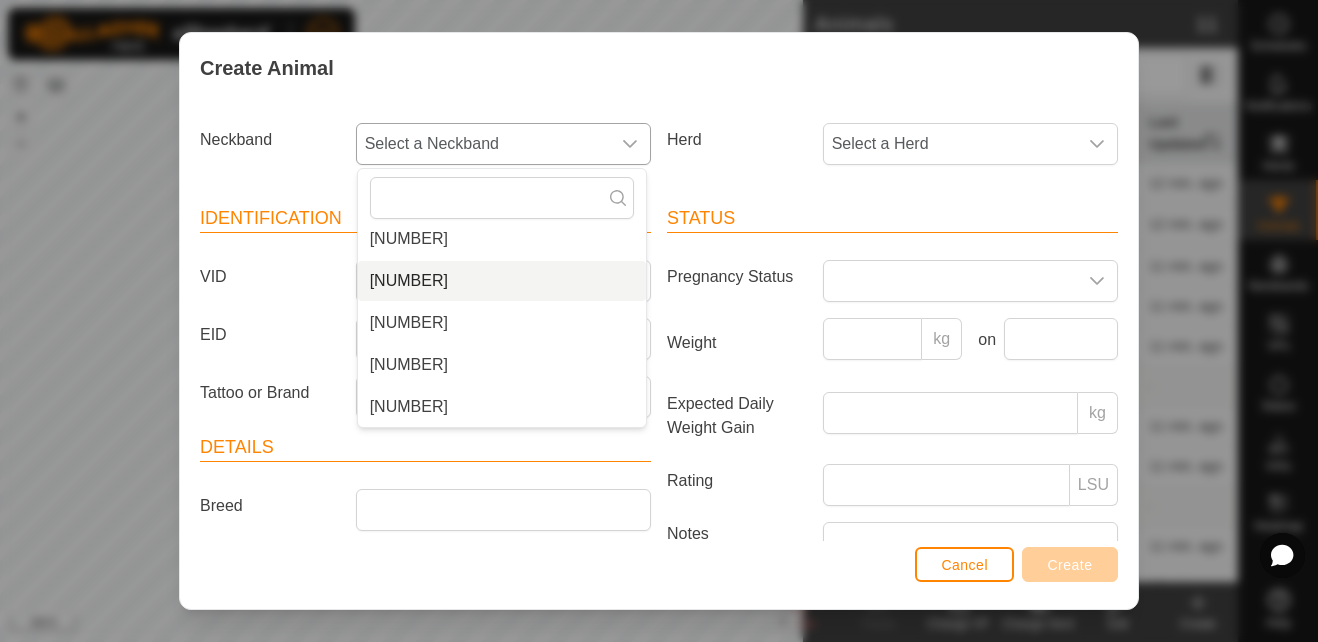 click on "[NUMBER]" at bounding box center [502, 281] 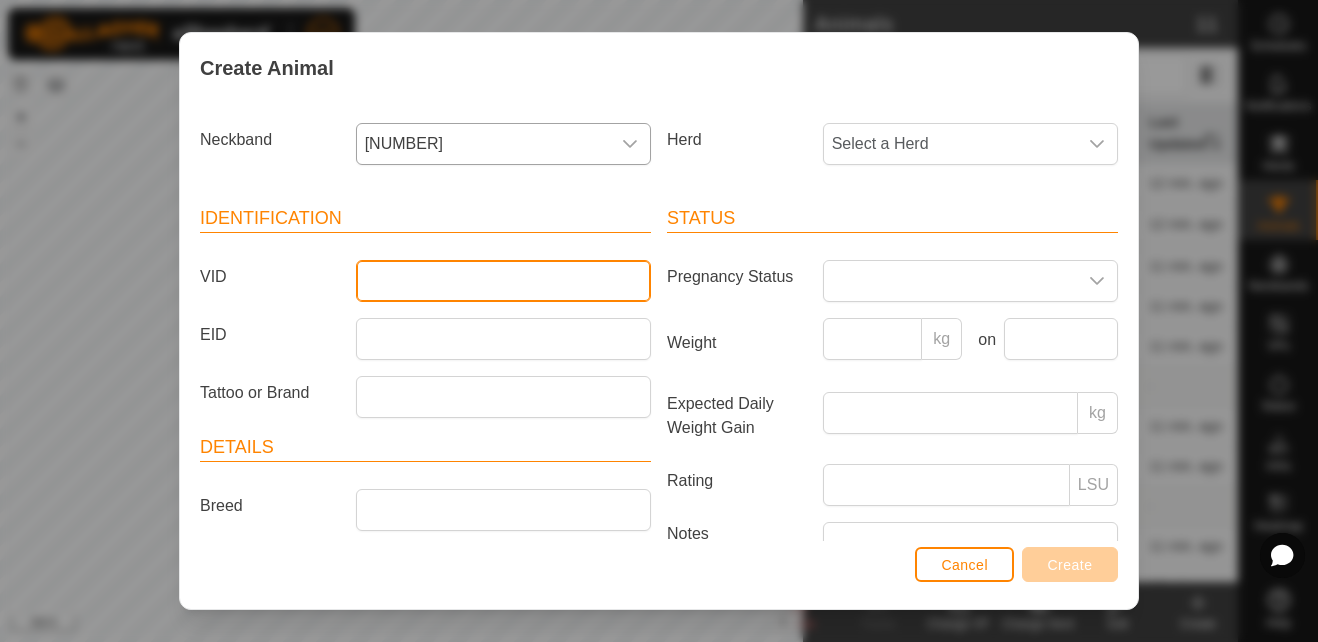 click on "VID" at bounding box center (503, 281) 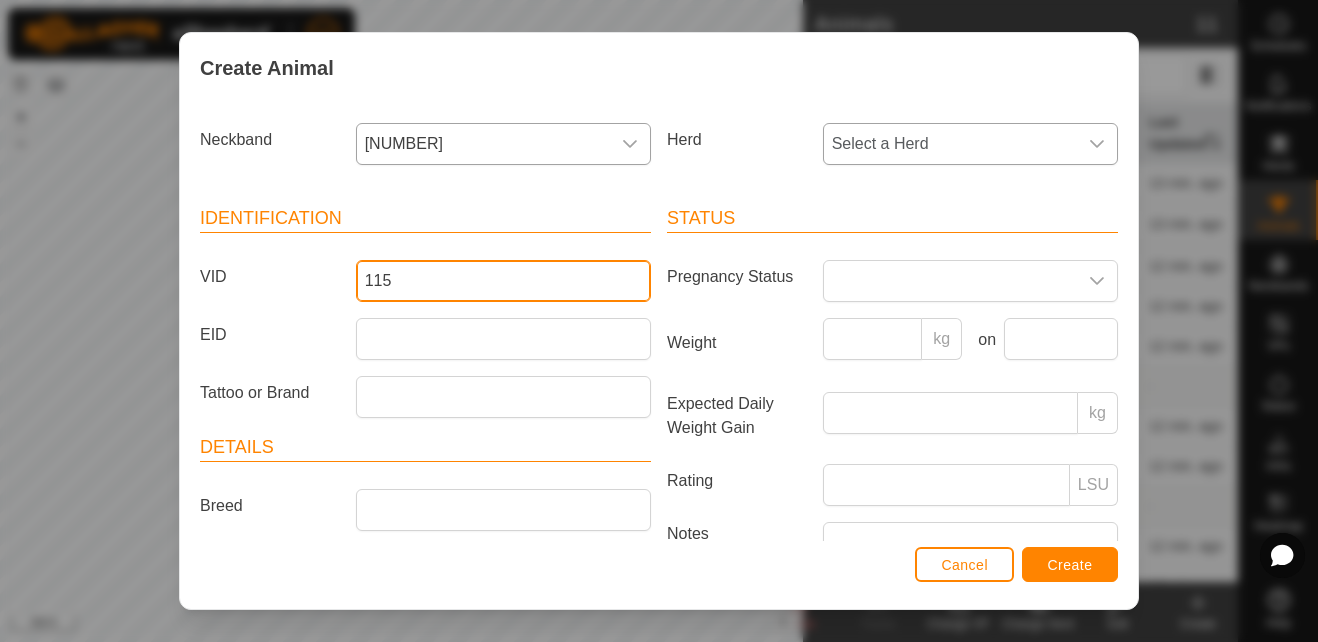 type on "115" 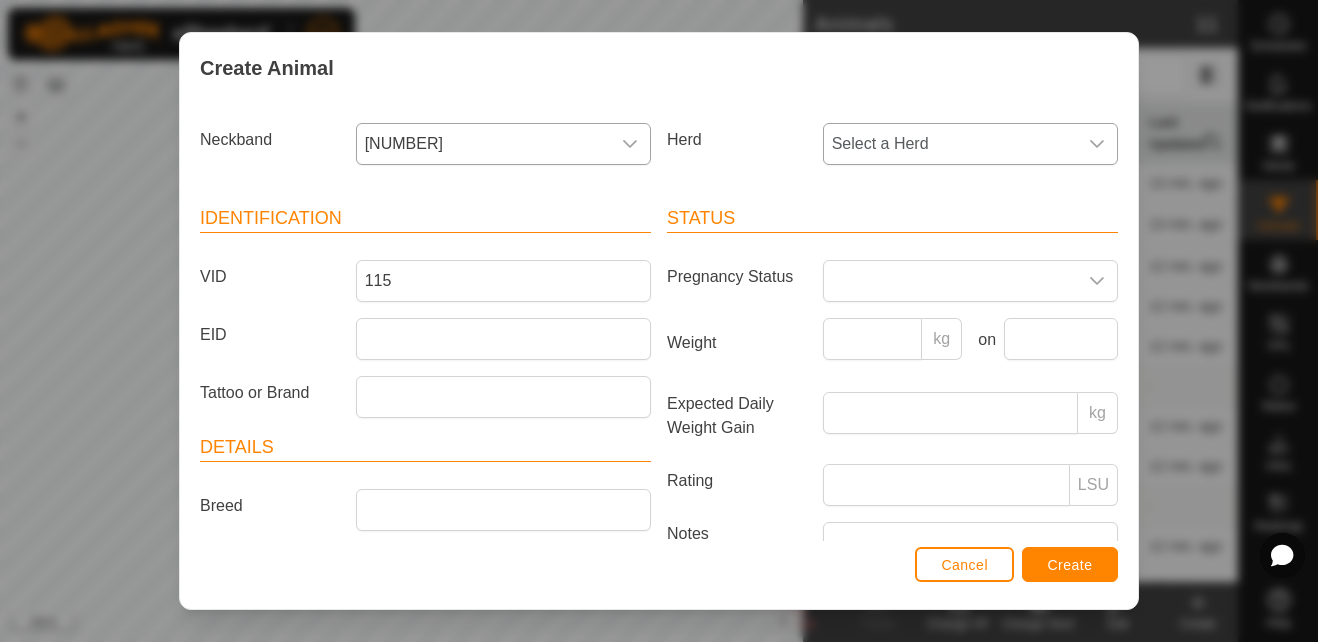 click 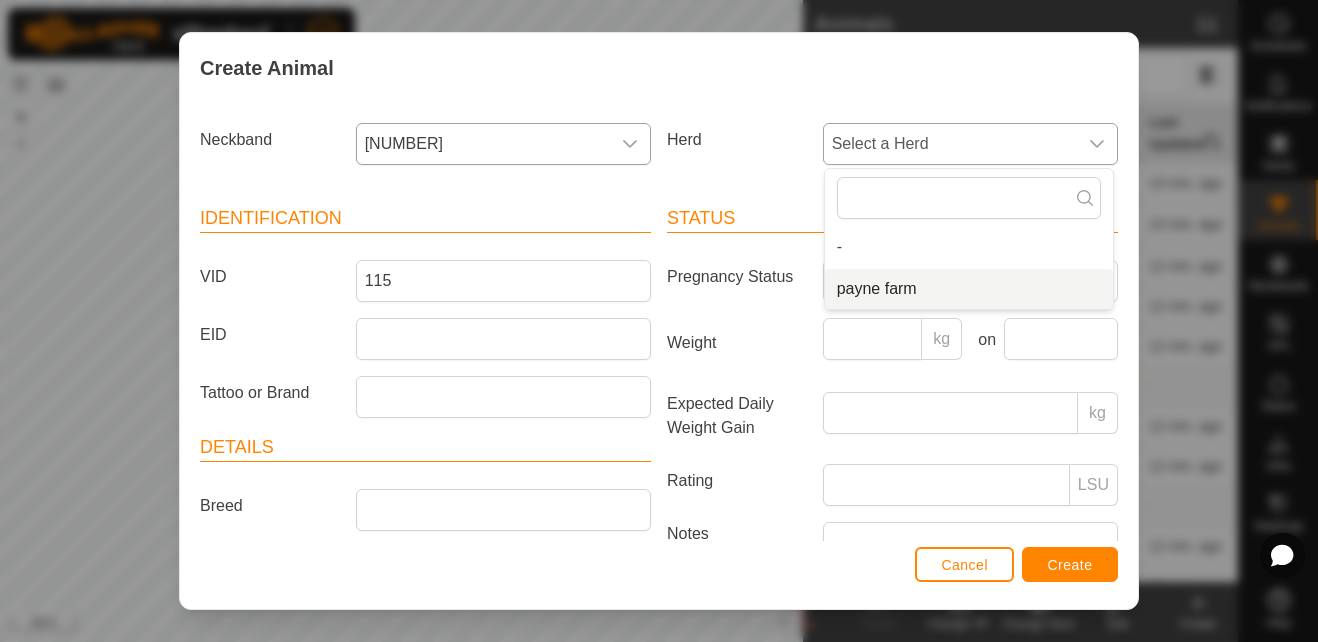 click on "payne farm" at bounding box center (969, 289) 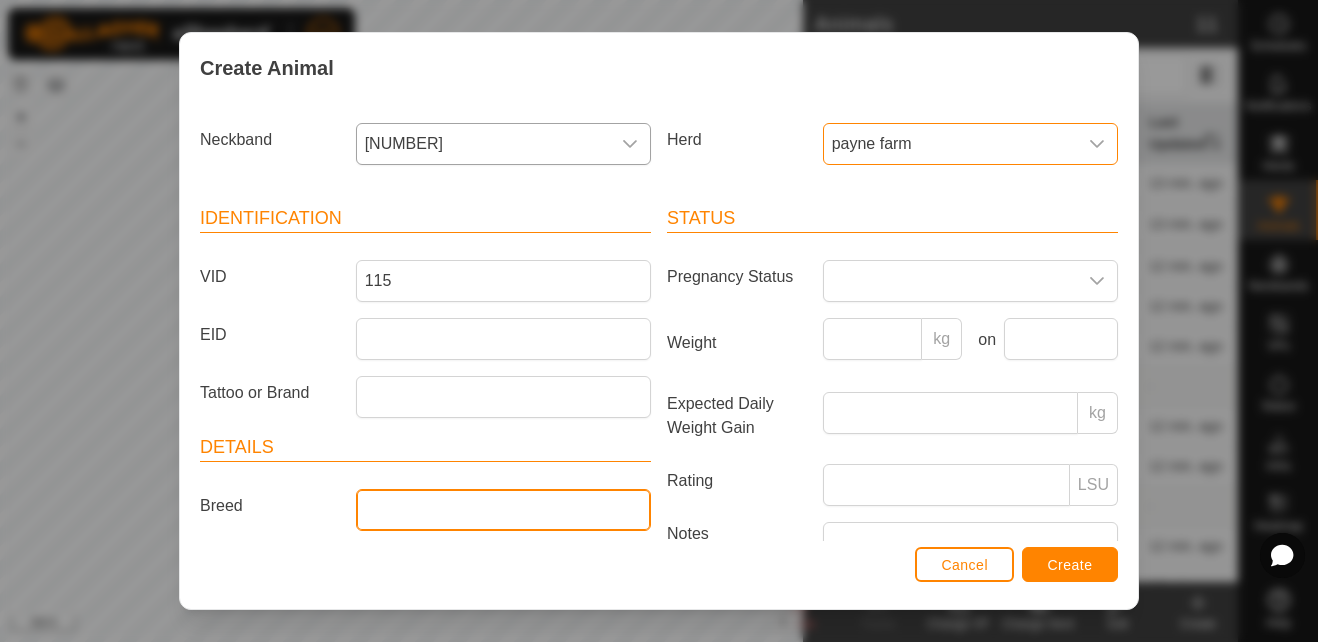 click on "Breed" at bounding box center [503, 510] 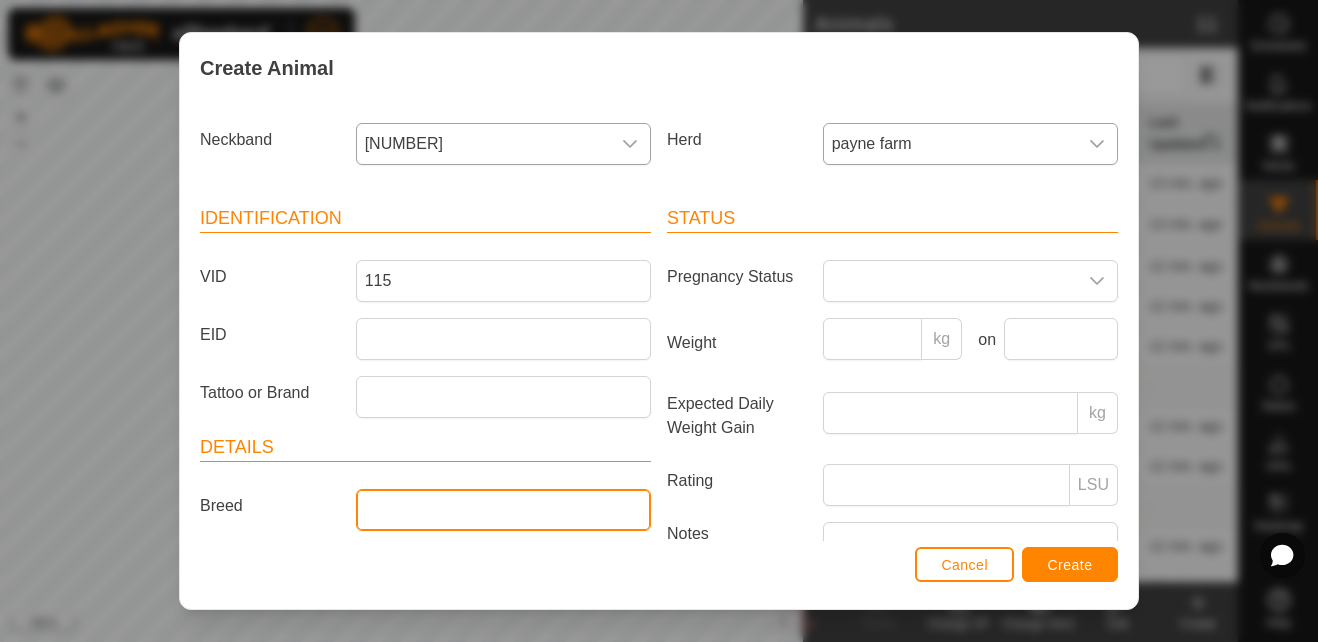 type on "angus" 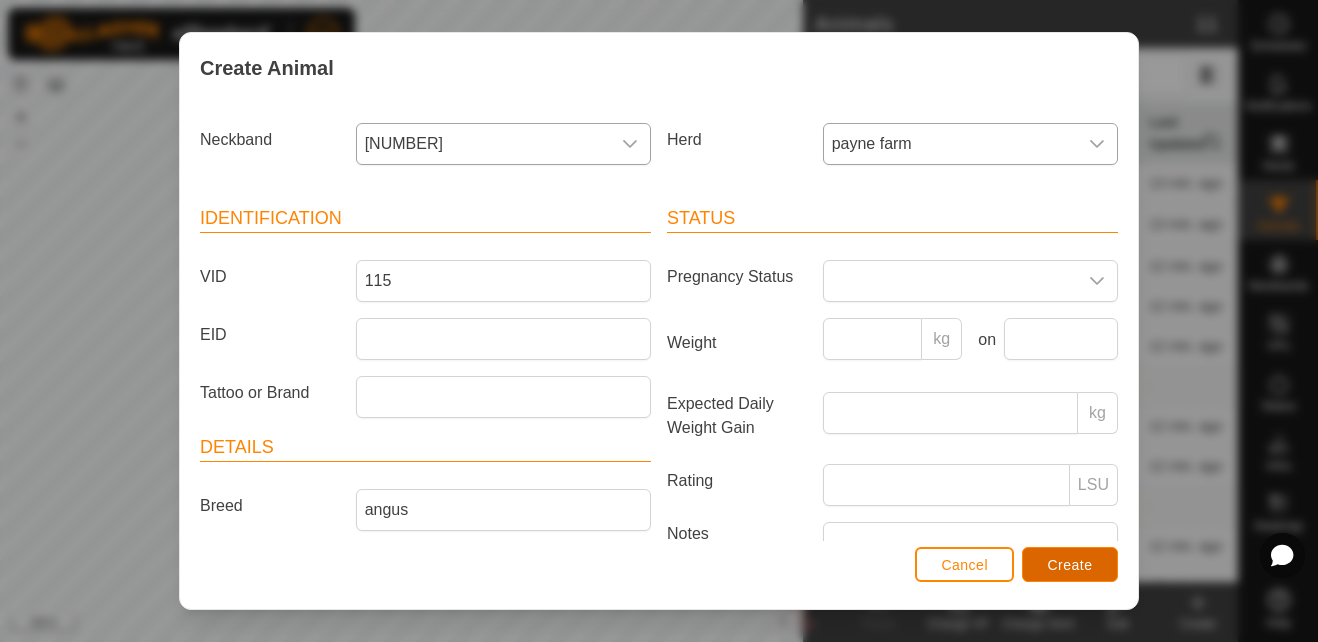 click on "Create" at bounding box center (1070, 565) 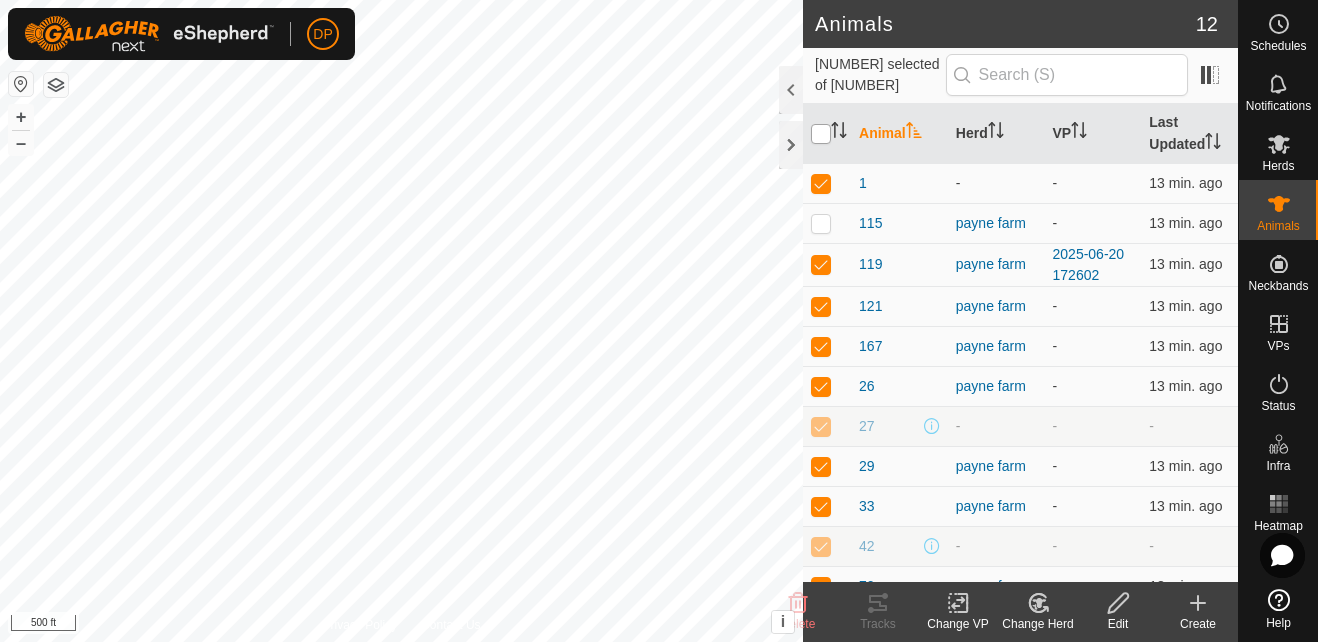 click at bounding box center (821, 134) 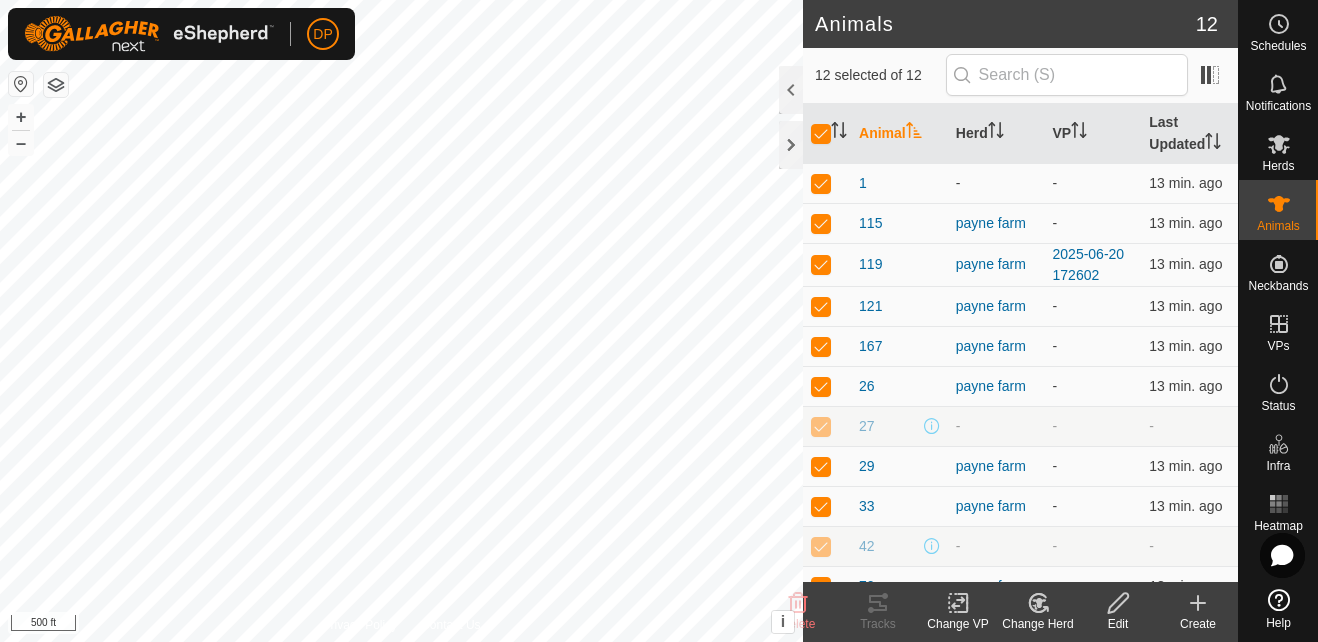 click 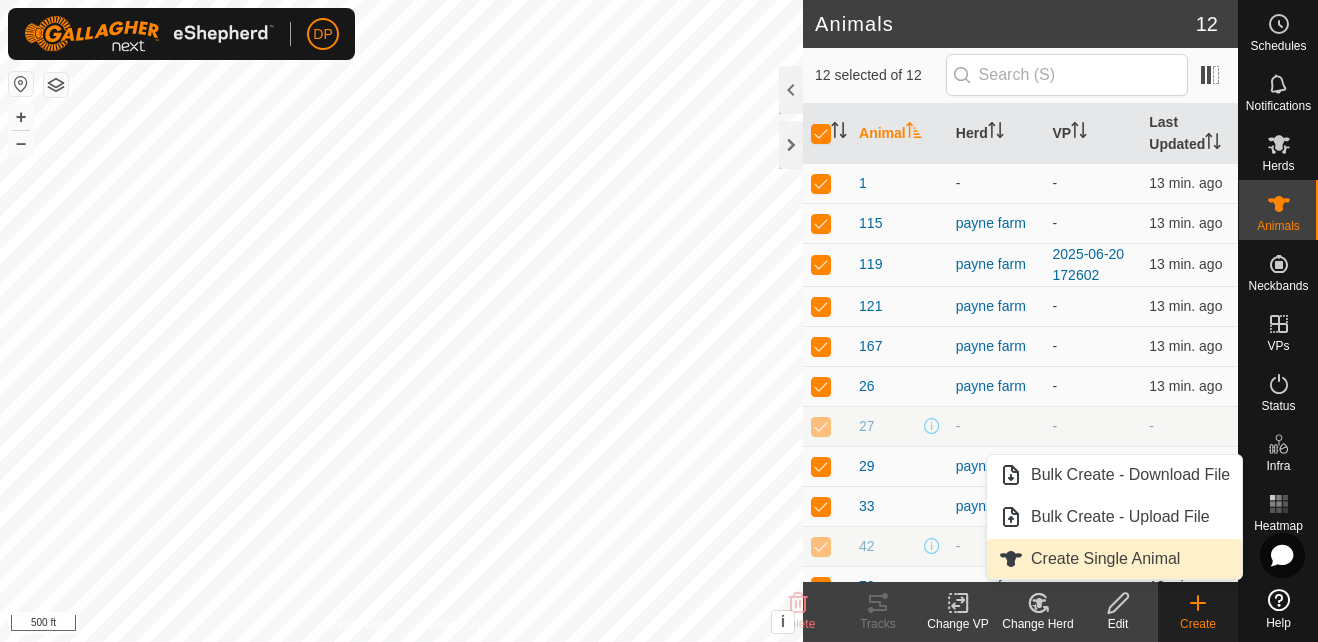 click on "Create Single Animal" at bounding box center (1114, 559) 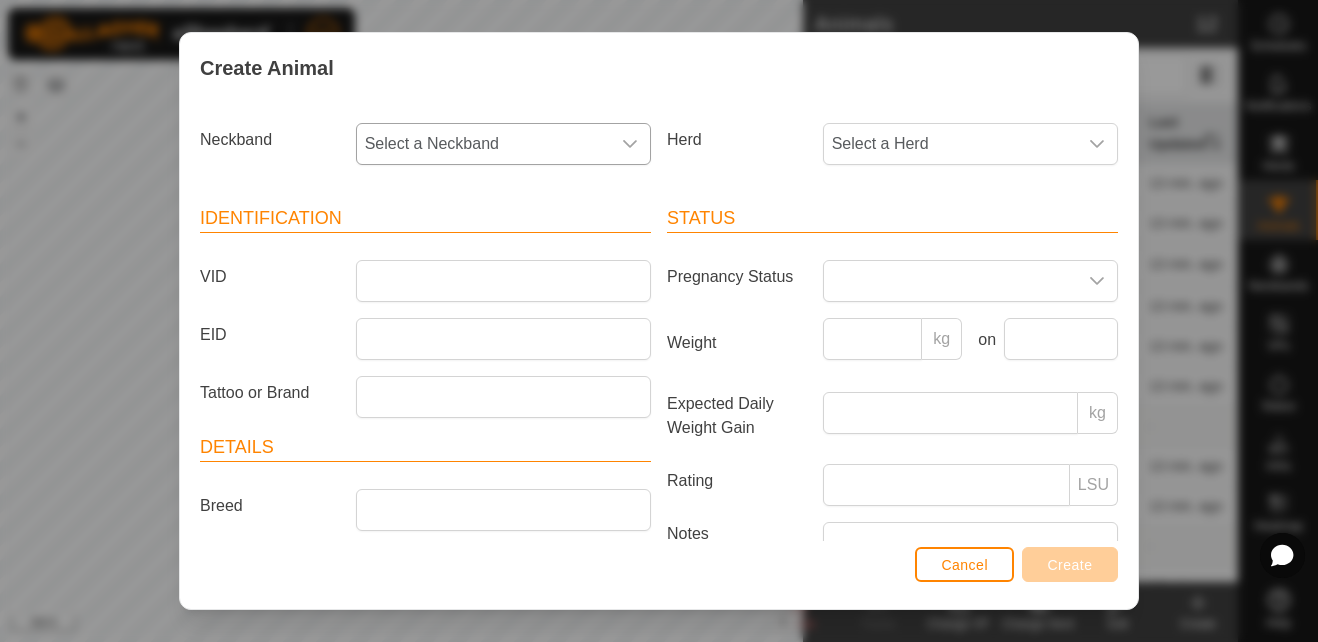 click 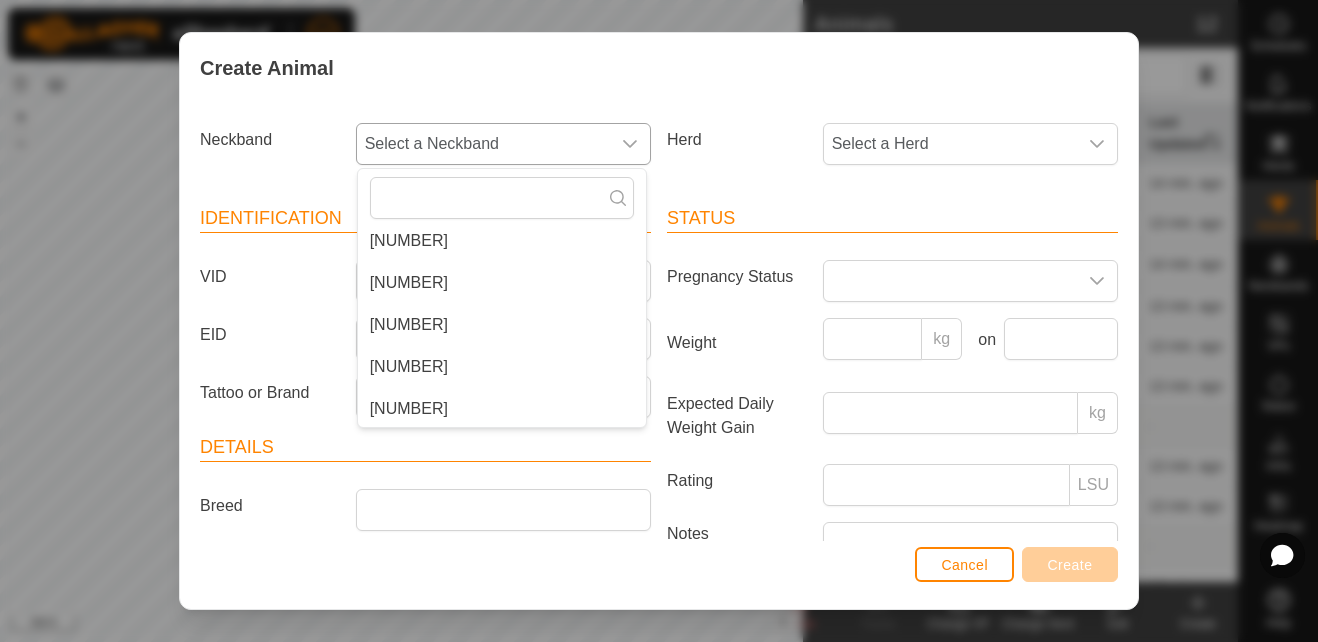 scroll, scrollTop: 1000, scrollLeft: 0, axis: vertical 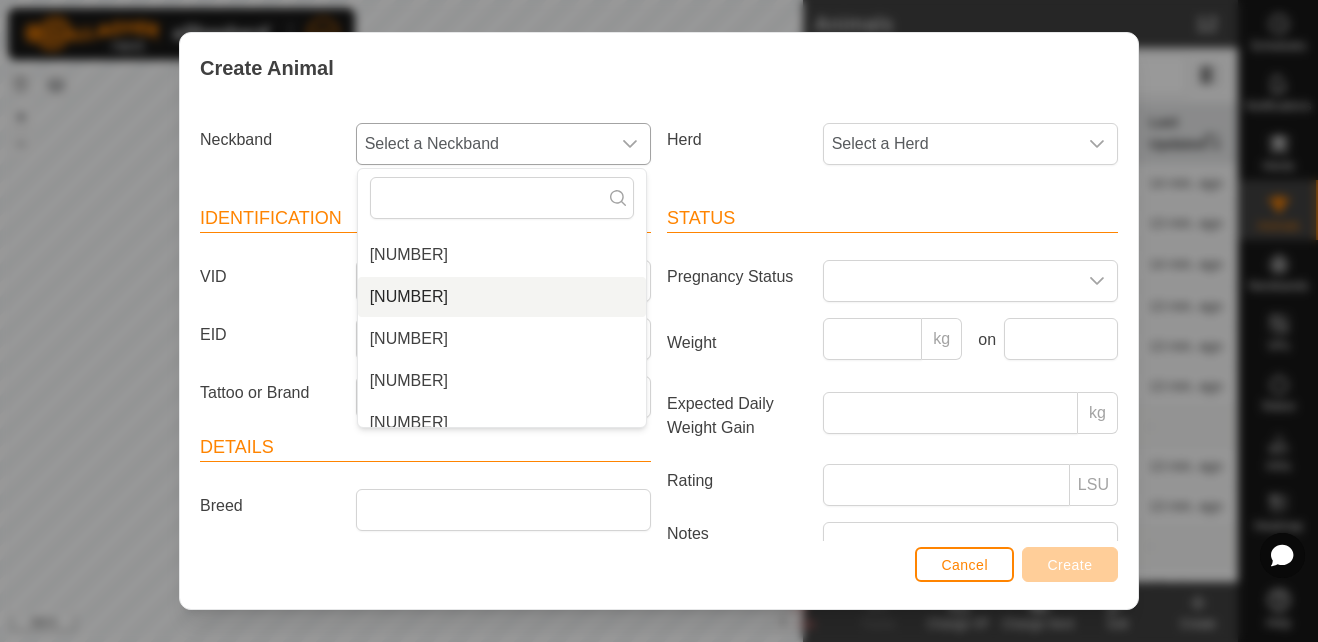 click on "[NUMBER]" at bounding box center [502, 297] 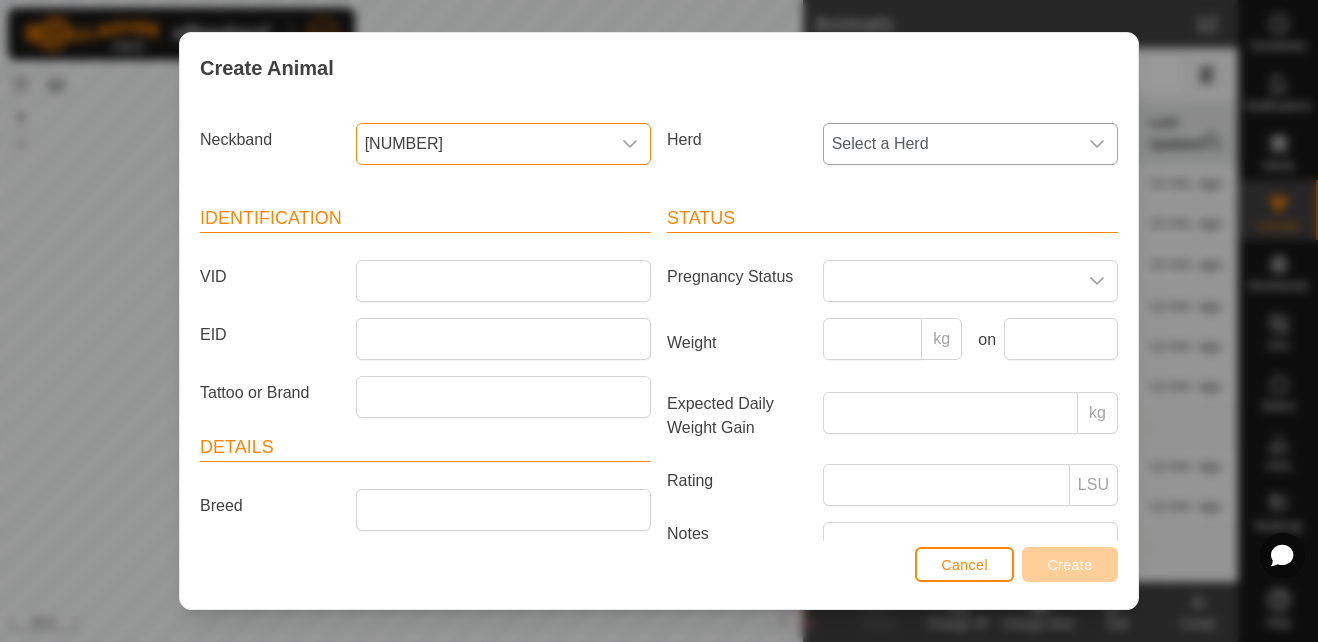 click at bounding box center [1097, 144] 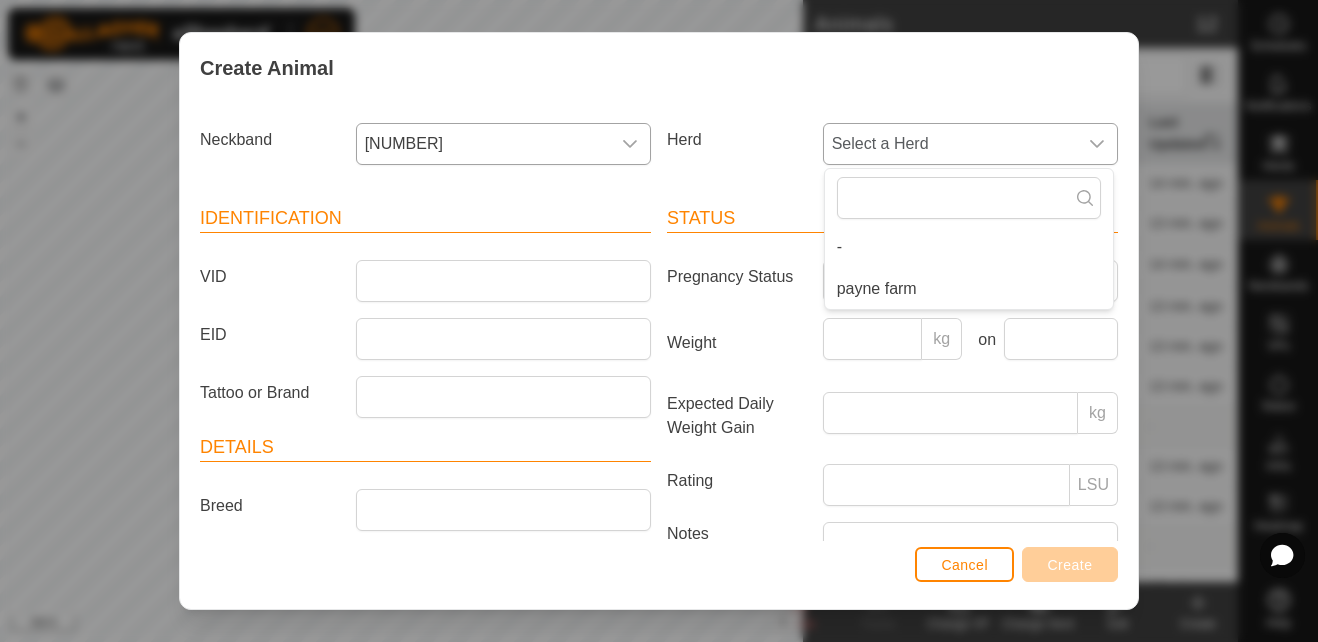 click on "payne farm" at bounding box center (969, 289) 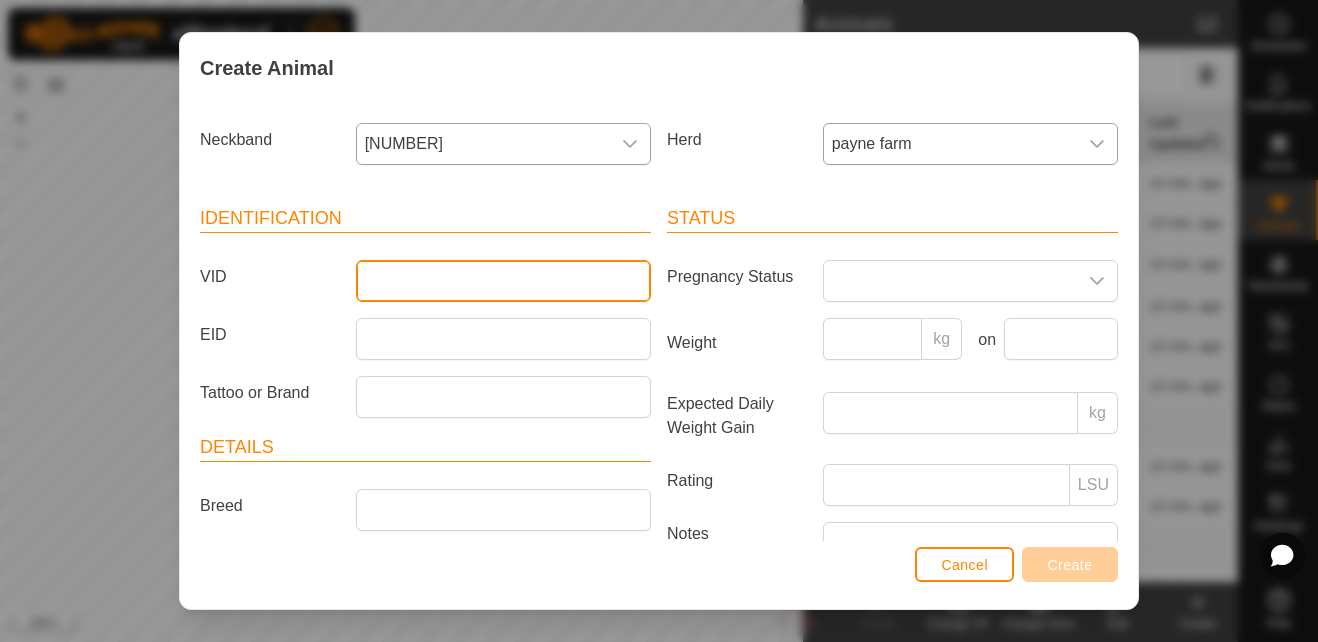 click on "VID" at bounding box center [503, 281] 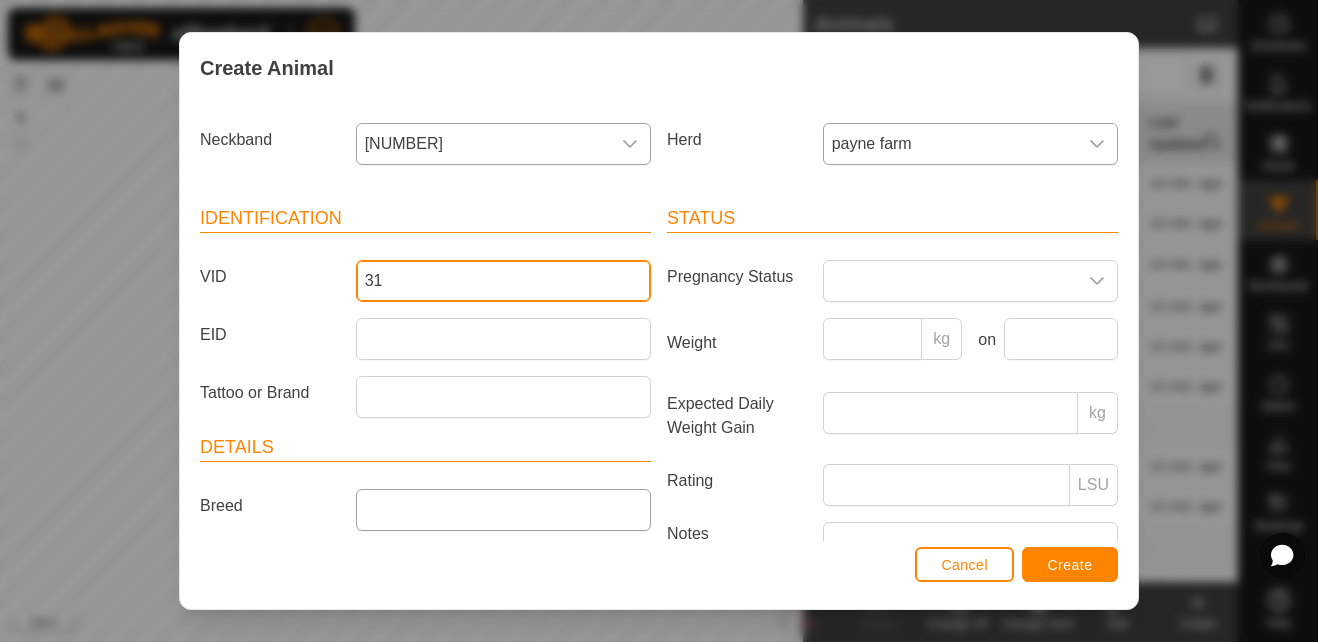 type on "31" 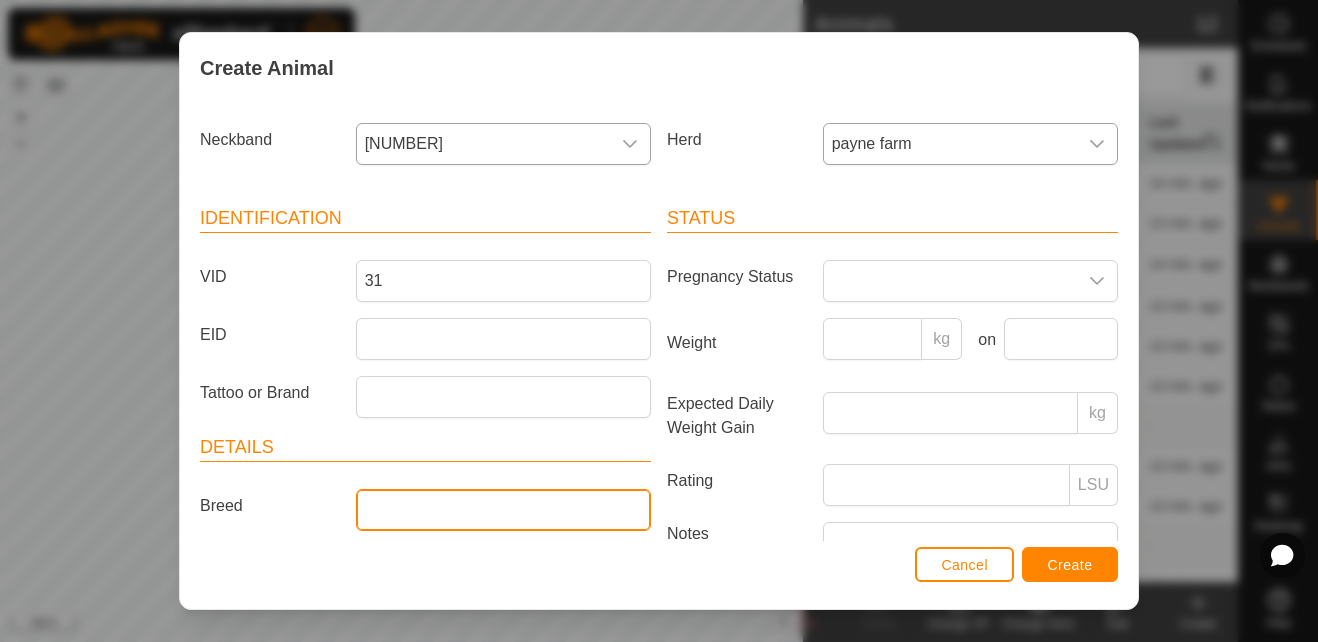 click on "Breed" at bounding box center [503, 510] 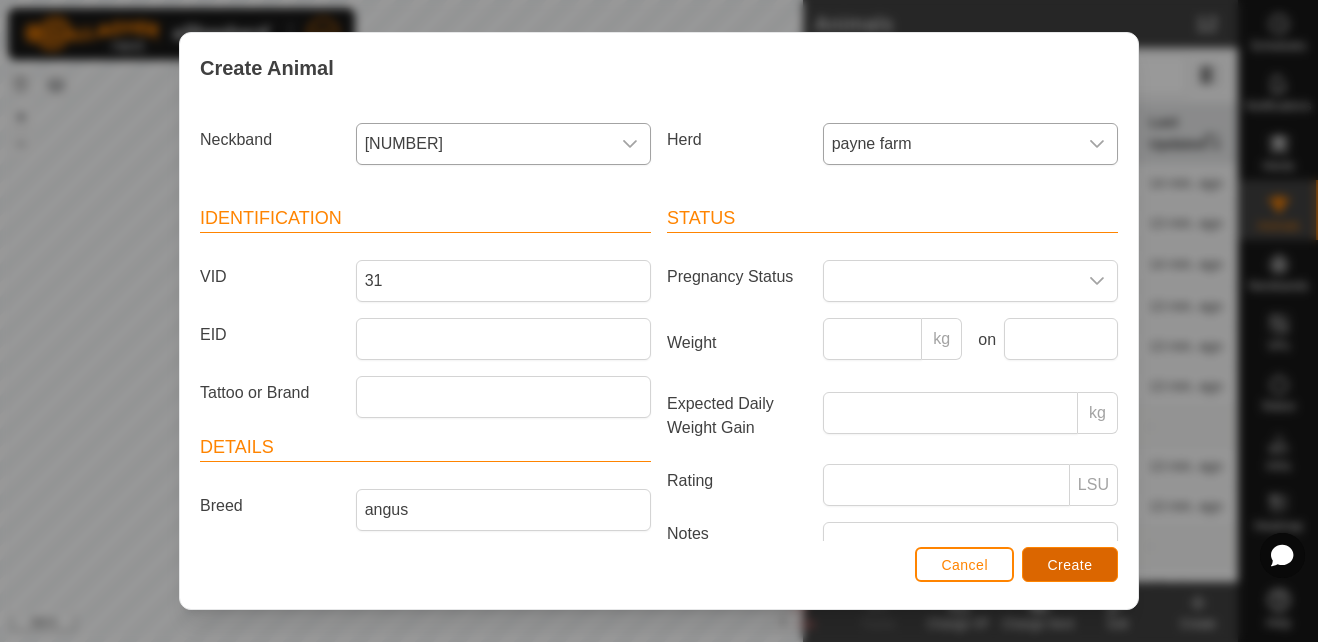 click on "Create" at bounding box center (1070, 565) 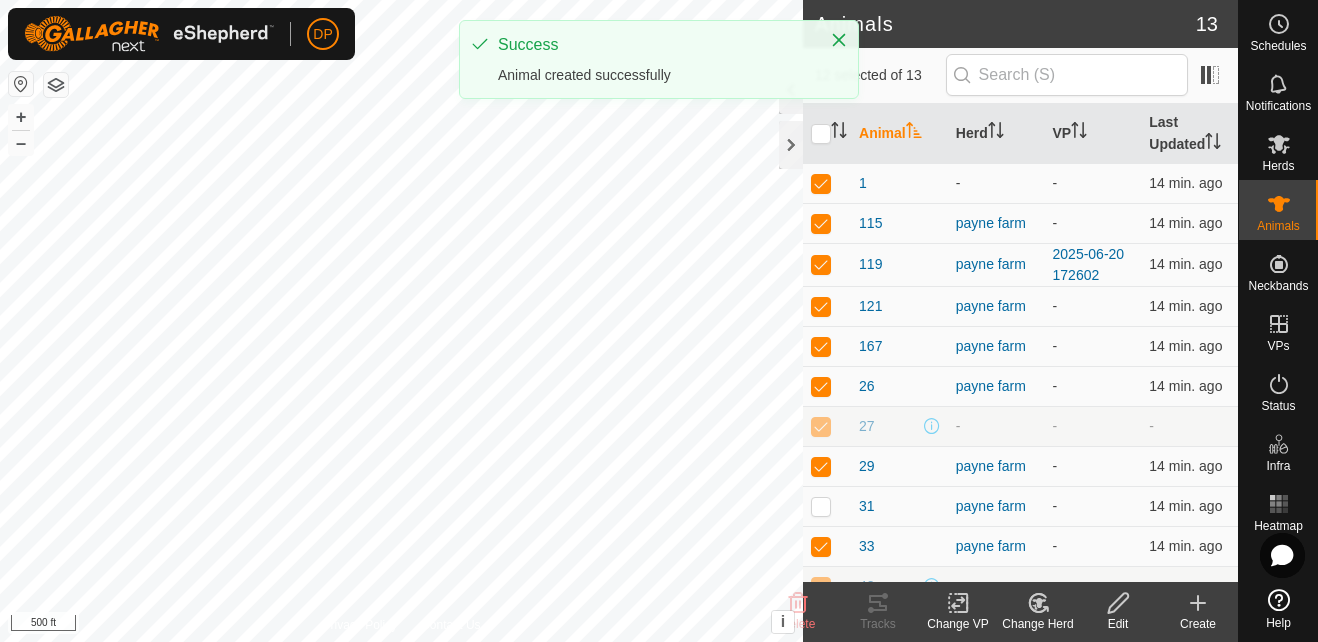 checkbox on "false" 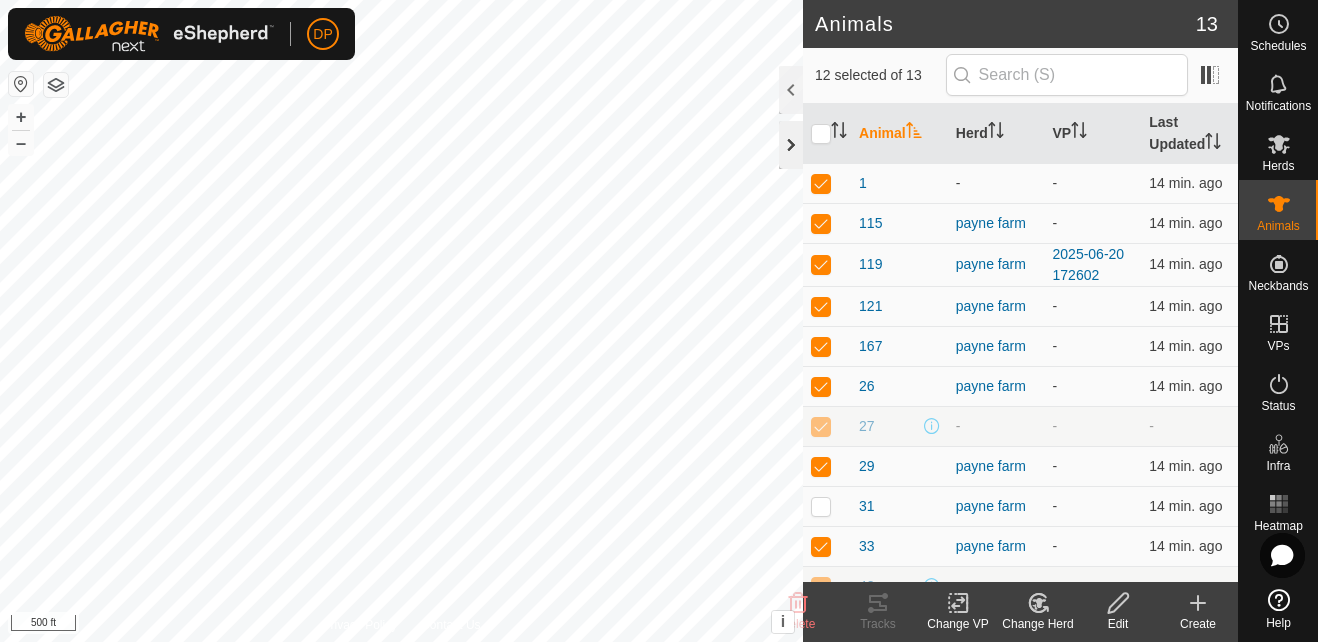 click 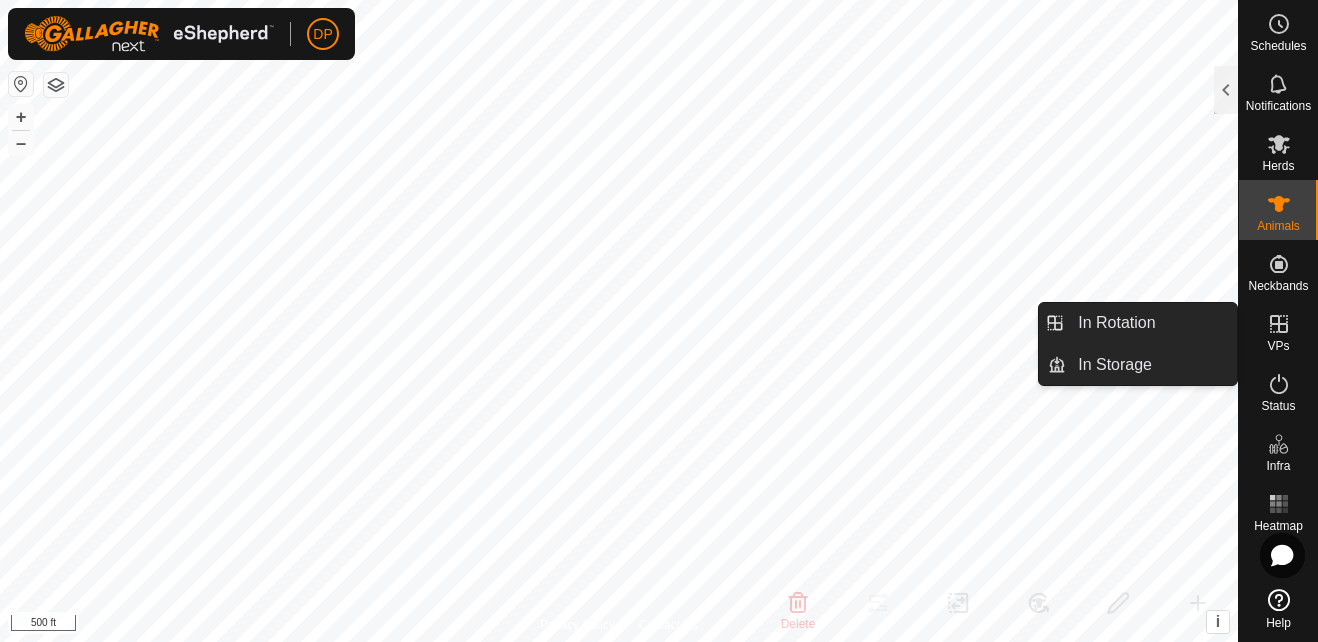 click 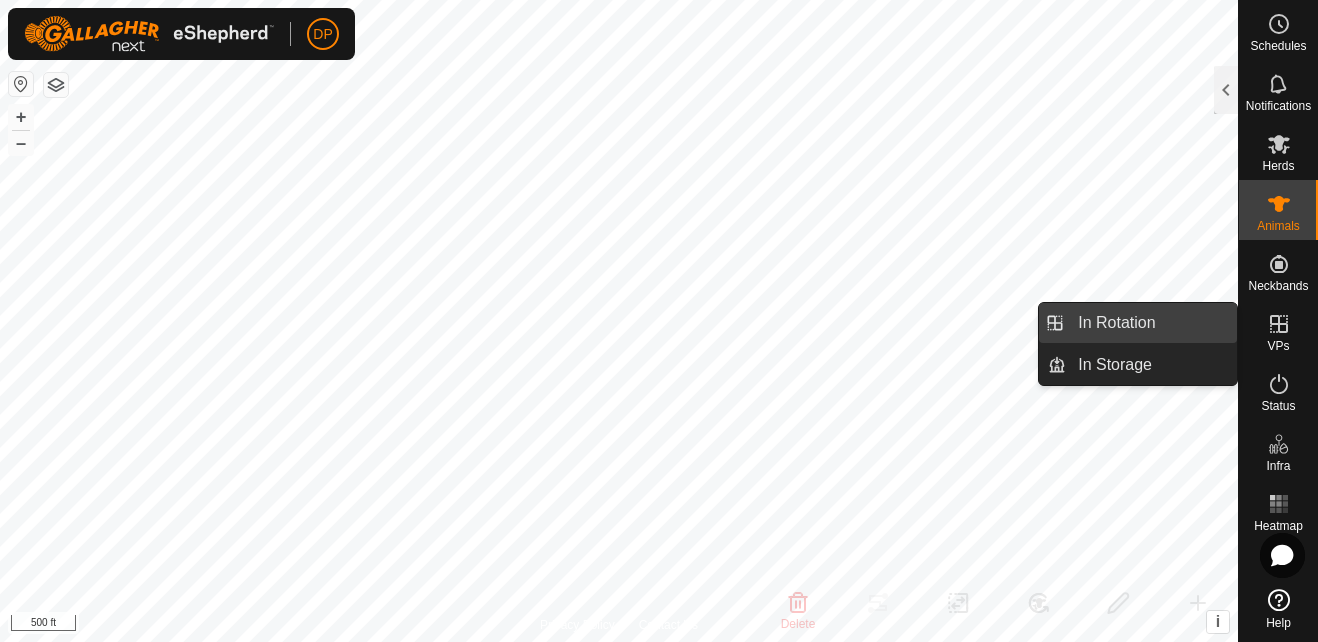 click on "In Rotation" at bounding box center (1151, 323) 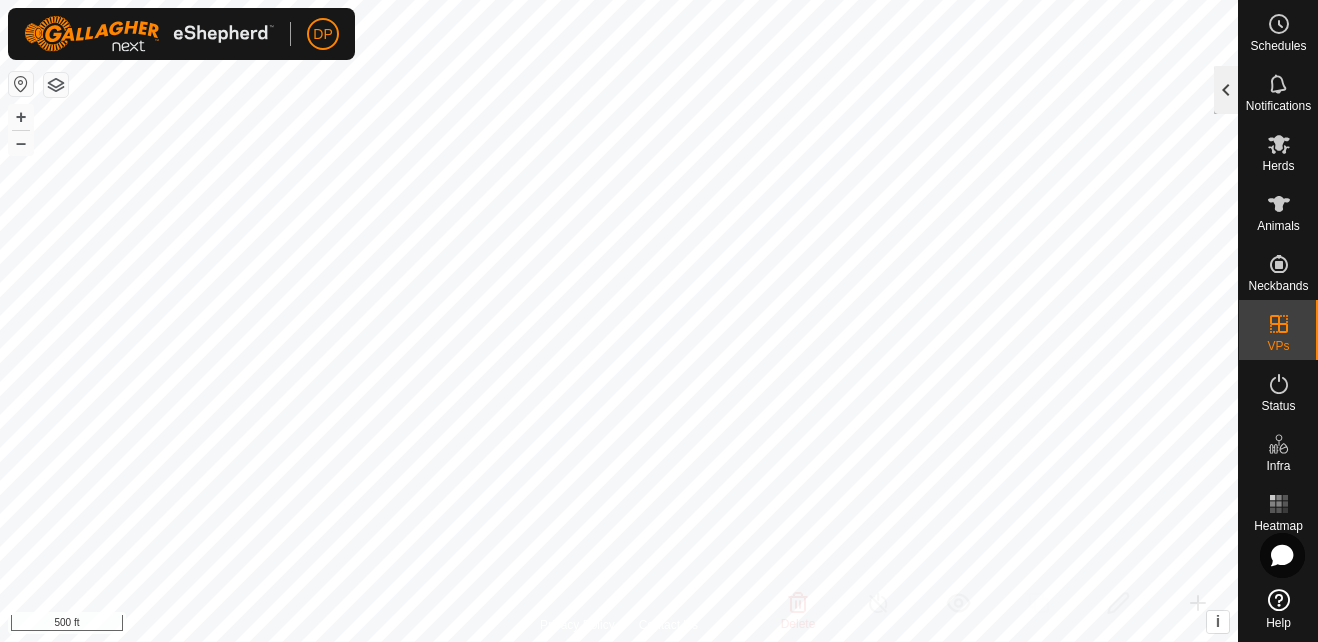 click 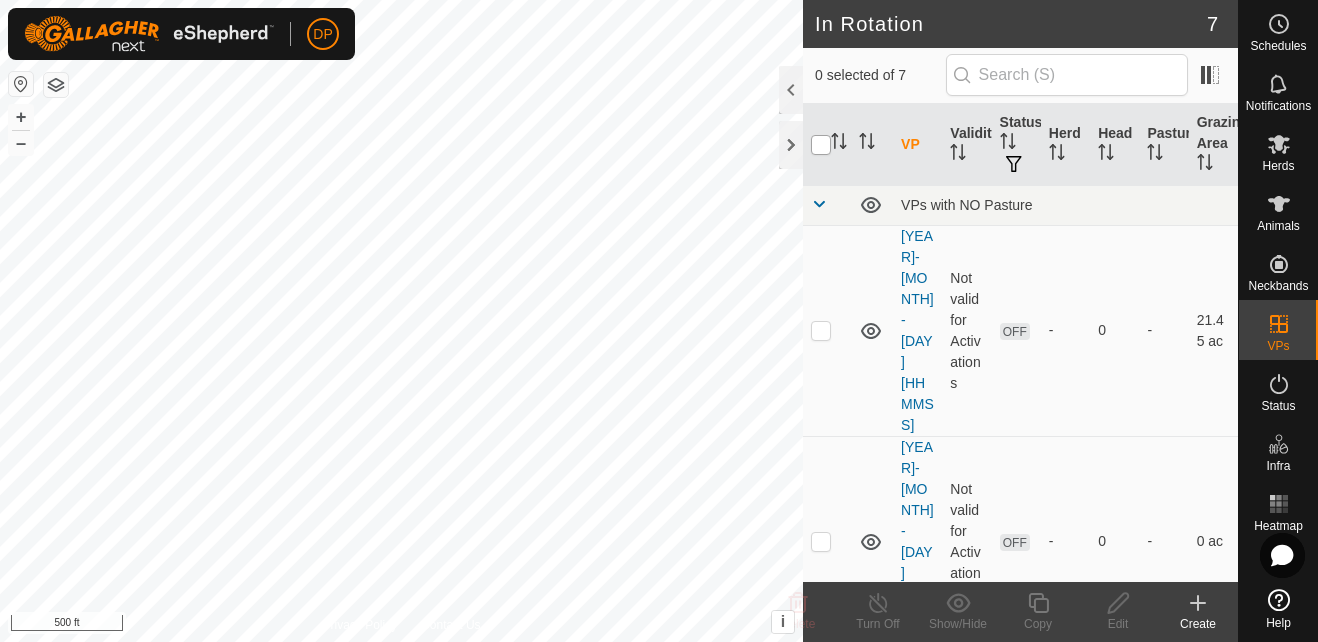click at bounding box center (821, 145) 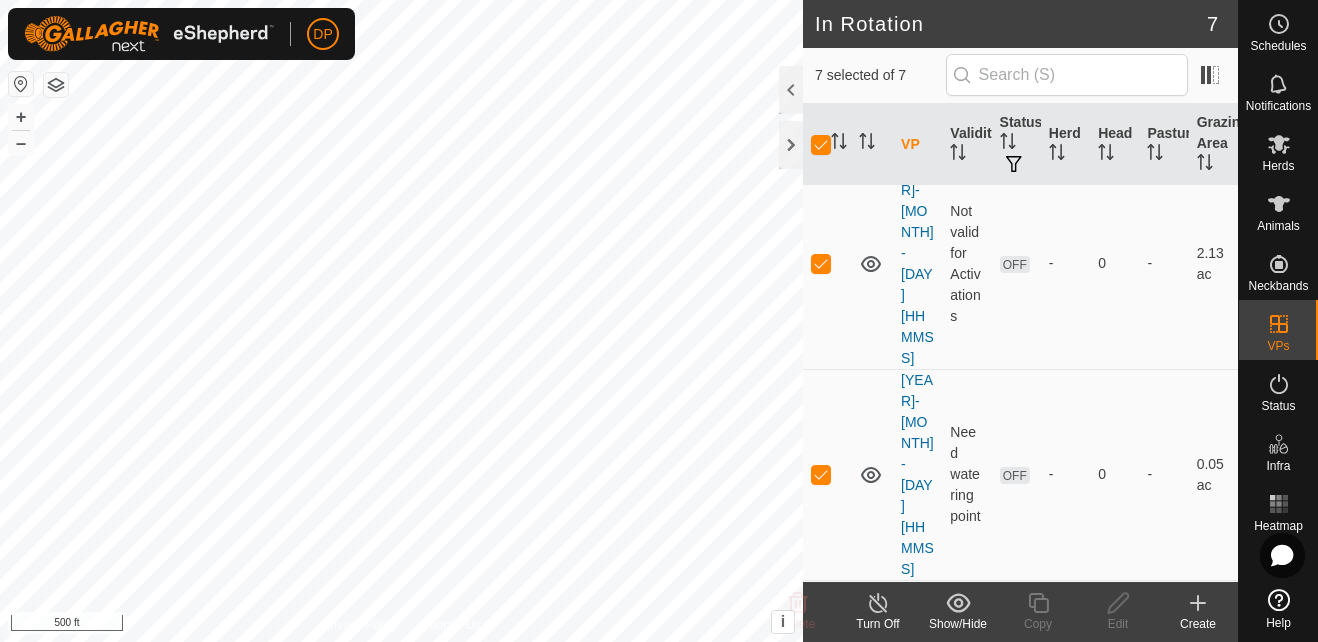 scroll, scrollTop: 533, scrollLeft: 0, axis: vertical 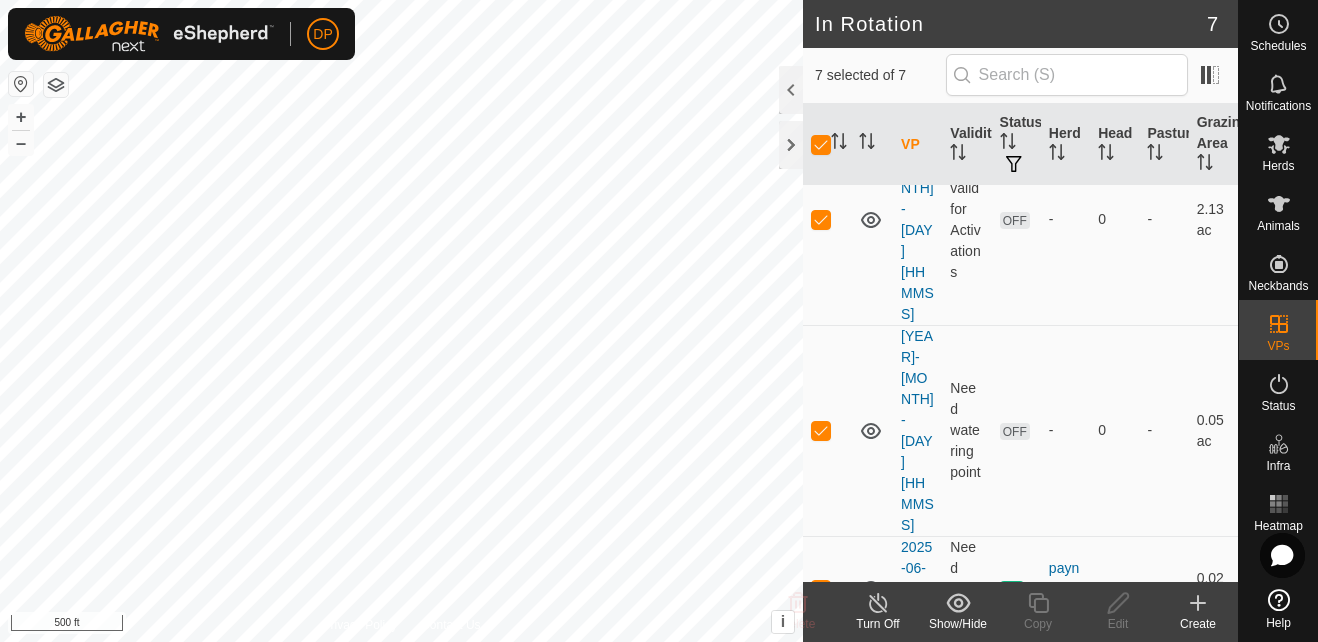 click on "5.88 ac" at bounding box center (1213, 853) 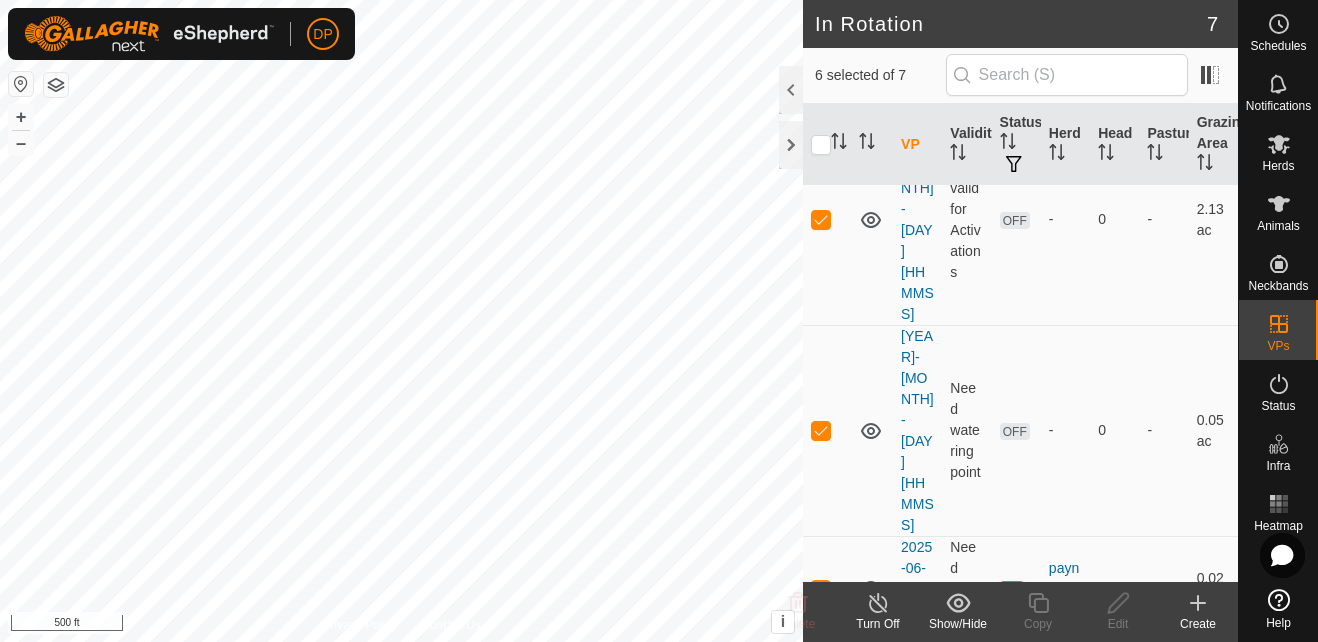 click at bounding box center (821, 853) 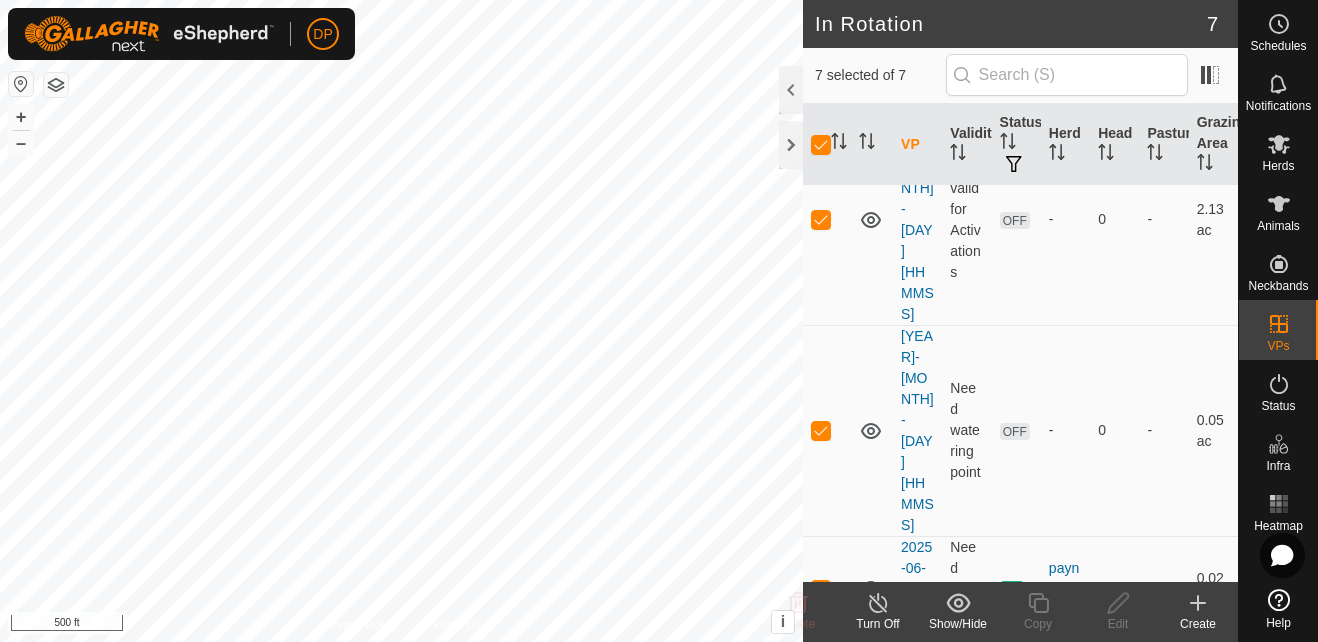 click at bounding box center (821, 853) 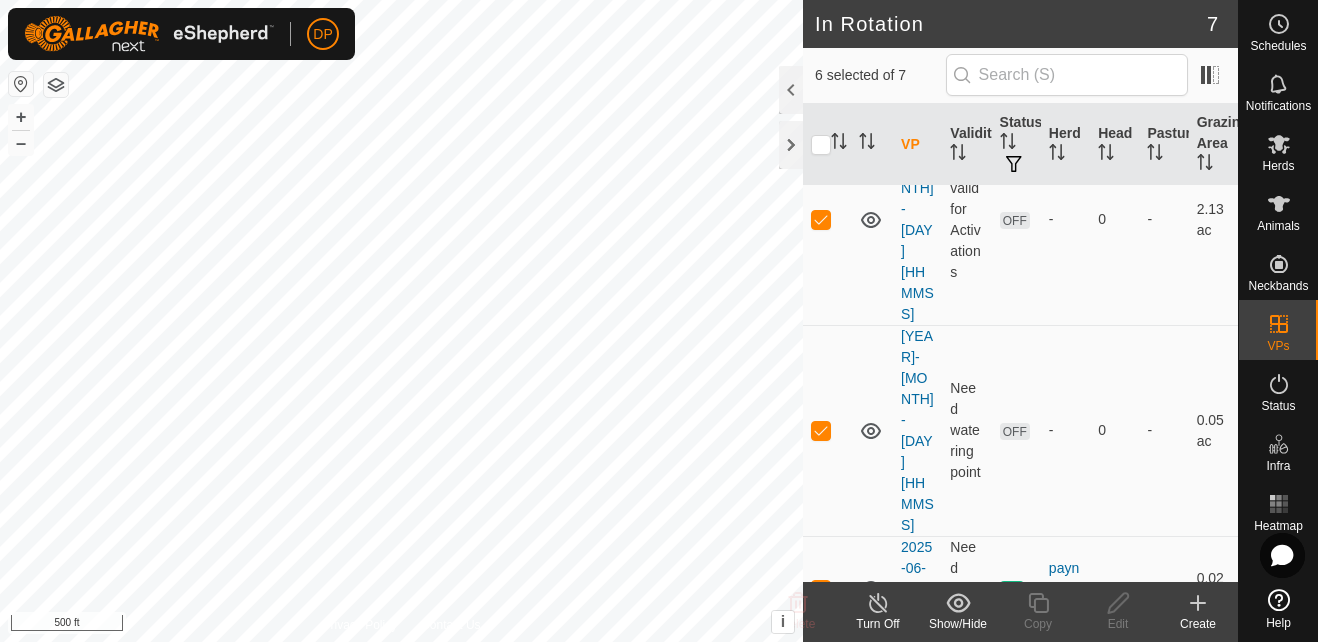 click at bounding box center (821, 853) 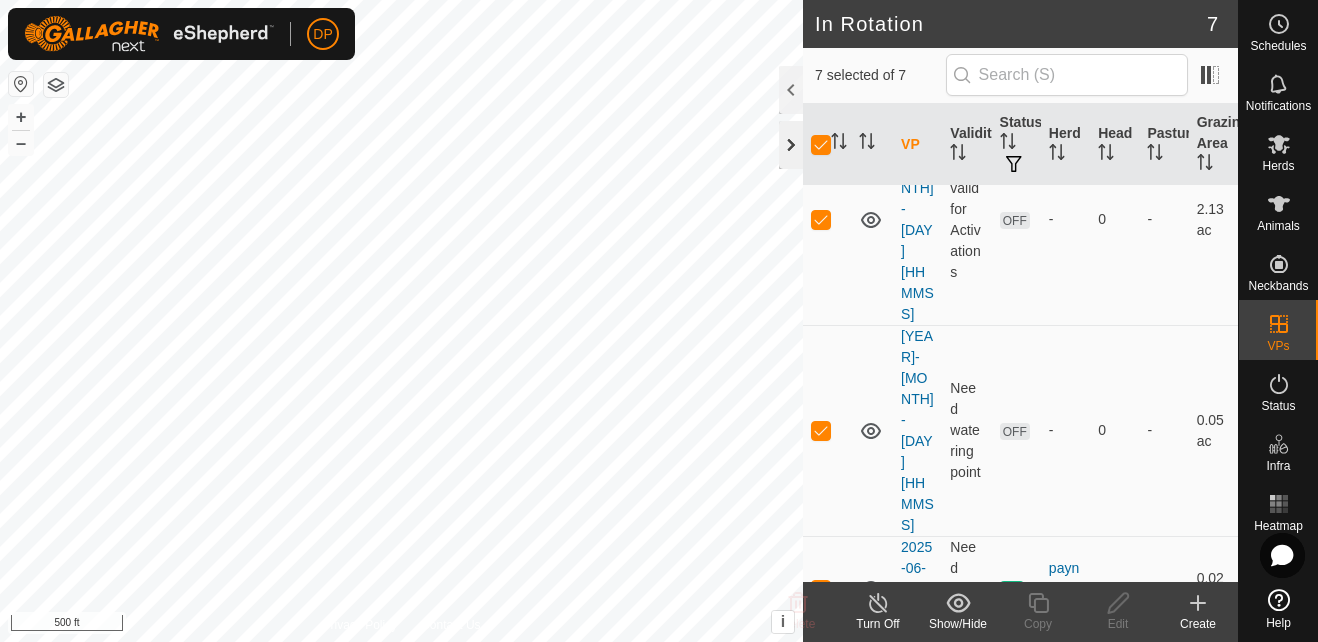 click 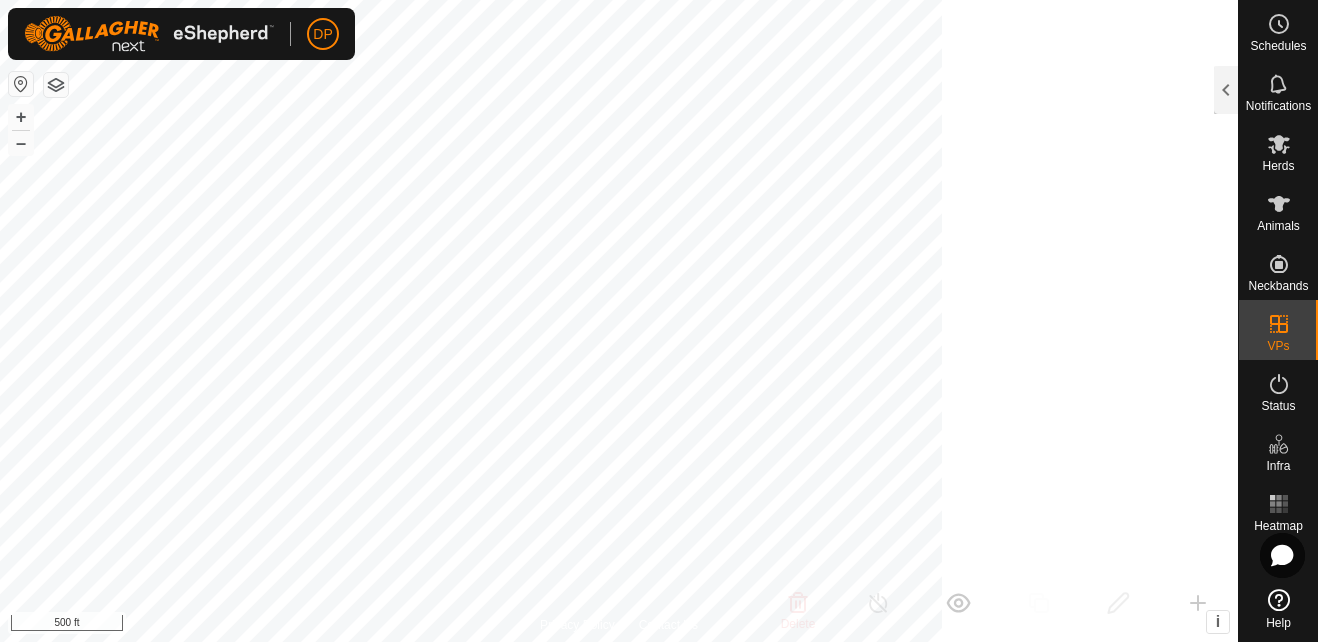 scroll, scrollTop: 1873, scrollLeft: 0, axis: vertical 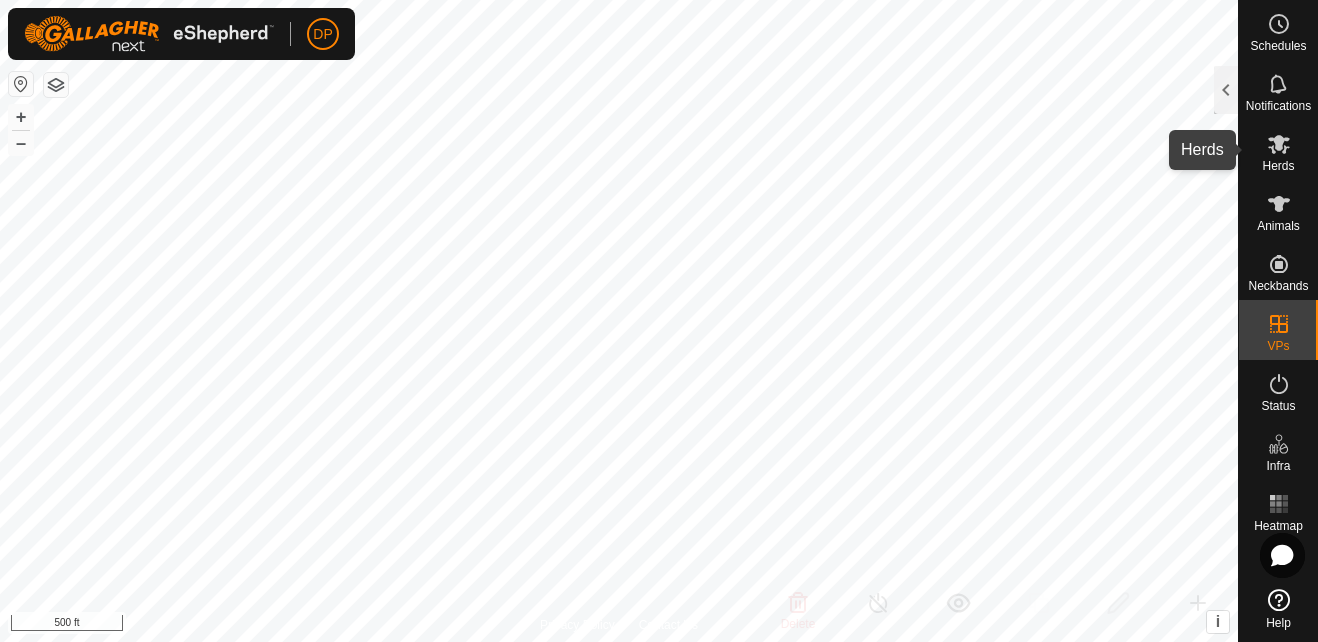 click 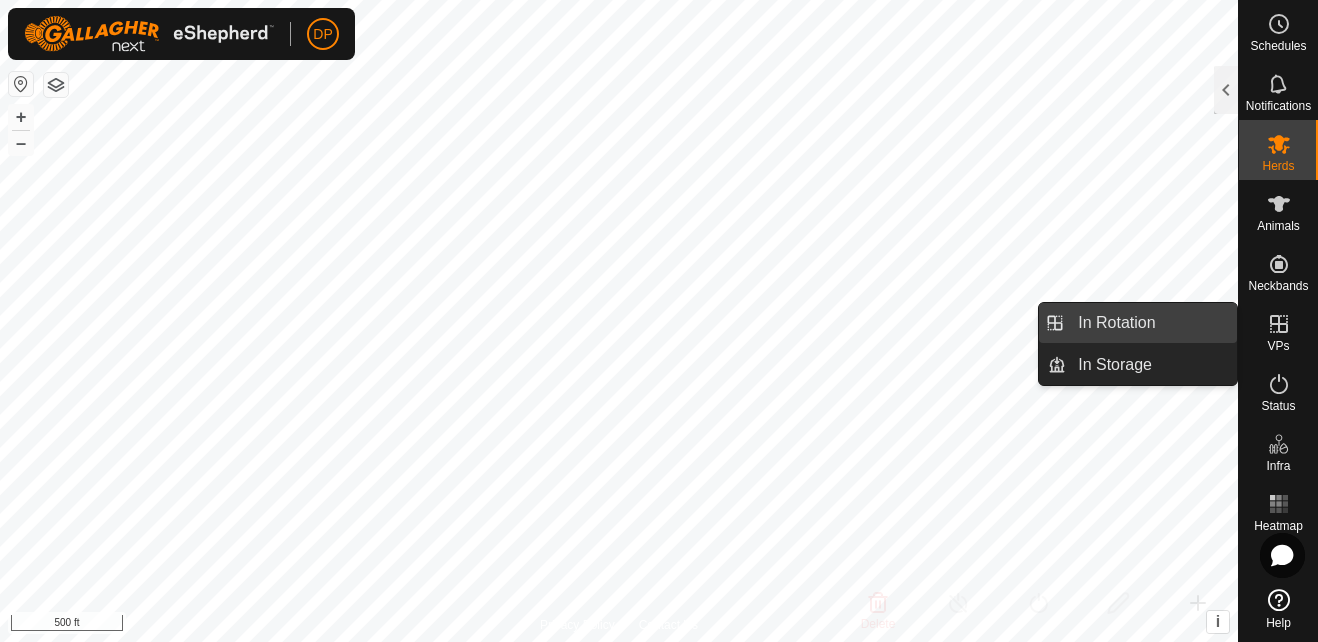 click on "In Rotation" at bounding box center (1151, 323) 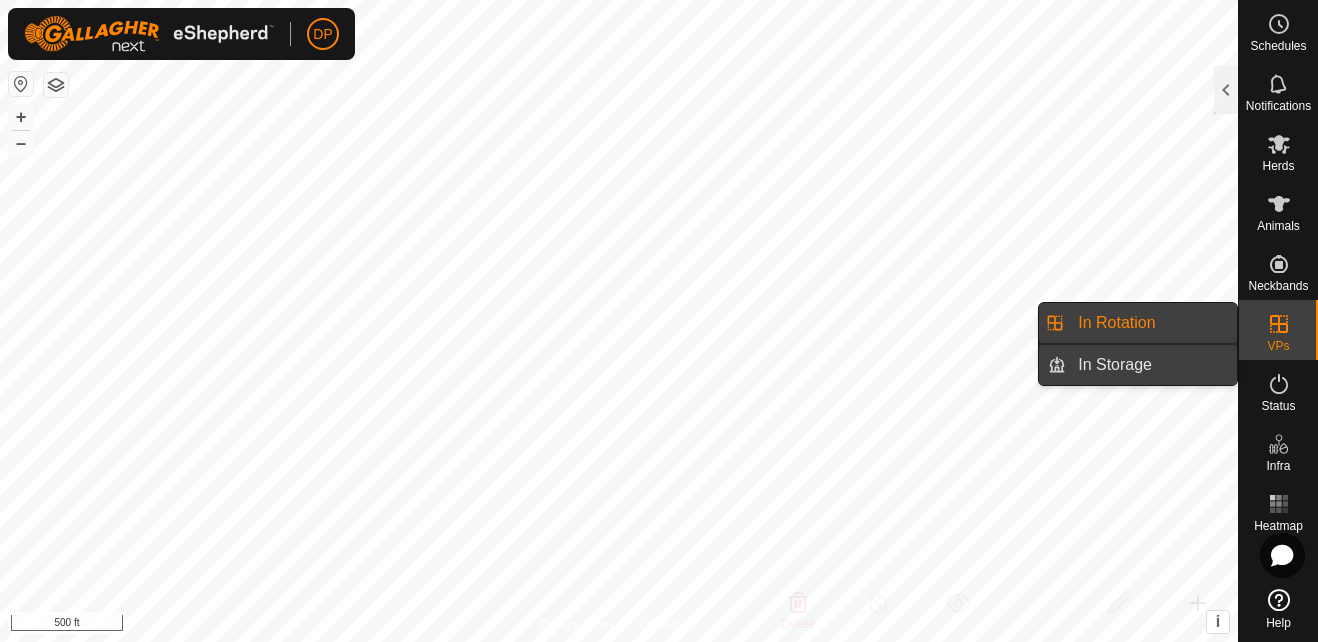 click on "In Storage" at bounding box center (1151, 365) 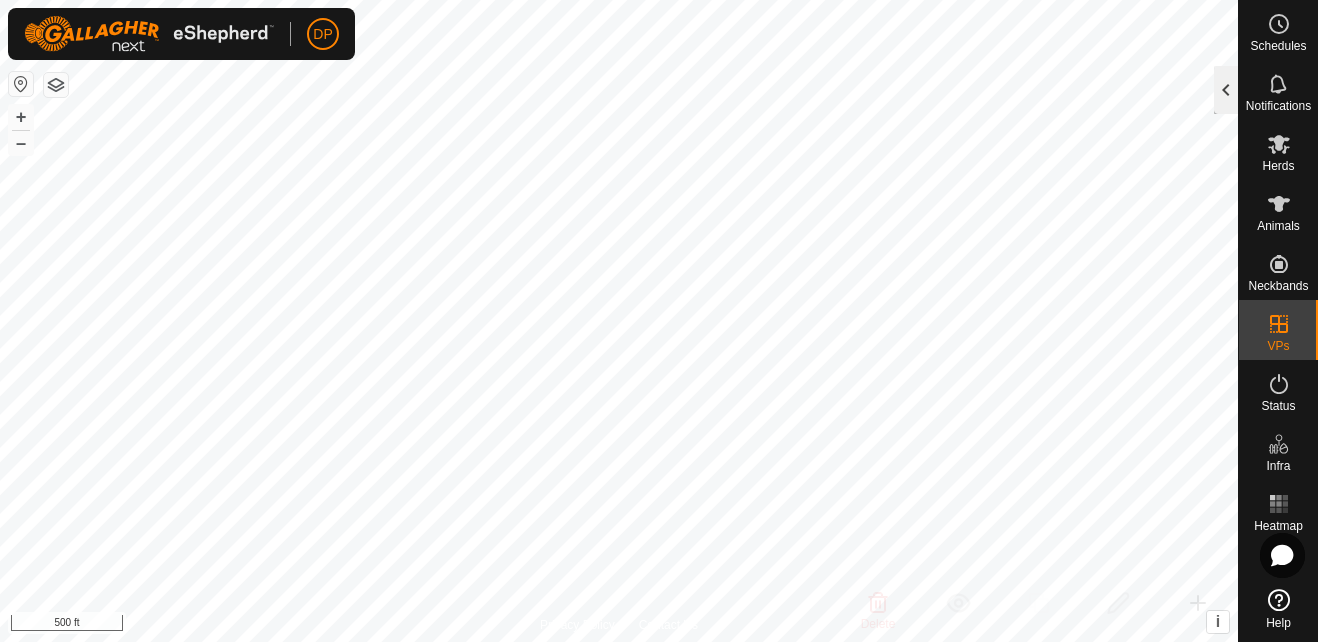 click 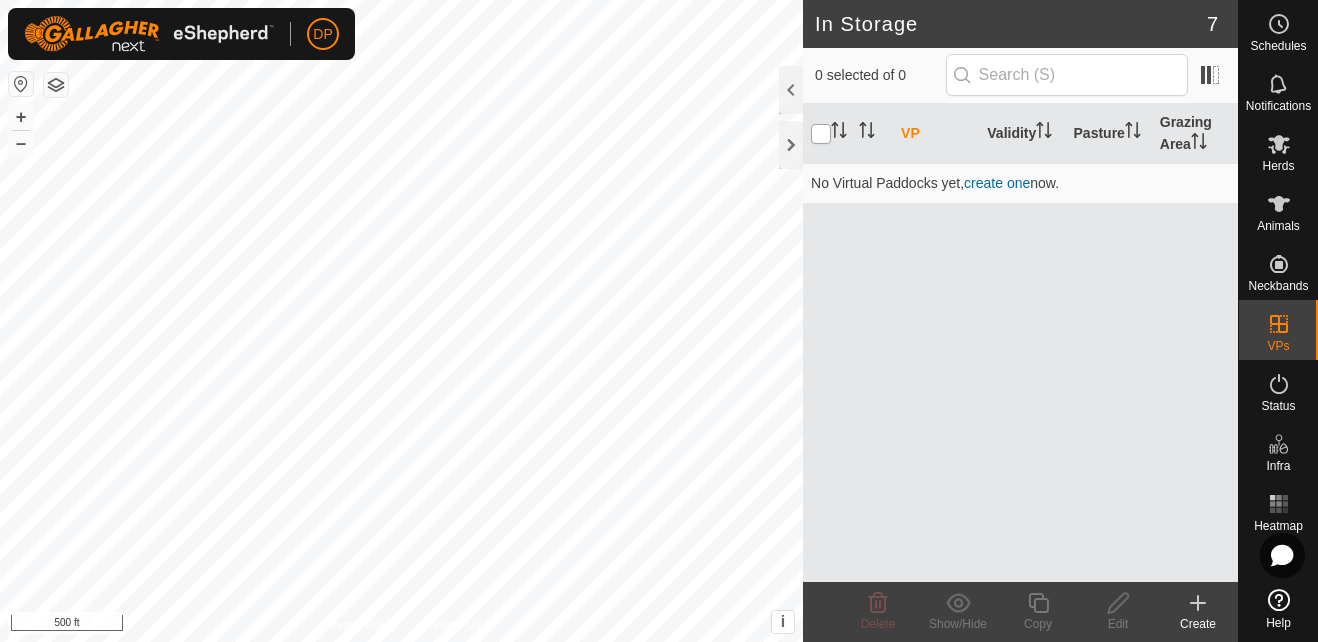 click at bounding box center [821, 134] 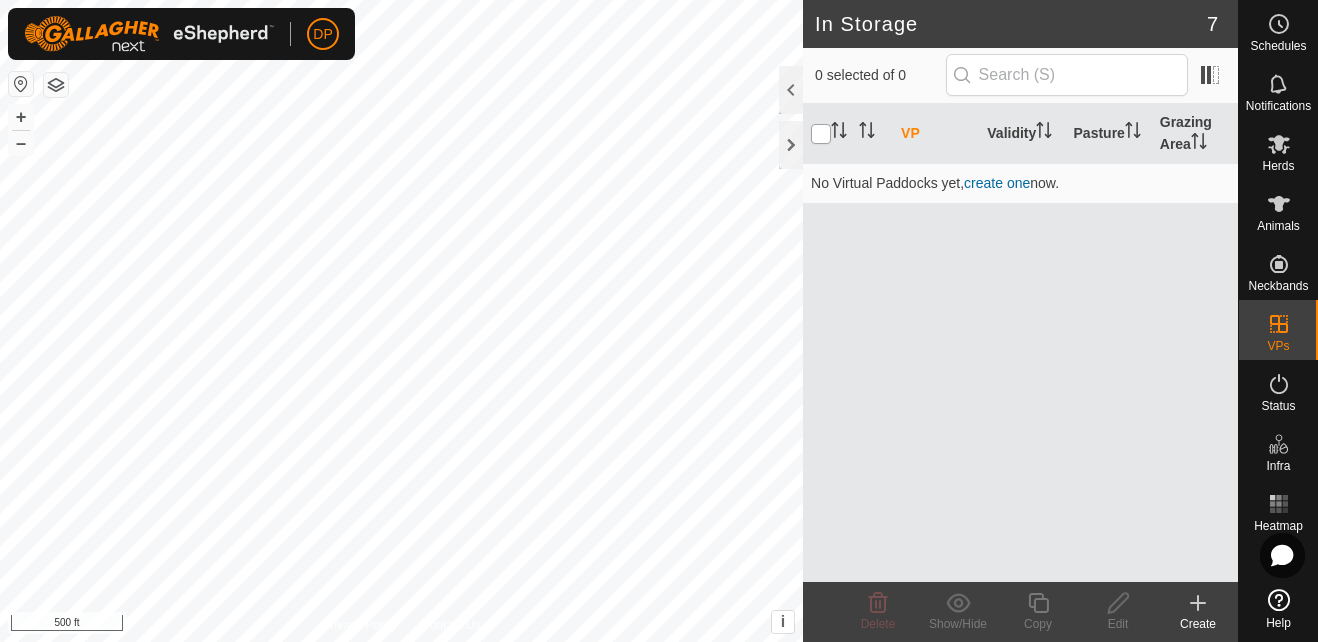 click at bounding box center (821, 134) 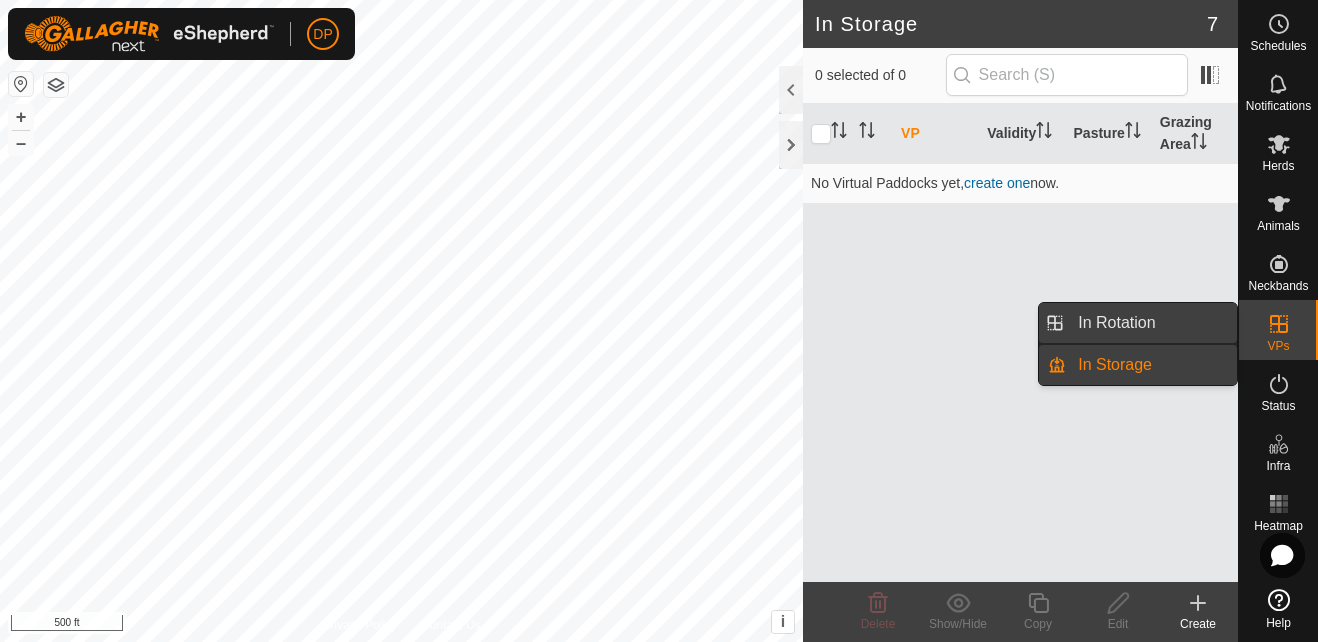click on "In Rotation" at bounding box center (1151, 323) 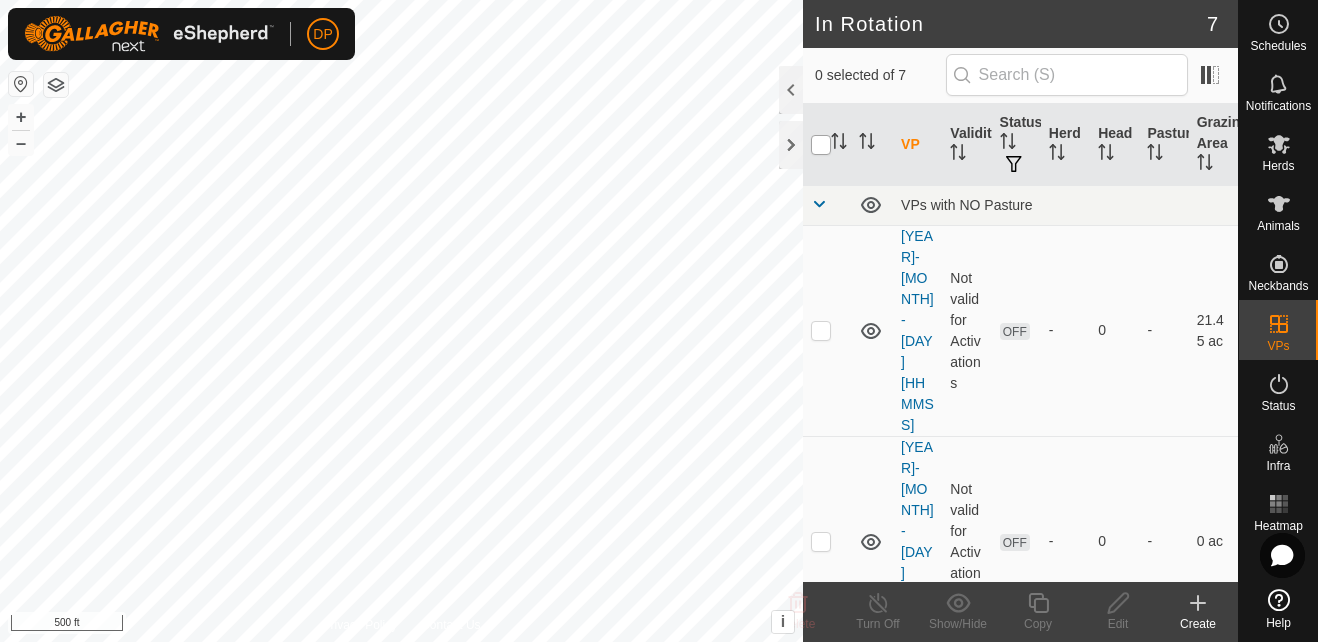 click at bounding box center [821, 145] 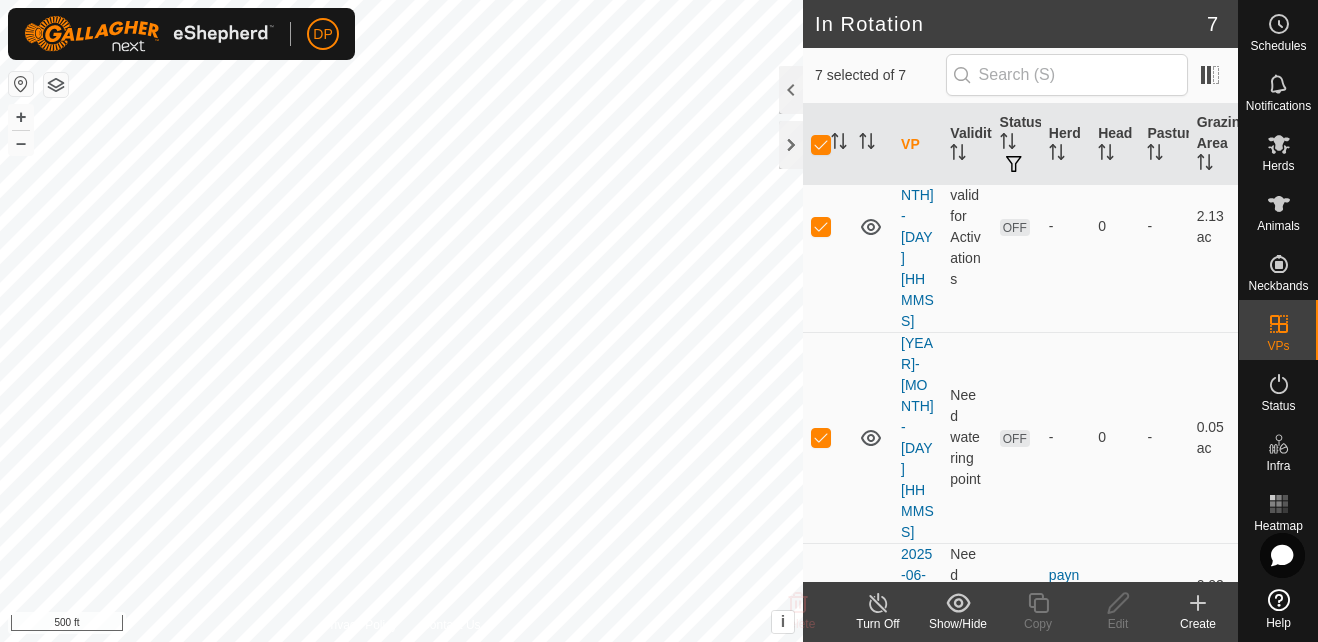 scroll, scrollTop: 533, scrollLeft: 0, axis: vertical 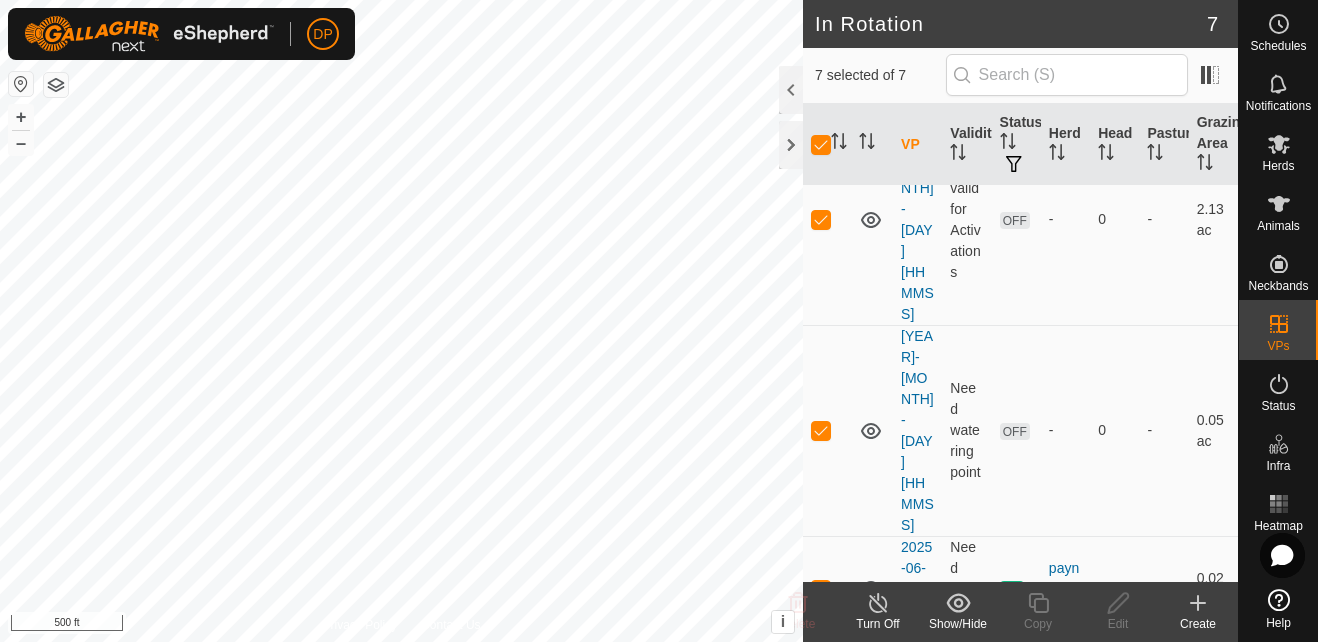click 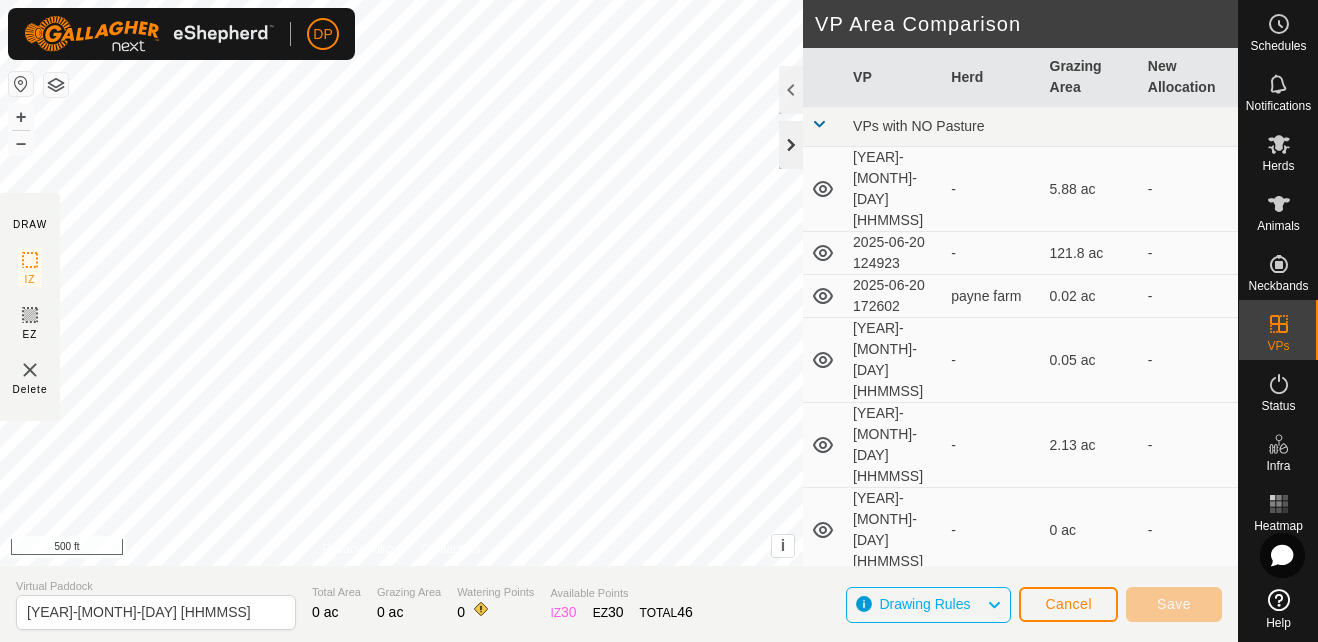 click 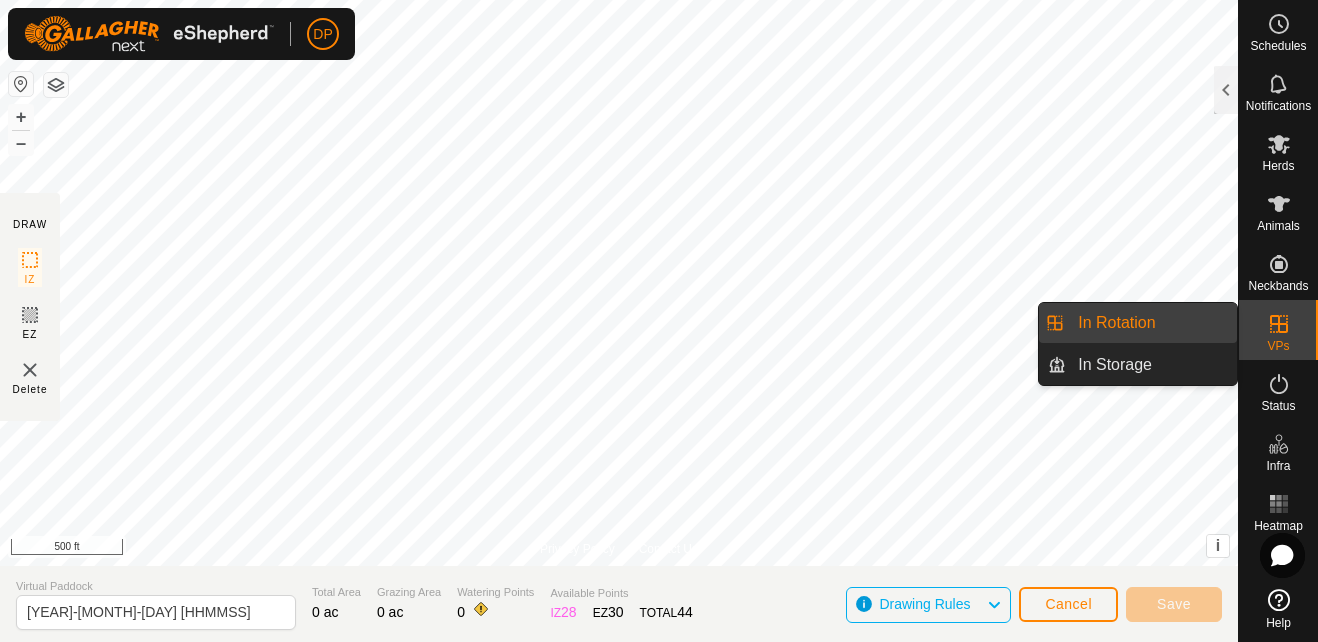 click at bounding box center [1279, 324] 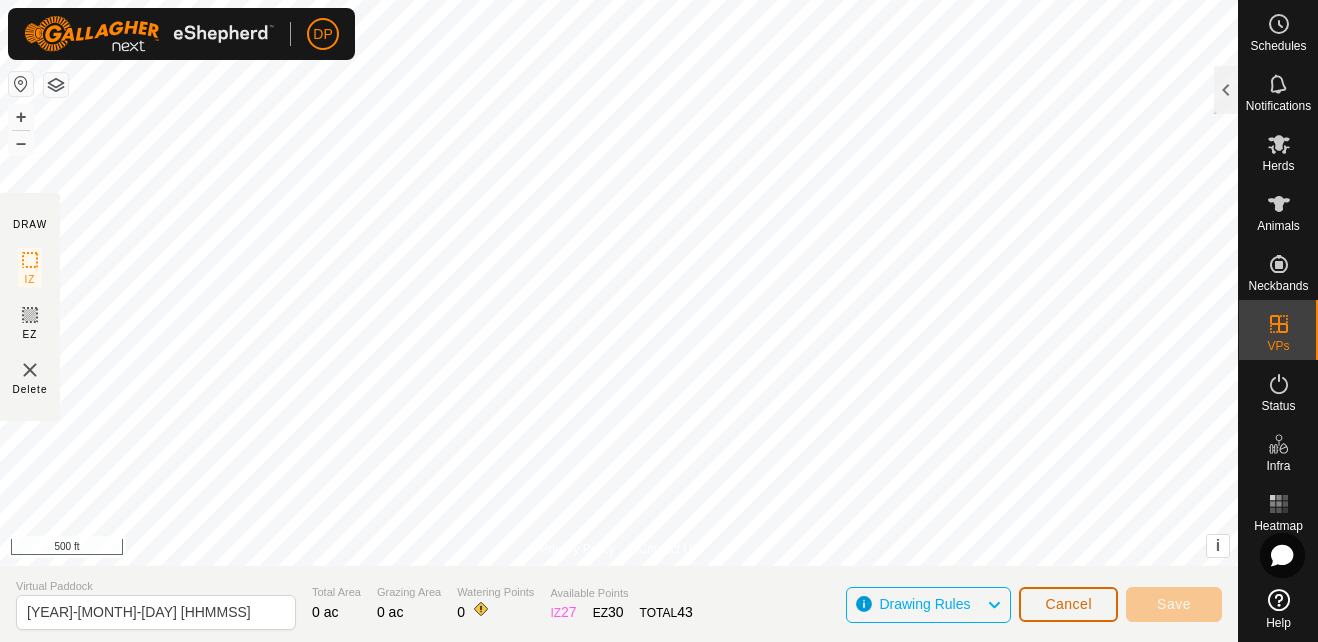click on "Cancel" 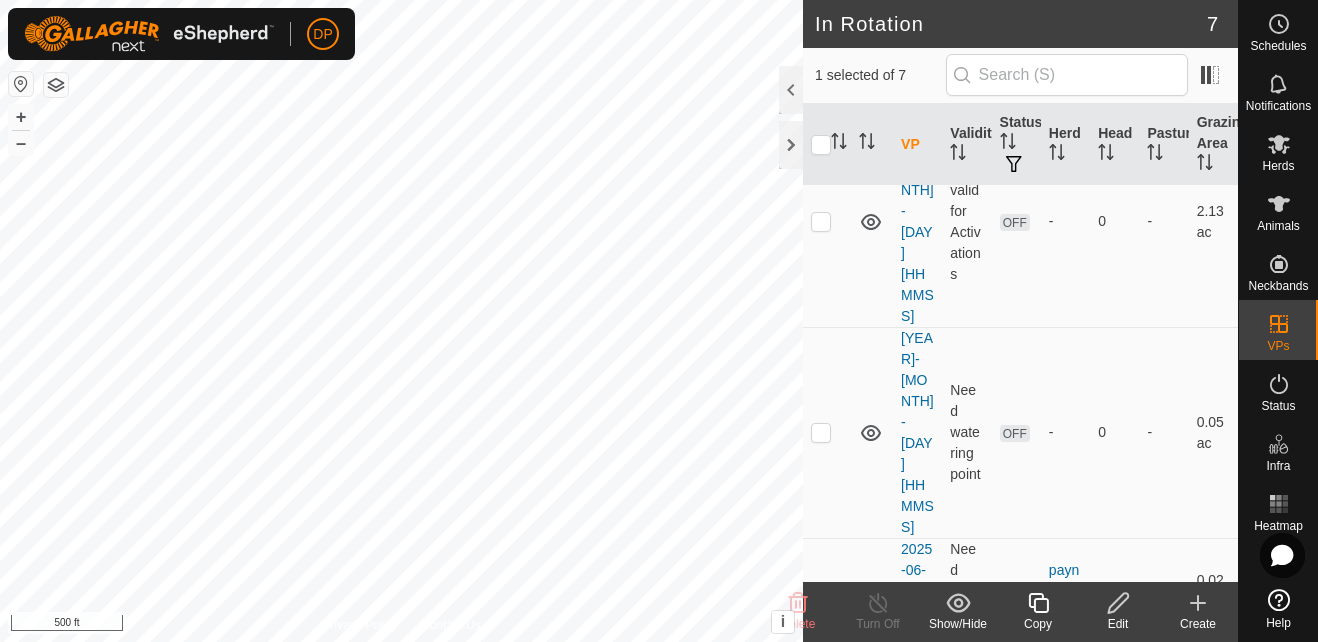 scroll, scrollTop: 533, scrollLeft: 0, axis: vertical 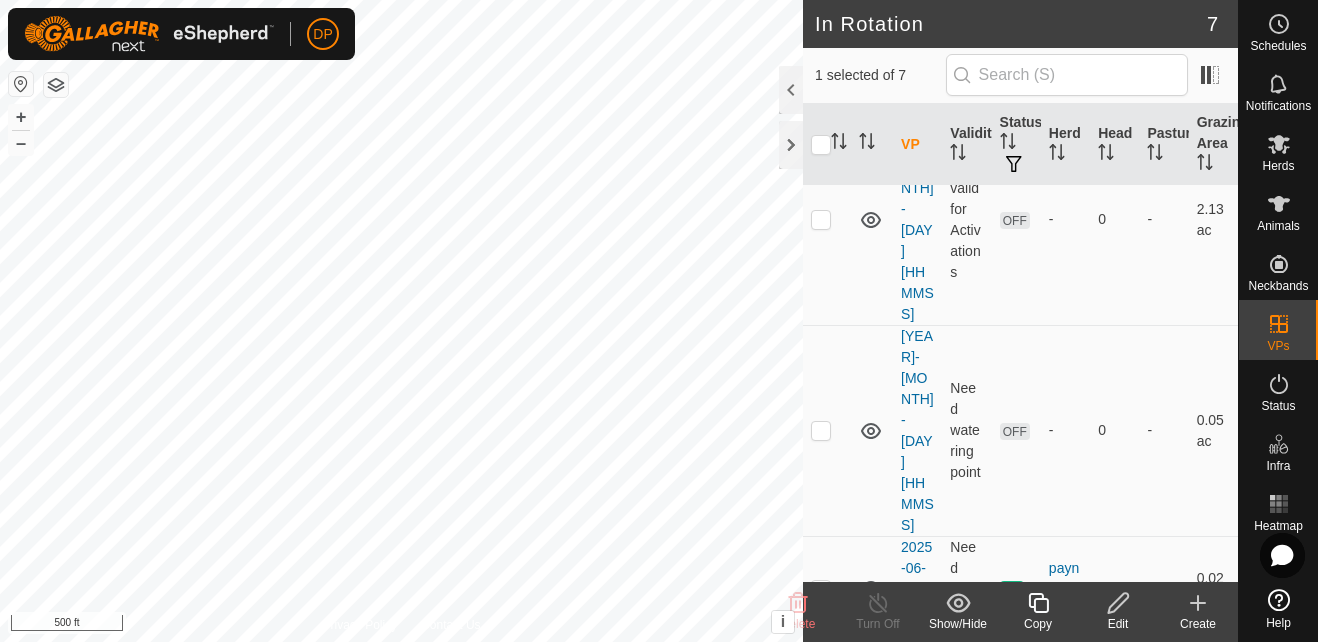 click 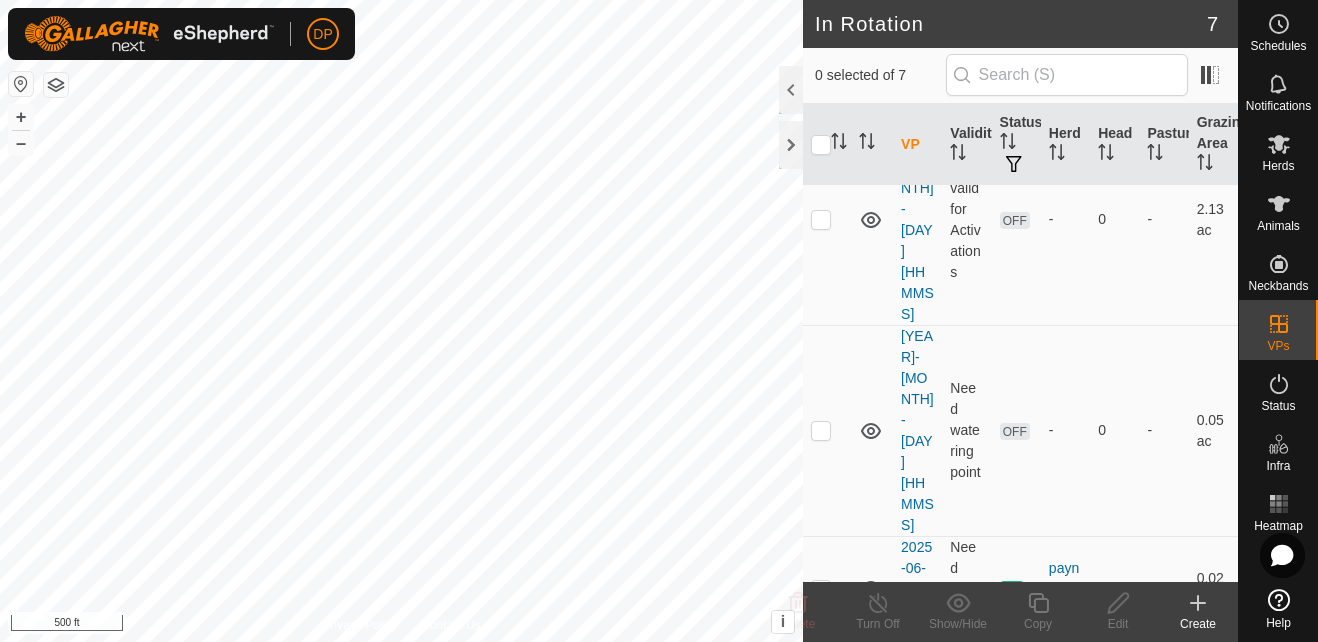 click at bounding box center (821, 853) 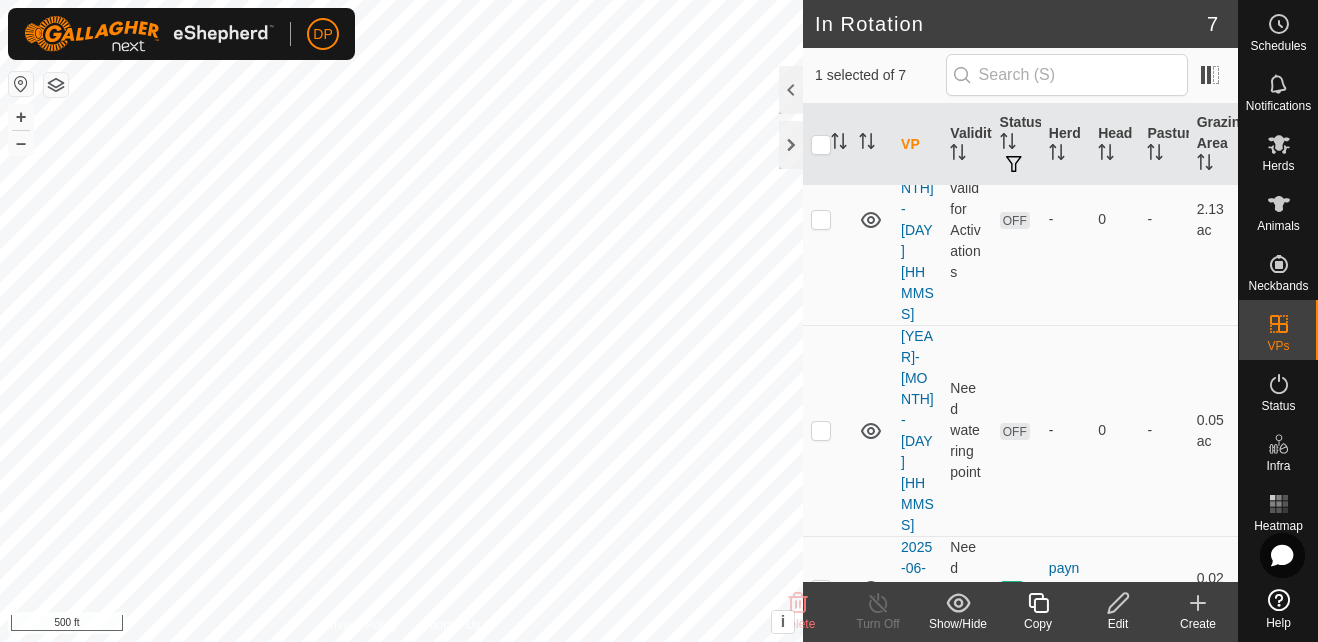 click at bounding box center (821, 853) 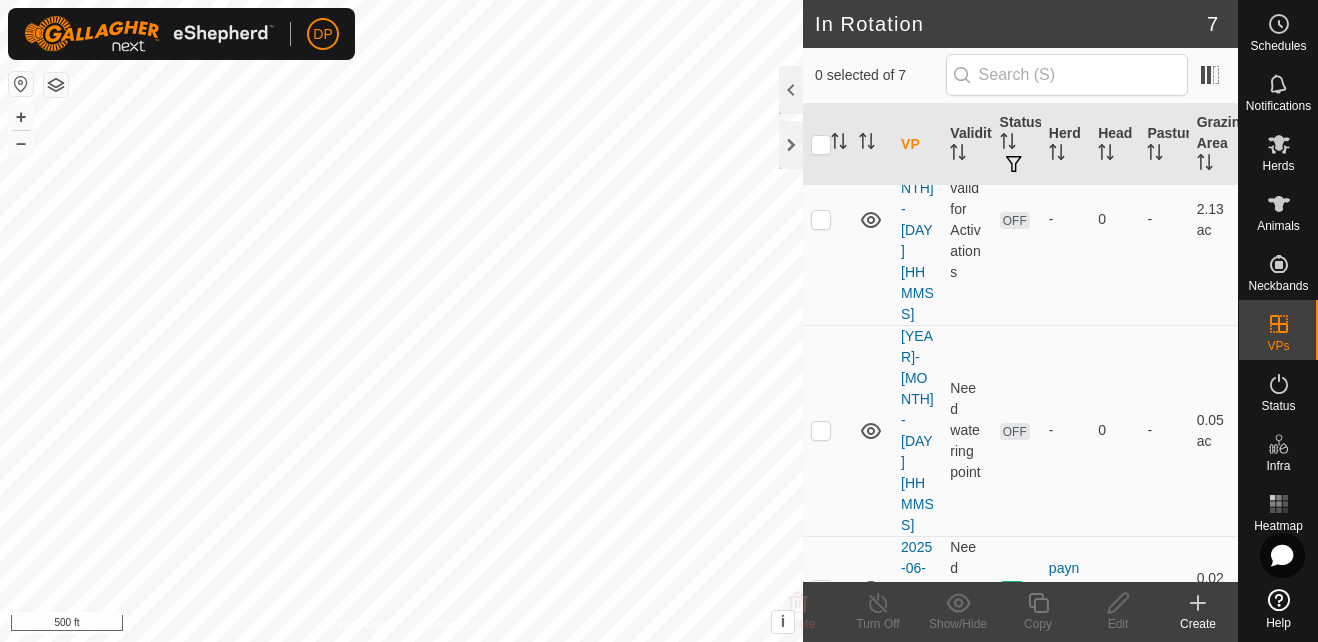 click at bounding box center (821, 853) 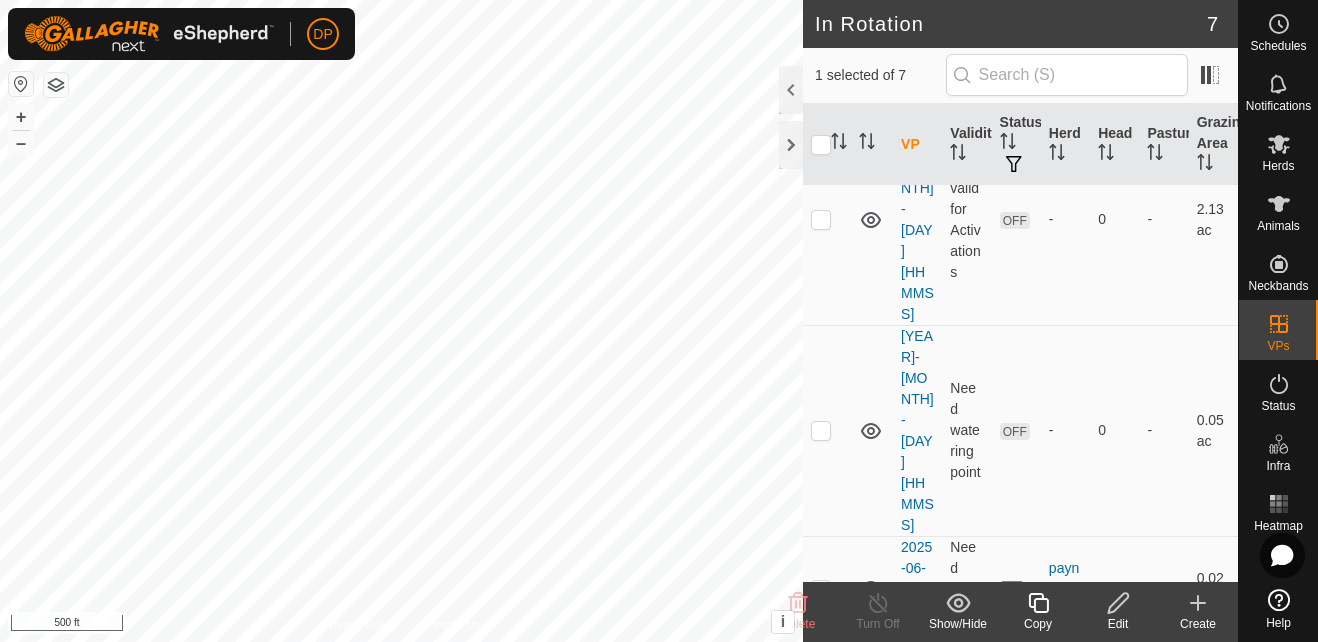 drag, startPoint x: 876, startPoint y: 519, endPoint x: 951, endPoint y: 516, distance: 75.059975 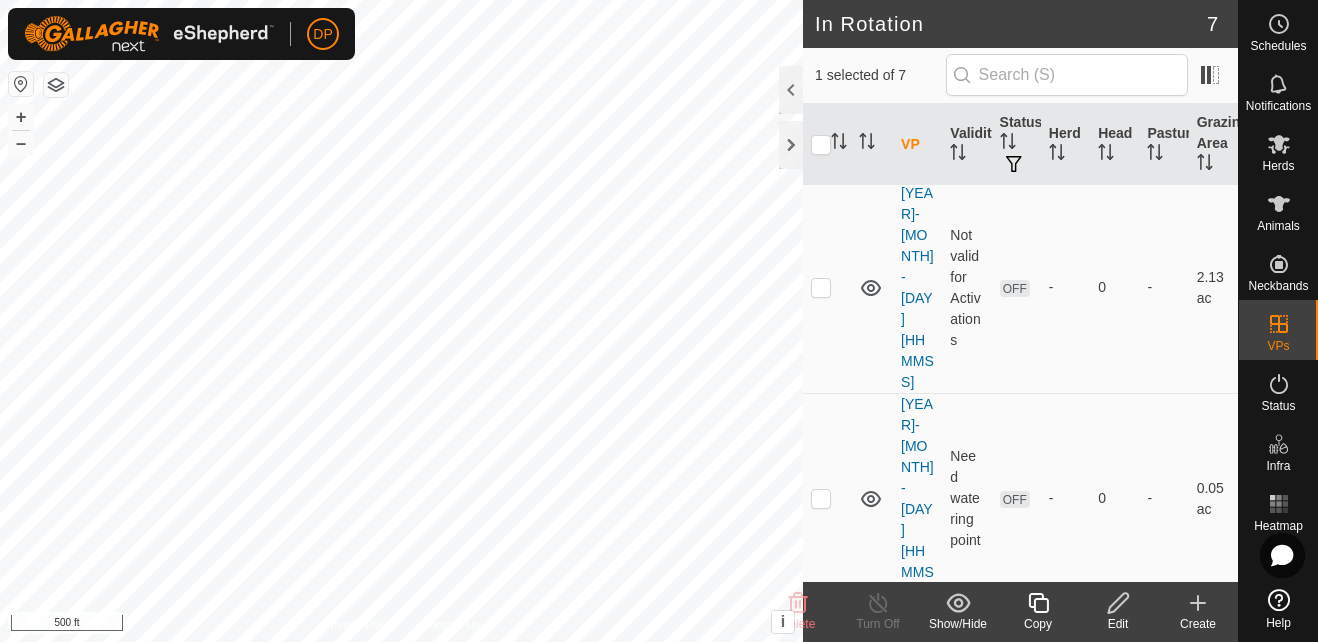 scroll, scrollTop: 433, scrollLeft: 0, axis: vertical 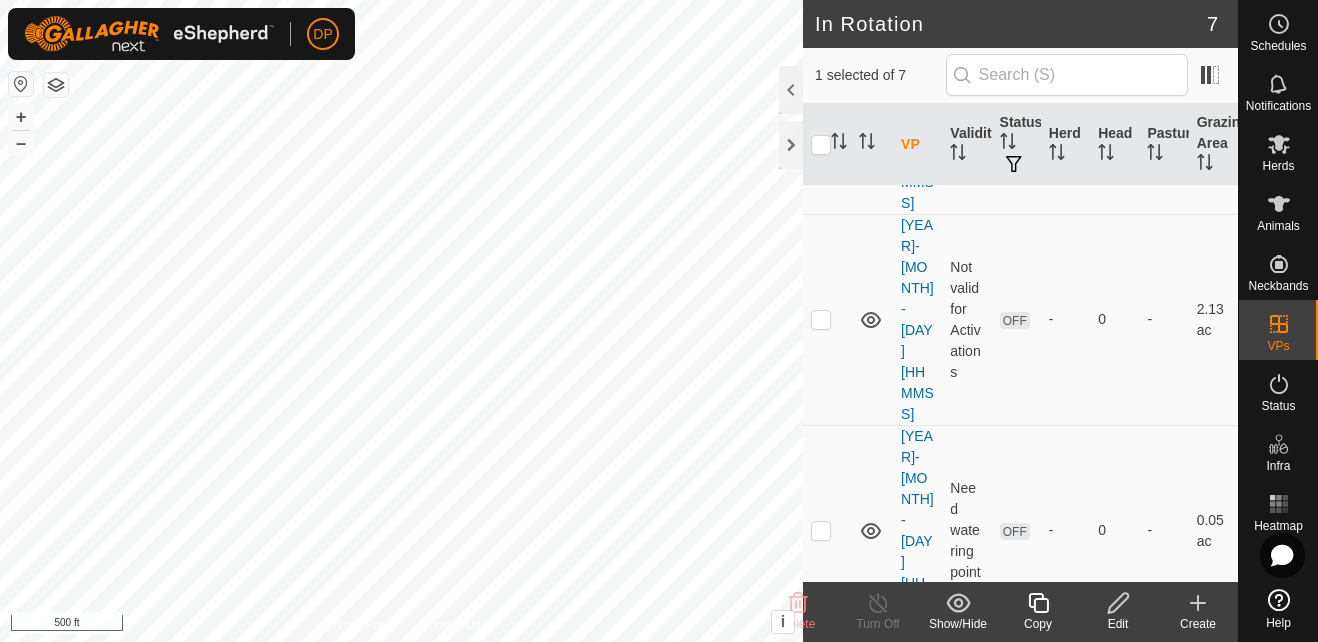 click on "In Rotation 7 1 selected of 7     VP   Validity   Status   Herd   Head   Pasture   Grazing Area   VPs with NO Pasture  [YEAR]-[MONTH]-[DAY] [HHMMSS]  Not valid for Activations  OFF  -   0   -   21.45 ac  [YEAR]-[MONTH]-[DAY] [HHMMSS]  Not valid for Activations  OFF  -   0   -   0 ac  [YEAR]-[MONTH]-[DAY] [HHMMSS]  Not valid for Activations  OFF  -   0   -   2.13 ac  [YEAR]-[MONTH]-[DAY] [HHMMSS]  Need watering point  OFF  -   0   -   0.05 ac  [YEAR]-[MONTH]-[DAY] [HHMMSS]  Need watering point  ON  payne farm   1   -   0.02 ac  [YEAR]-[MONTH]-[DAY] [HHMMSS]  Valid  OFF  -   0   -   121.8 ac  [YEAR]-[MONTH]-[DAY] [HHMMSS]  Valid  OFF  -   0   -   5.88 ac  Delete  Turn Off   Show/Hide   Copy   Edit   Create  Privacy Policy Contact Us
115
[NUMBER]
payne farm
- + – ⇧ i This application includes HERE Maps. © 2024 HERE. All rights reserved. 500 ft" 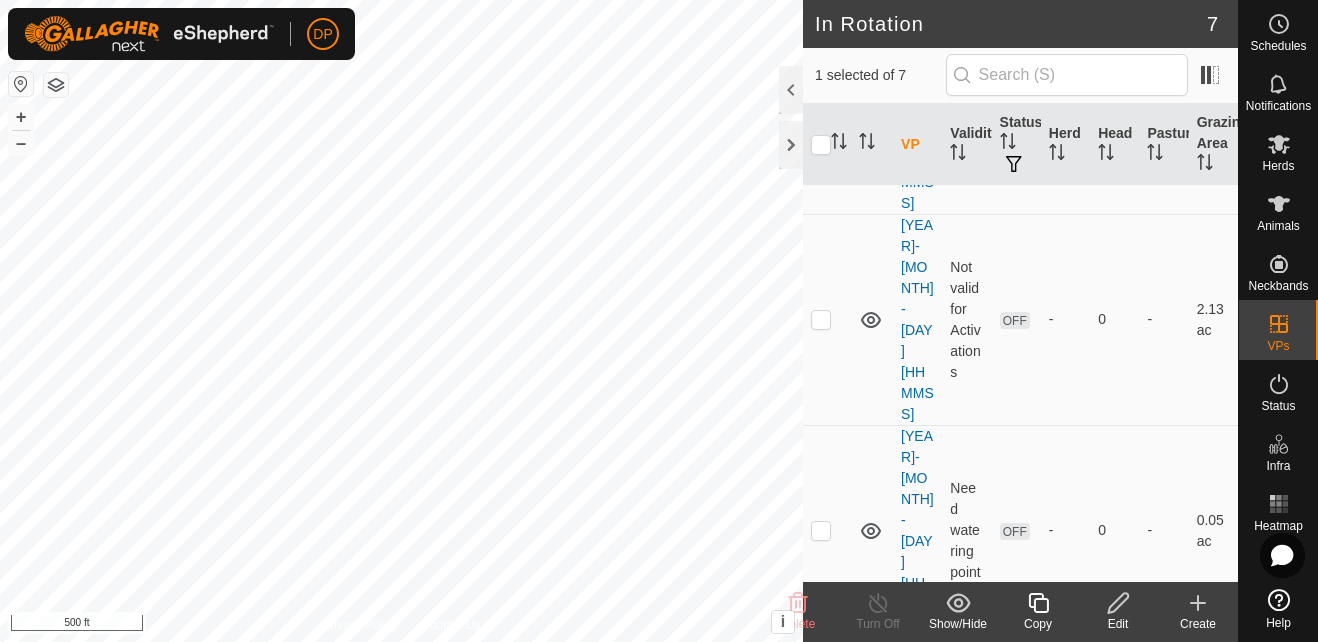 click 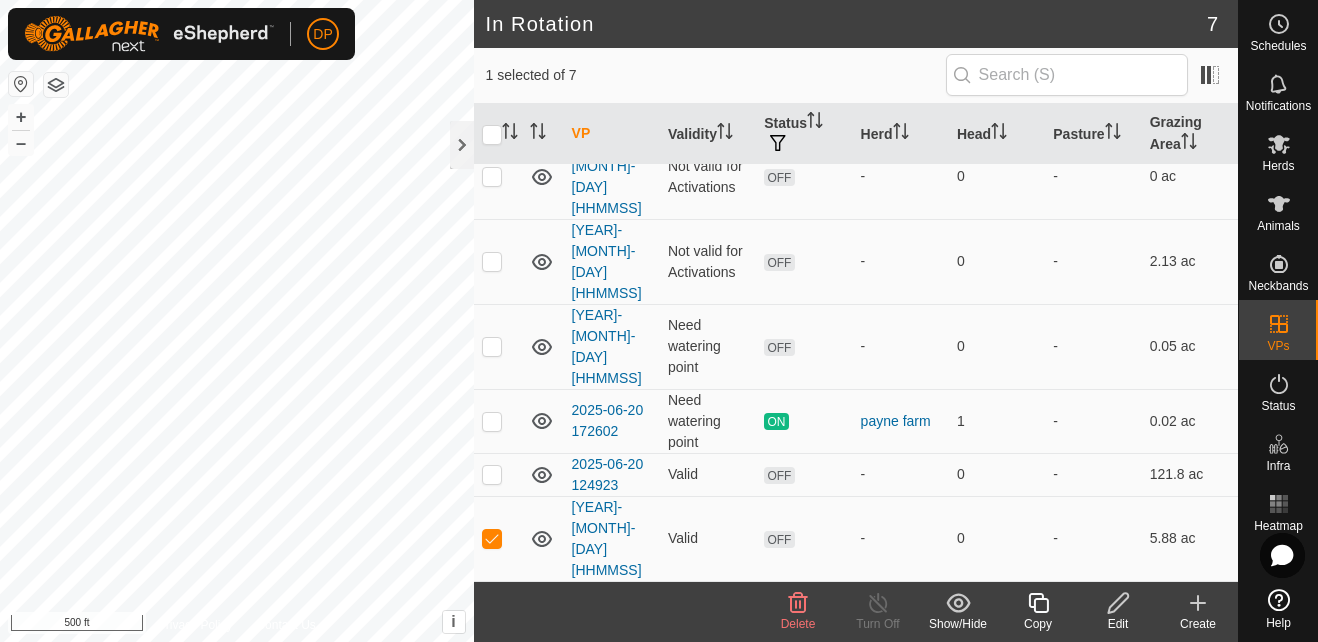 scroll, scrollTop: 0, scrollLeft: 0, axis: both 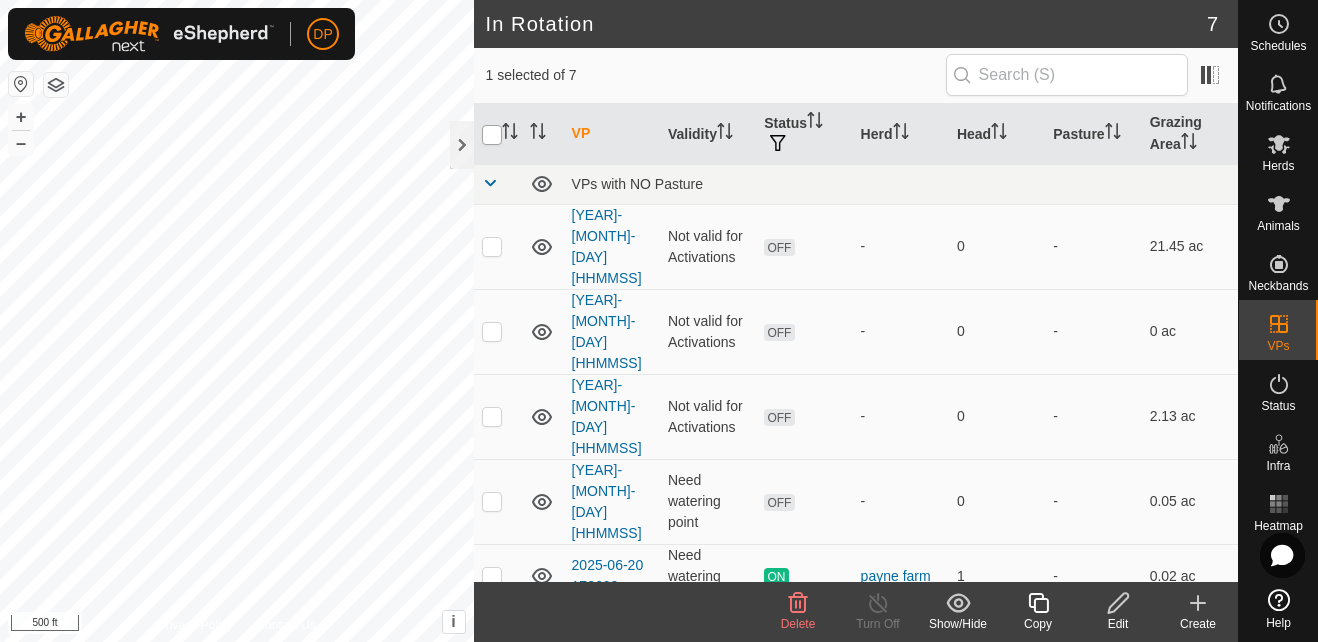 click at bounding box center [492, 135] 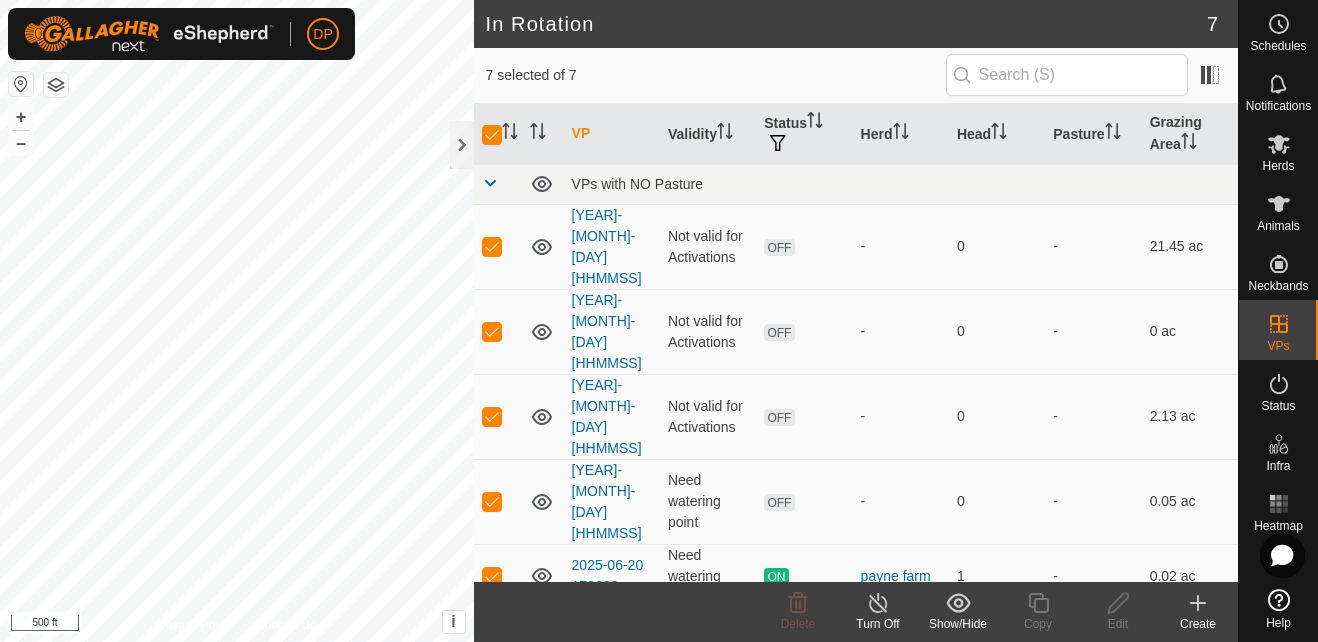 click on "[YEAR]-[MONTH]-[DAY] [HHMMSS]" at bounding box center (607, 693) 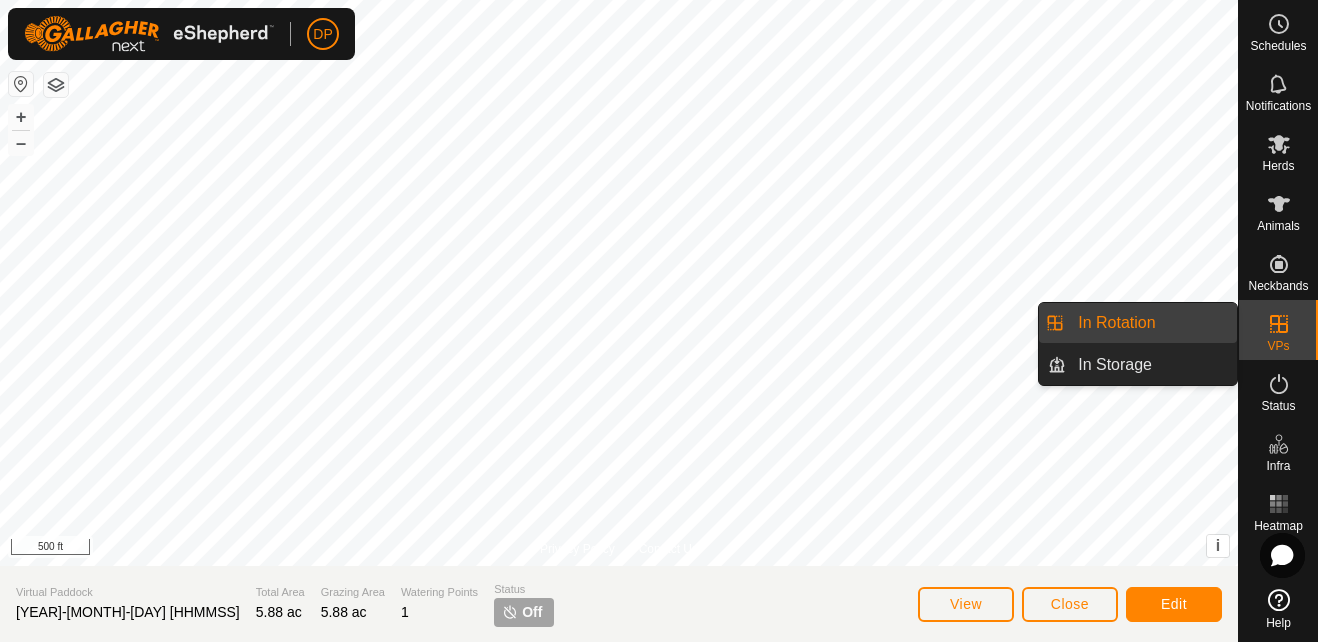 click 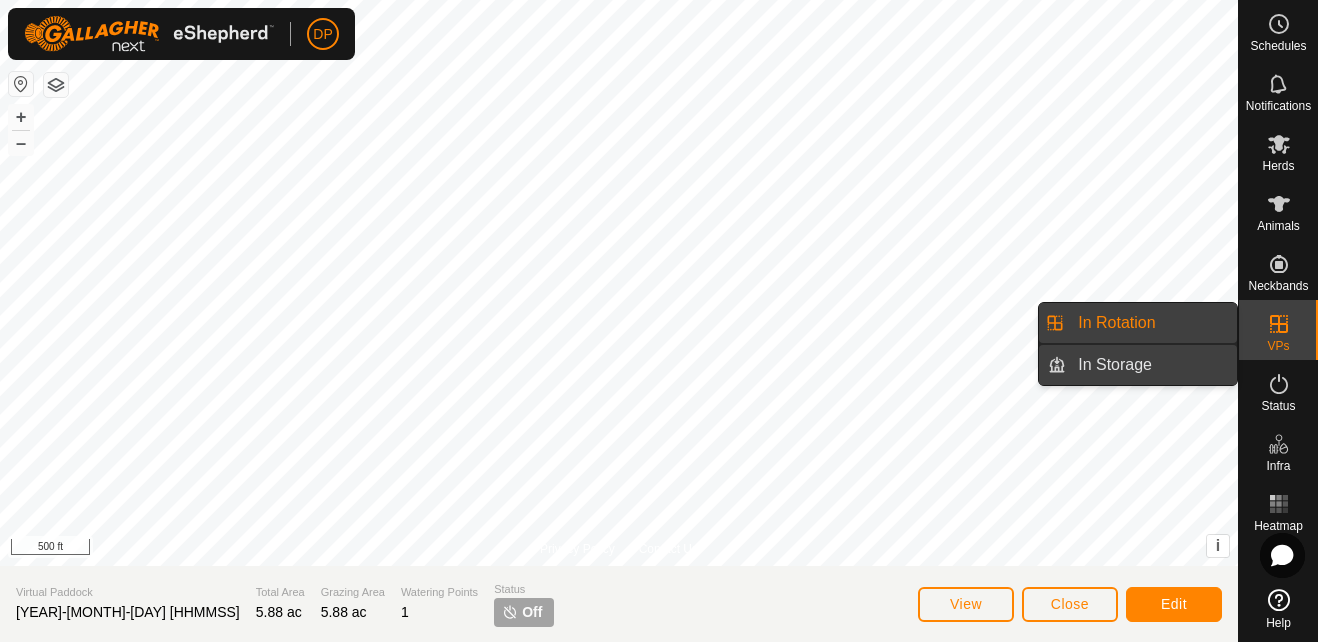 click on "In Storage" at bounding box center (1151, 365) 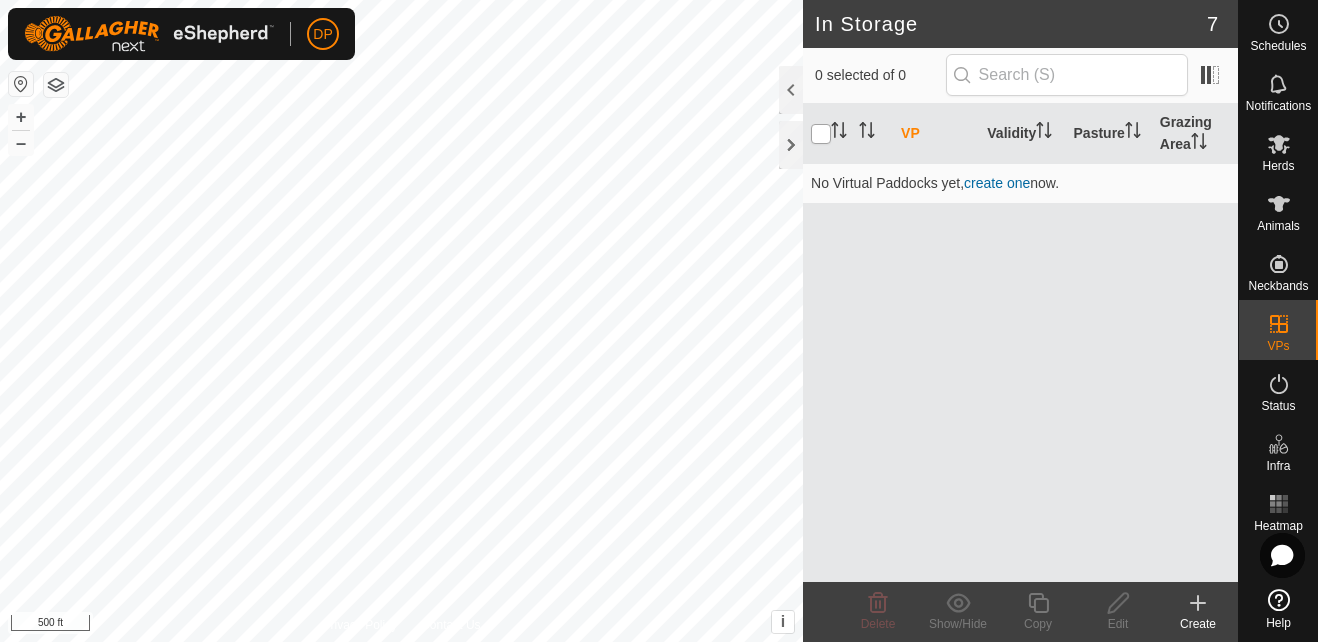 click at bounding box center (821, 134) 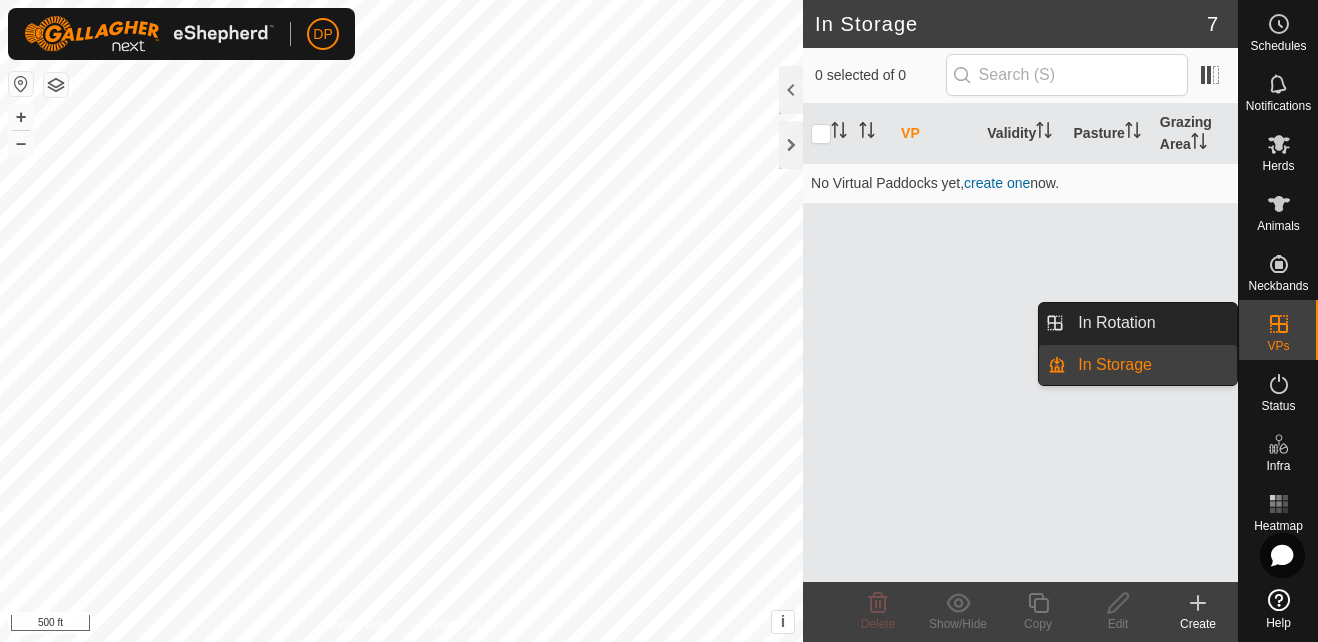 click on "In Storage" at bounding box center (1151, 365) 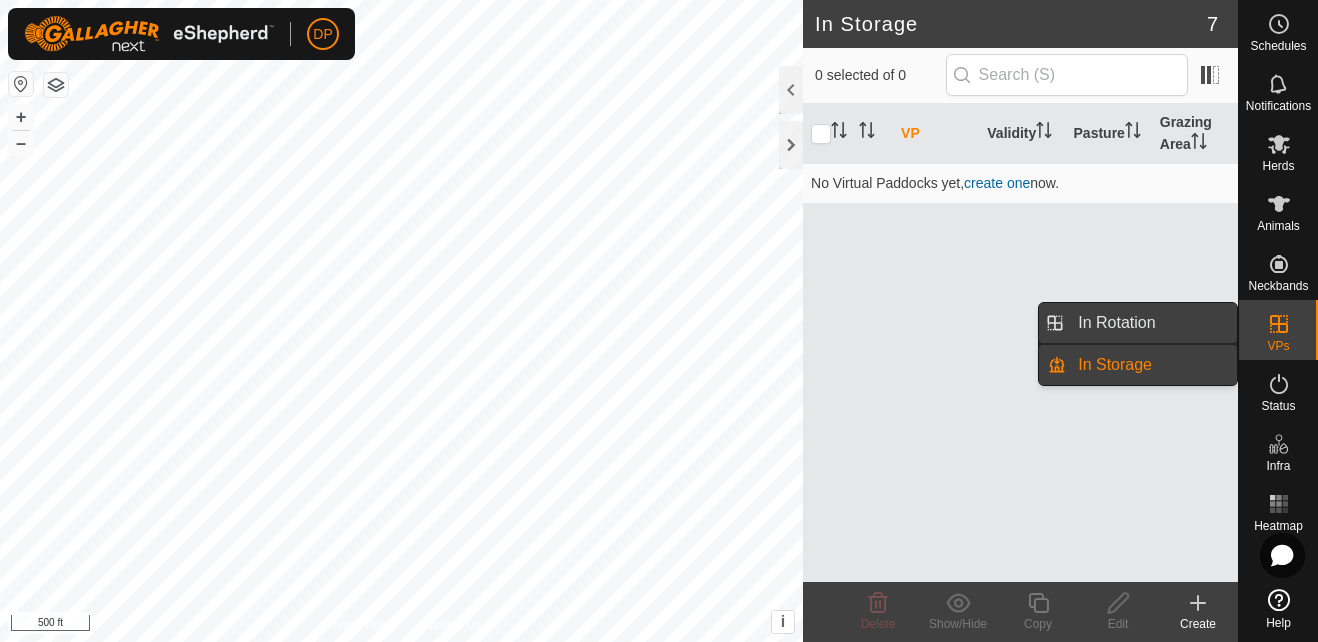 click on "In Rotation" at bounding box center (1151, 323) 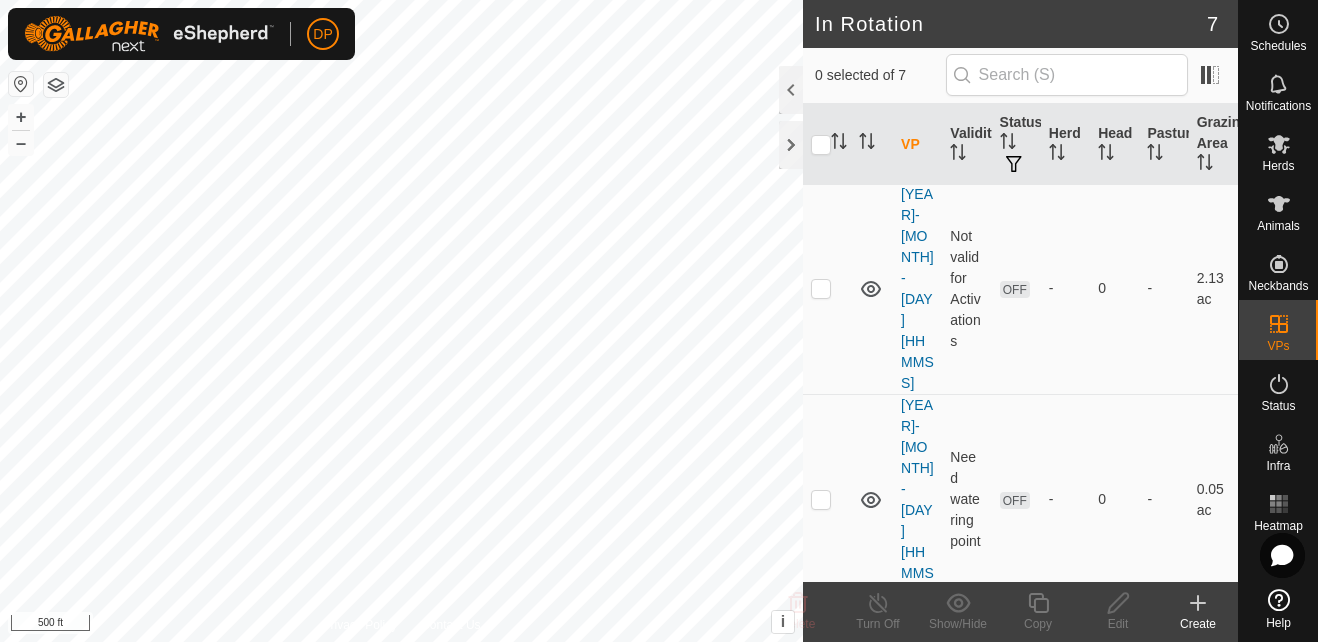 scroll, scrollTop: 533, scrollLeft: 0, axis: vertical 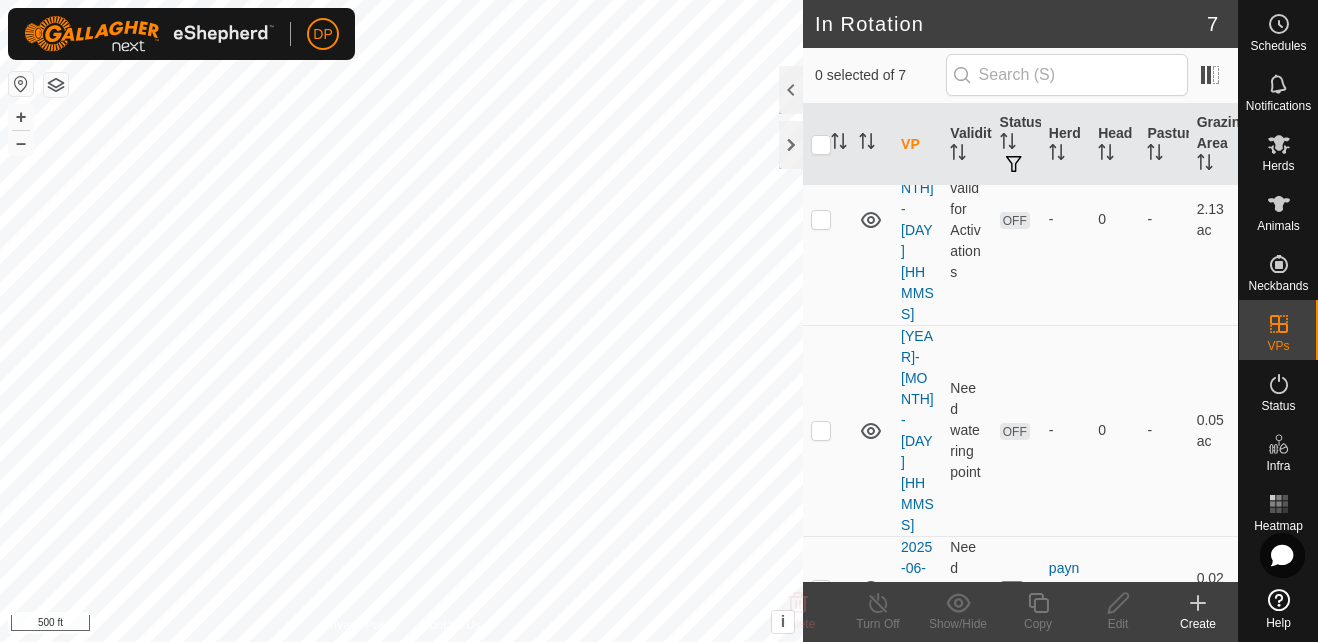 click on "[YEAR]-[MONTH]-[DAY] [HHMMSS]" at bounding box center (917, 853) 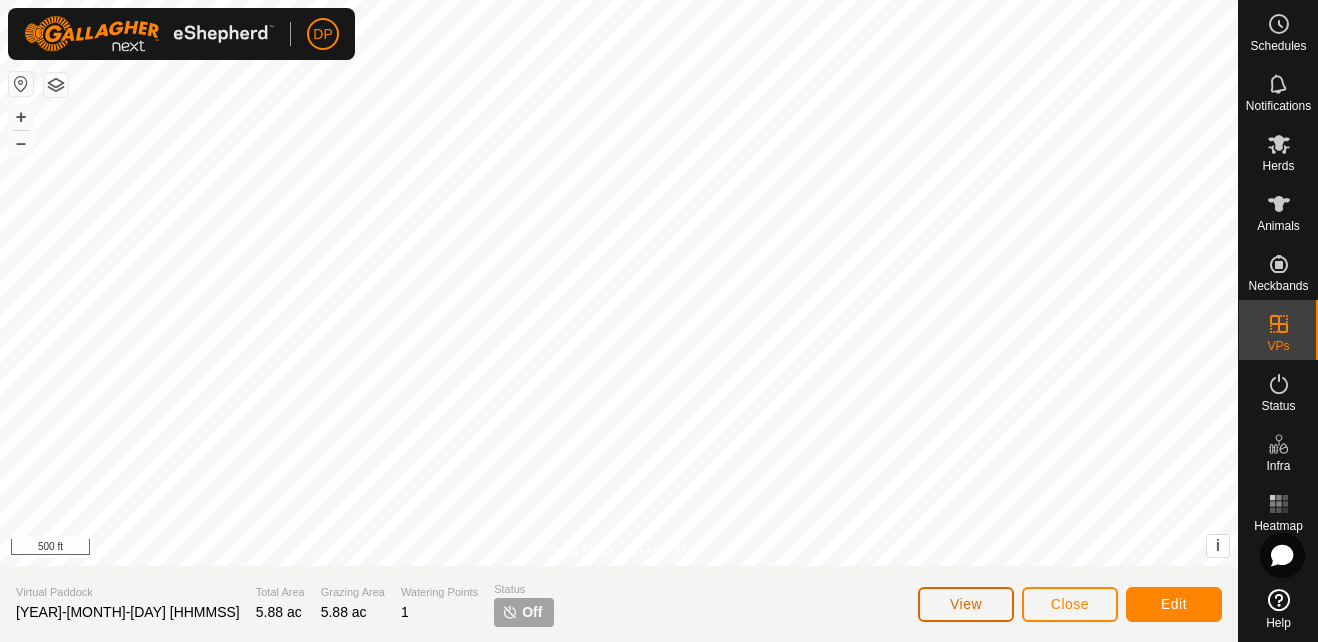 click on "View" 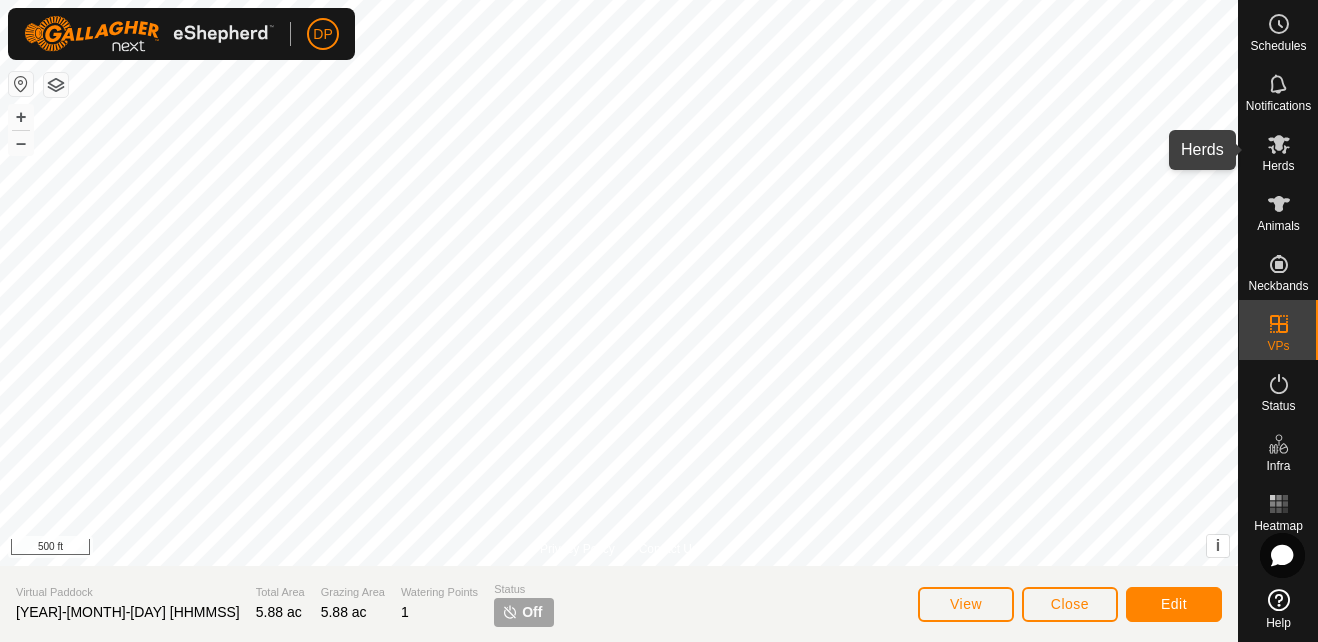 click 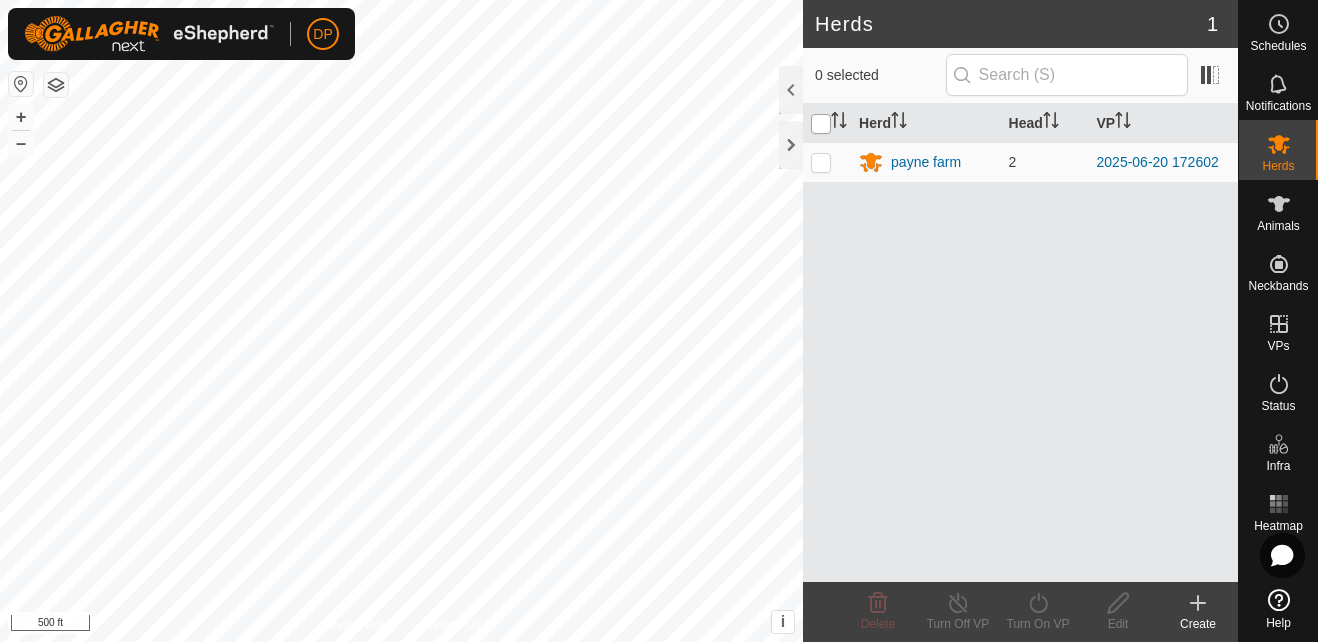 click at bounding box center [821, 124] 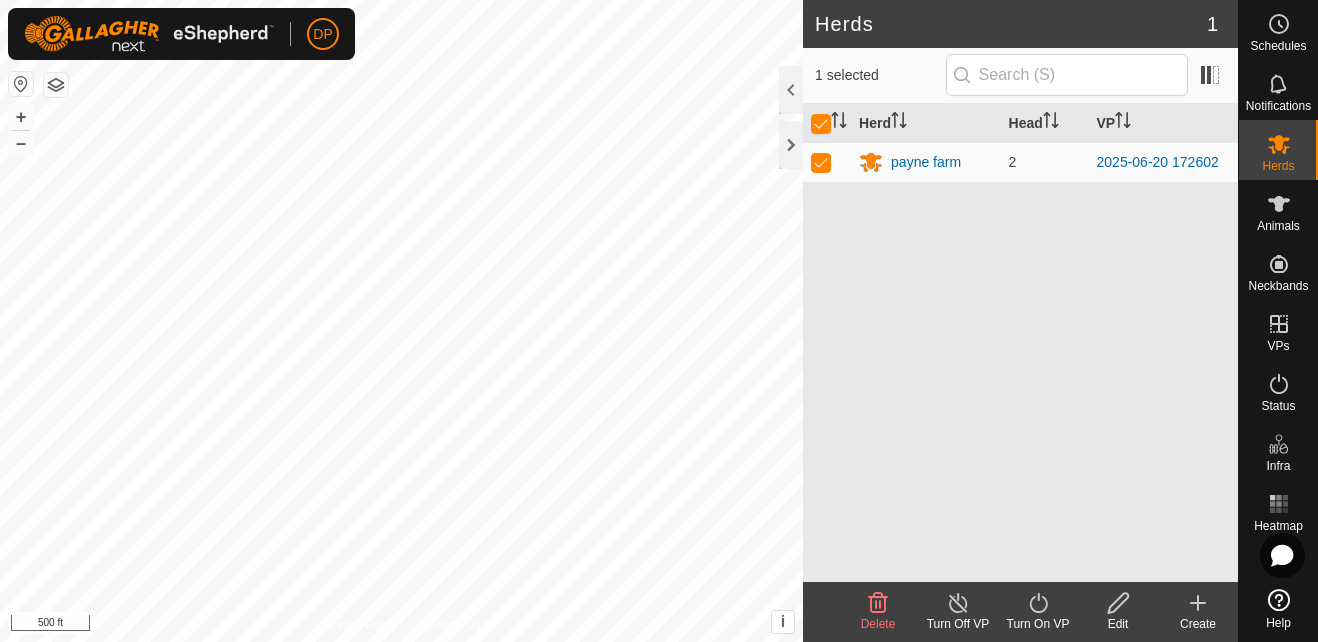 click 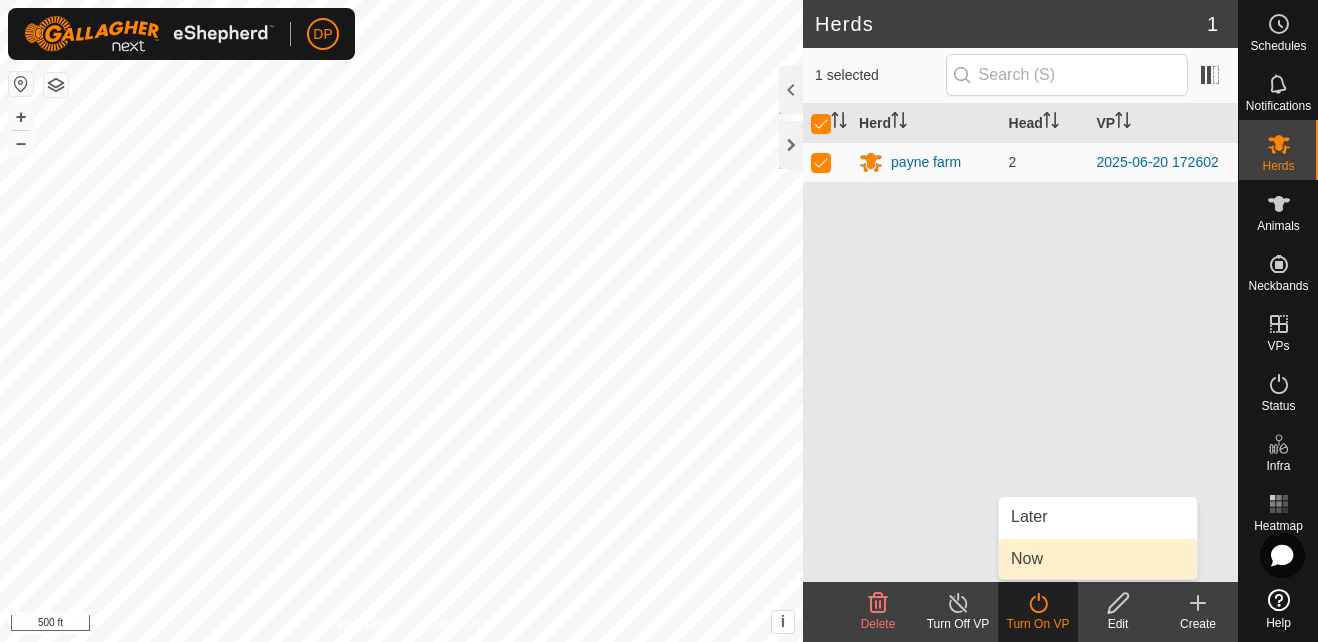click on "Now" at bounding box center (1098, 559) 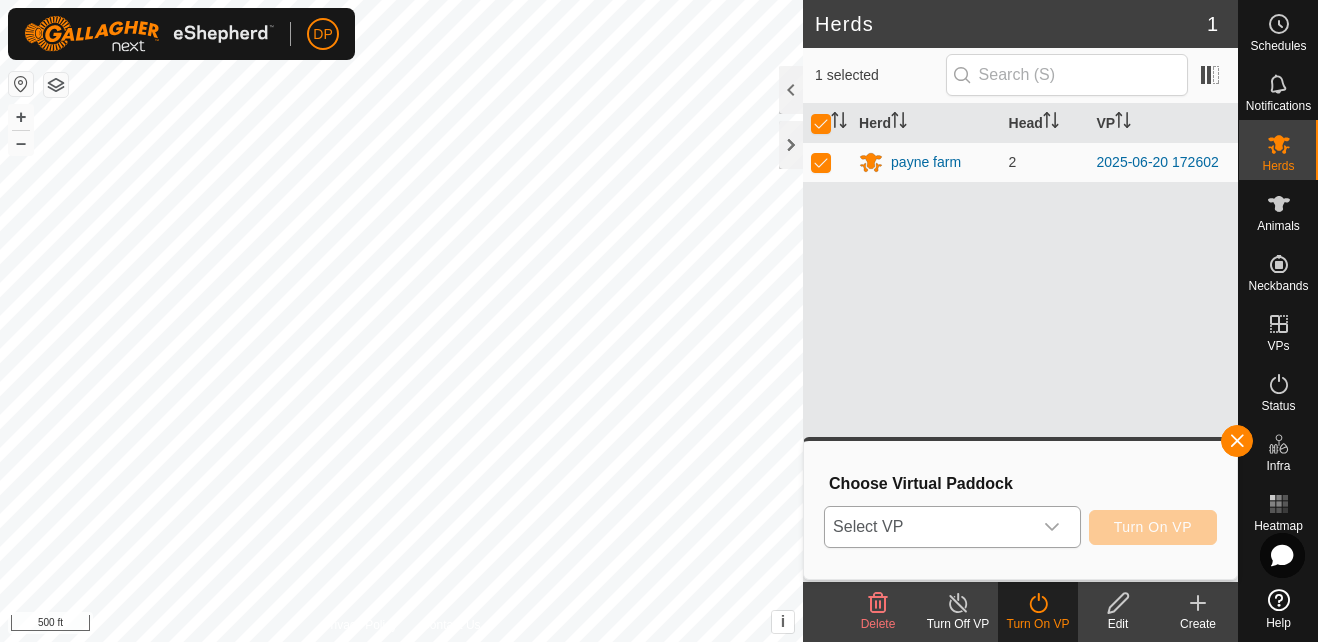 click 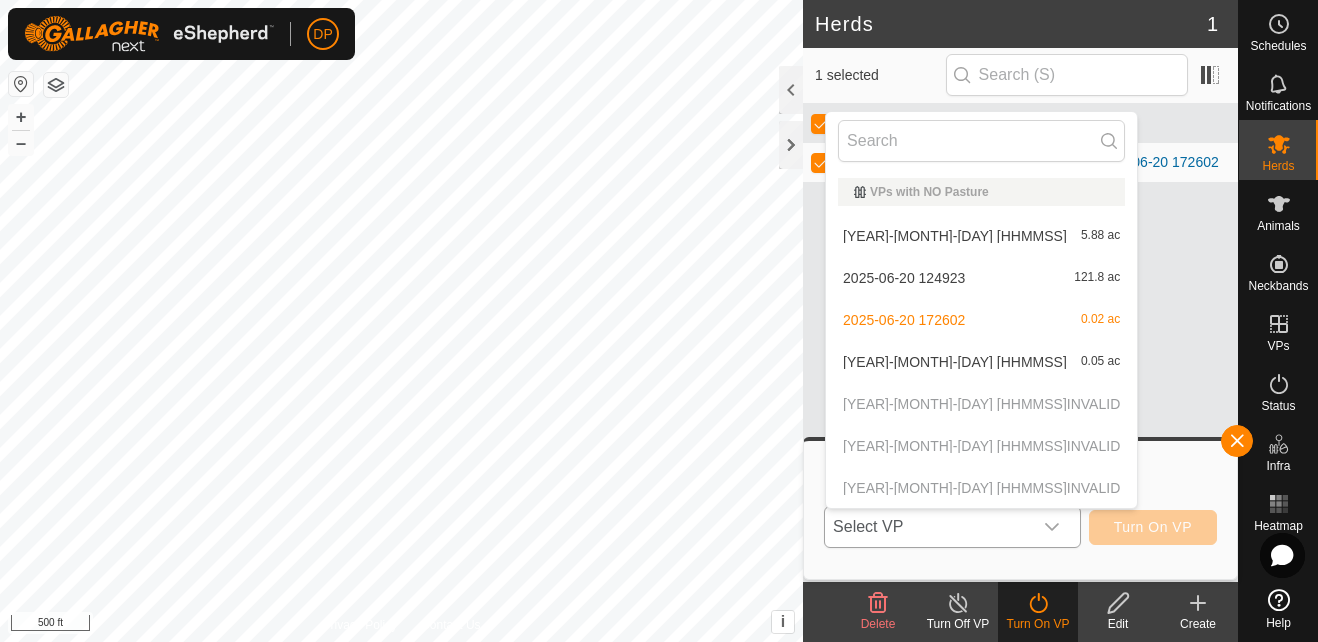 click on "[YEAR]-[MONTH]-[DAY] [HHMMSS]  5.88 ac" at bounding box center (981, 236) 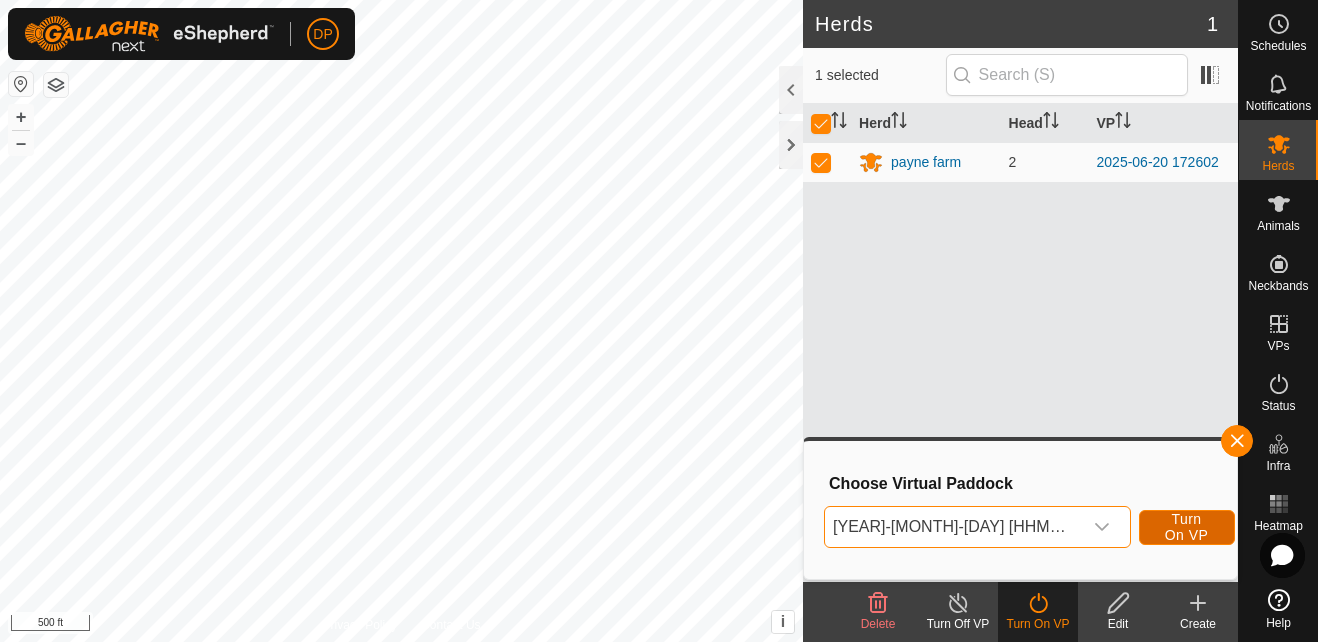 click on "Turn On VP" at bounding box center (1187, 527) 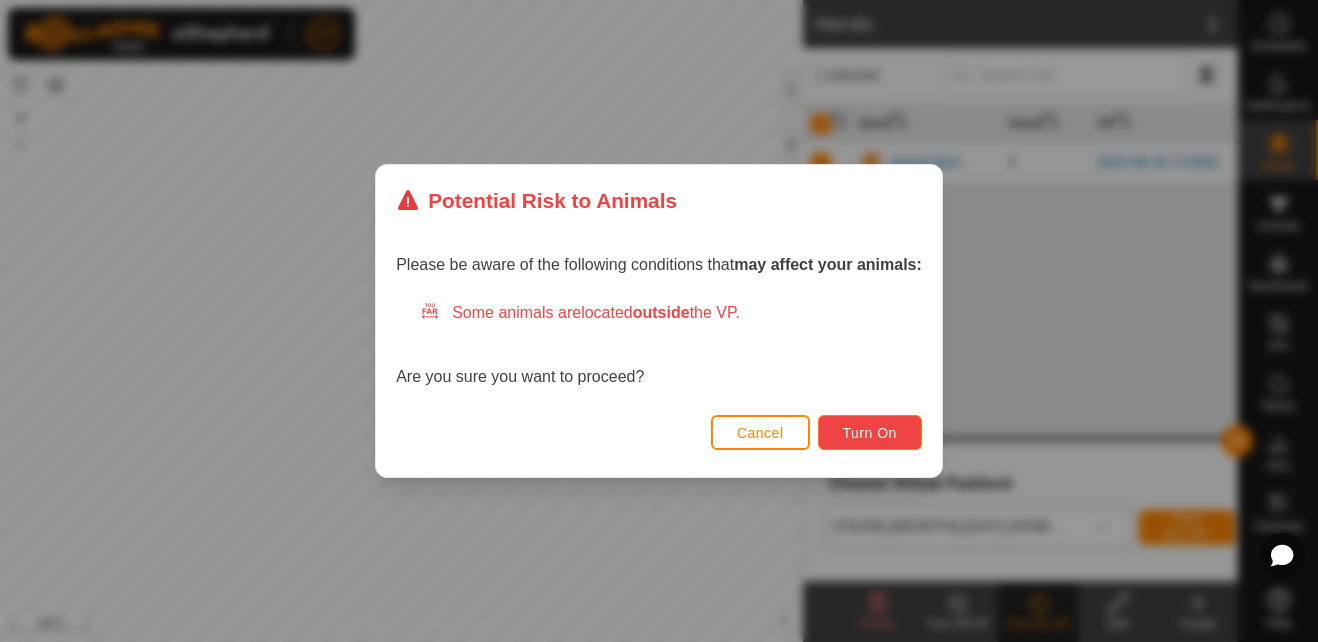 click on "Turn On" at bounding box center (870, 433) 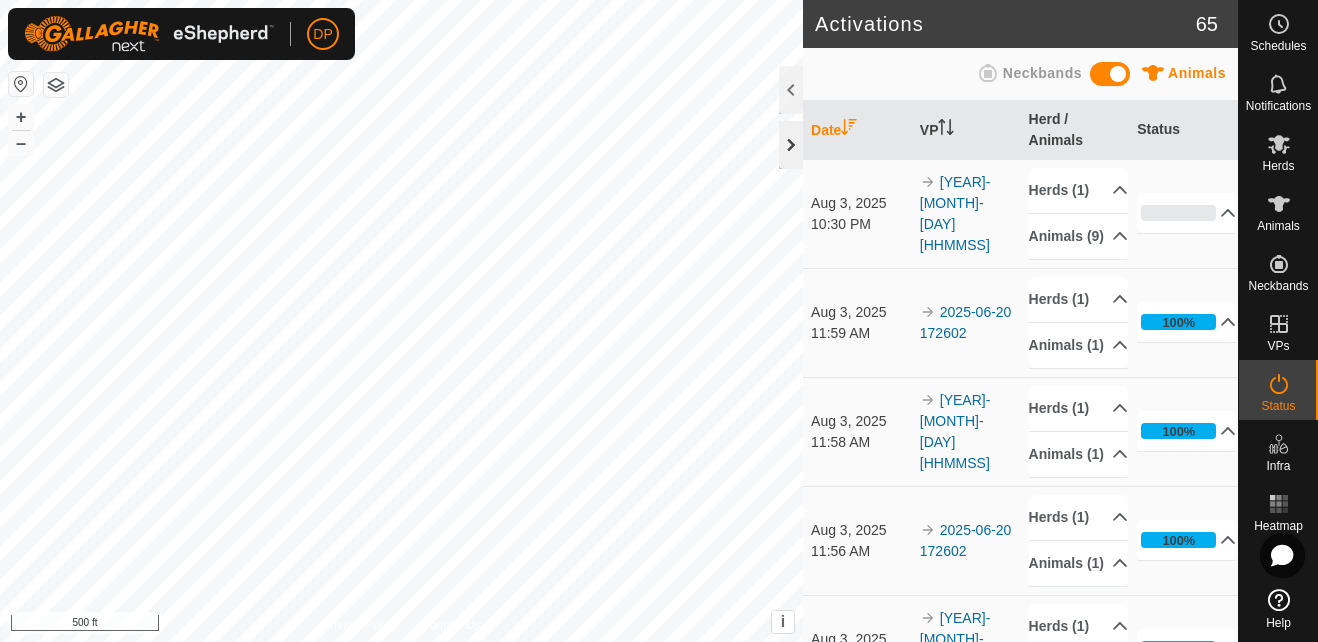 click 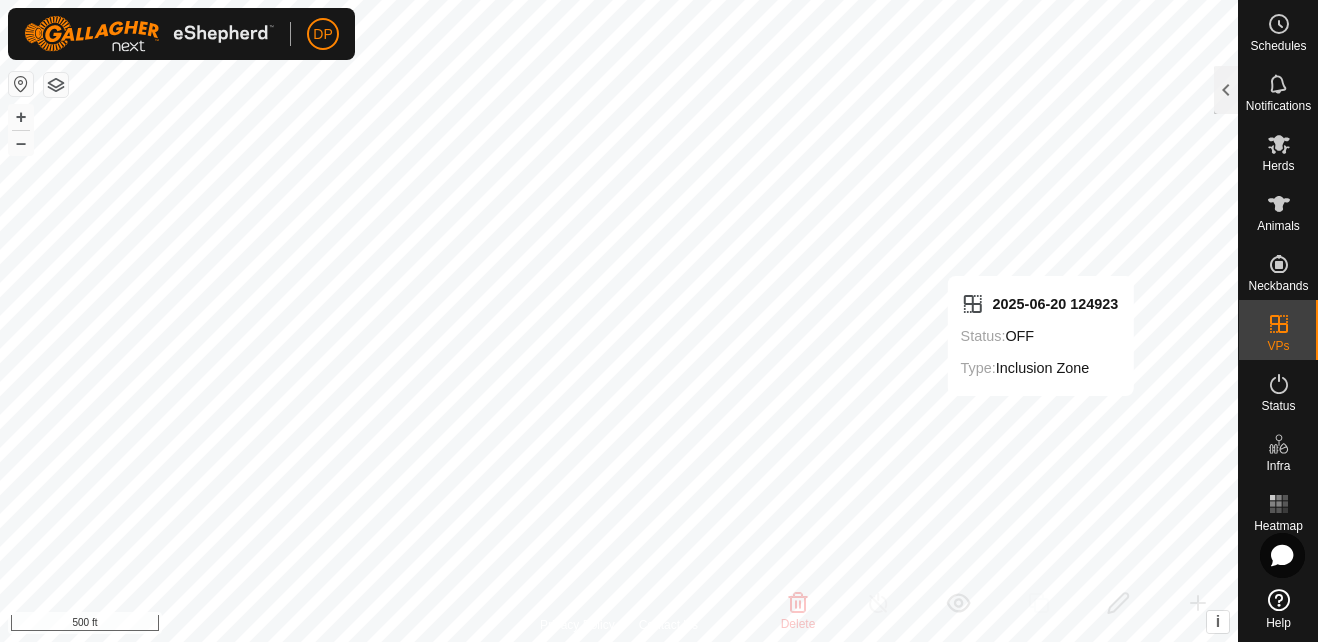 checkbox on "false" 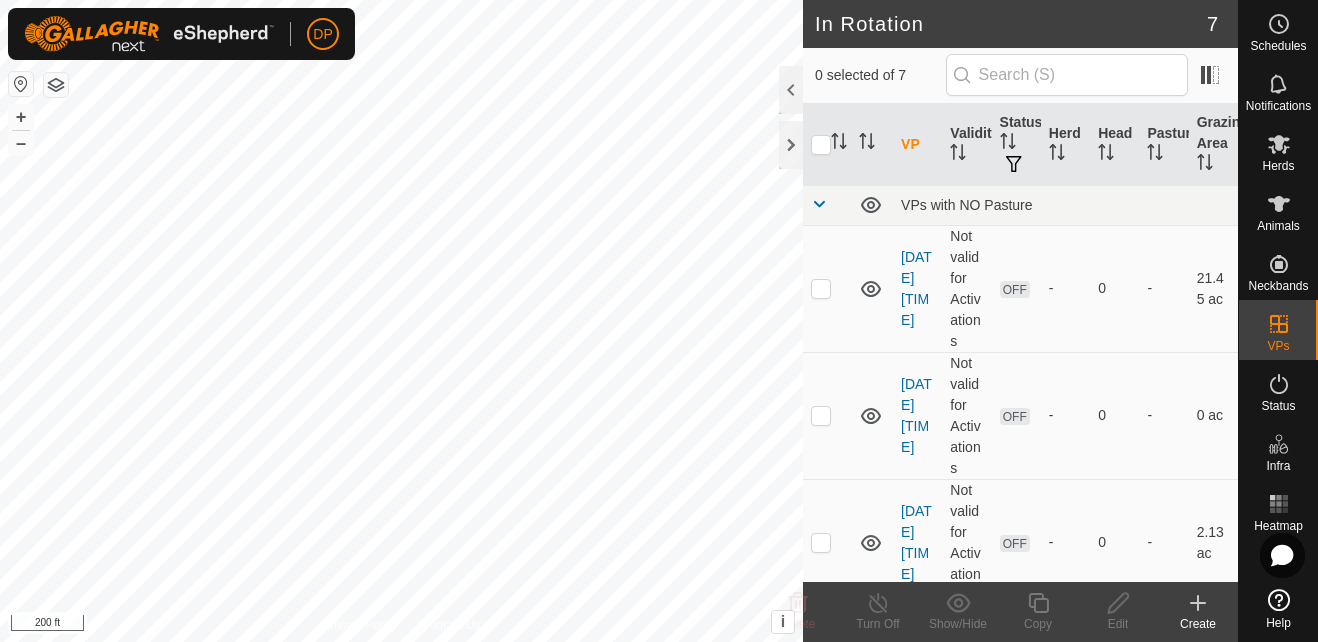 scroll, scrollTop: 0, scrollLeft: 0, axis: both 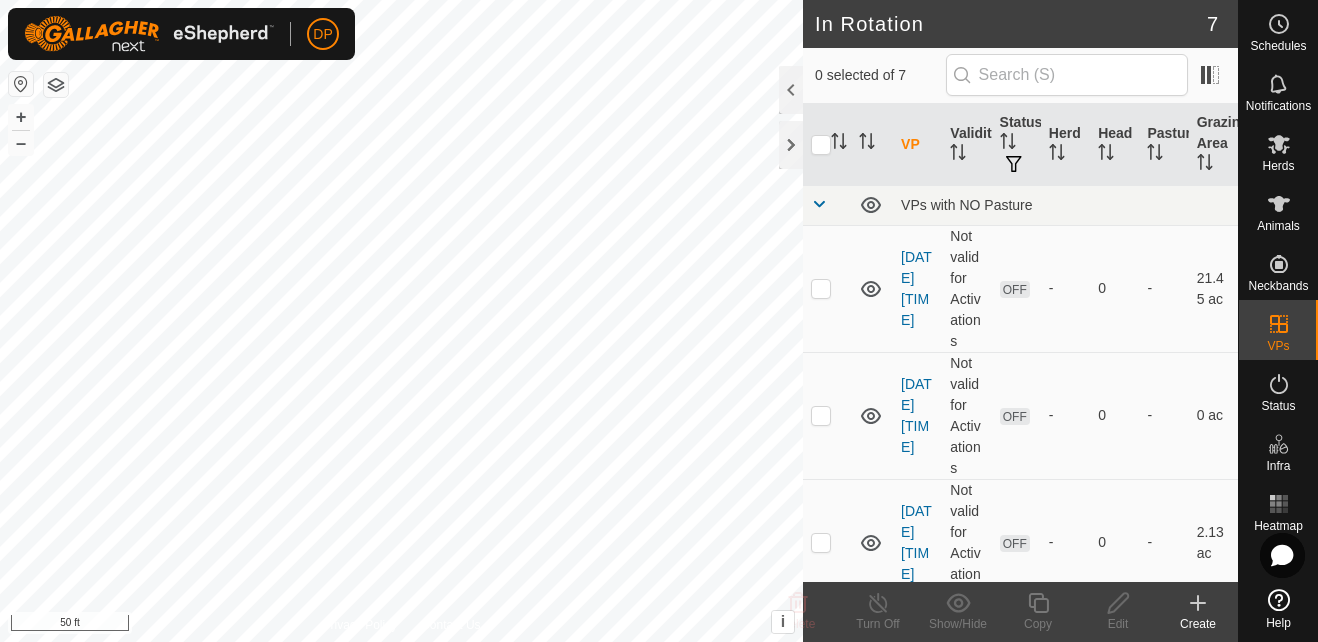 click on "DP Schedules Notifications Herds Animals Neckbands VPs Status Infra Heatmap Help In Rotation 7 0 selected of 7     VP   Validity   Status   Herd   Head   Pasture   Grazing Area   VPs with NO Pasture  [DATE] [TIME]  Not valid for Activations  OFF  -   0   -   21.45 ac  [DATE] [TIME]  Not valid for Activations  OFF  -   0   -   0 ac  [DATE] [TIME]  Not valid for Activations  OFF  -   0   -   2.13 ac  [DATE] [TIME]  Need watering point  OFF  -   0   -   0.05 ac  [DATE] [TIME]  Need watering point  ON  payne farm   1   -   0.02 ac  [DATE] [TIME]  Valid  OFF  -   0   -   121.8 ac  [DATE] [TIME]  Valid  ON  payne farm   9   -   5.88 ac  Delete  Turn Off   Show/Hide   Copy   Edit   Create  Privacy Policy Contact Us
167
[PHONE]
payne farm
- + – ⇧ i This application includes HERE Maps. © 2024 HERE. All rights reserved. 50 ft" at bounding box center (659, 321) 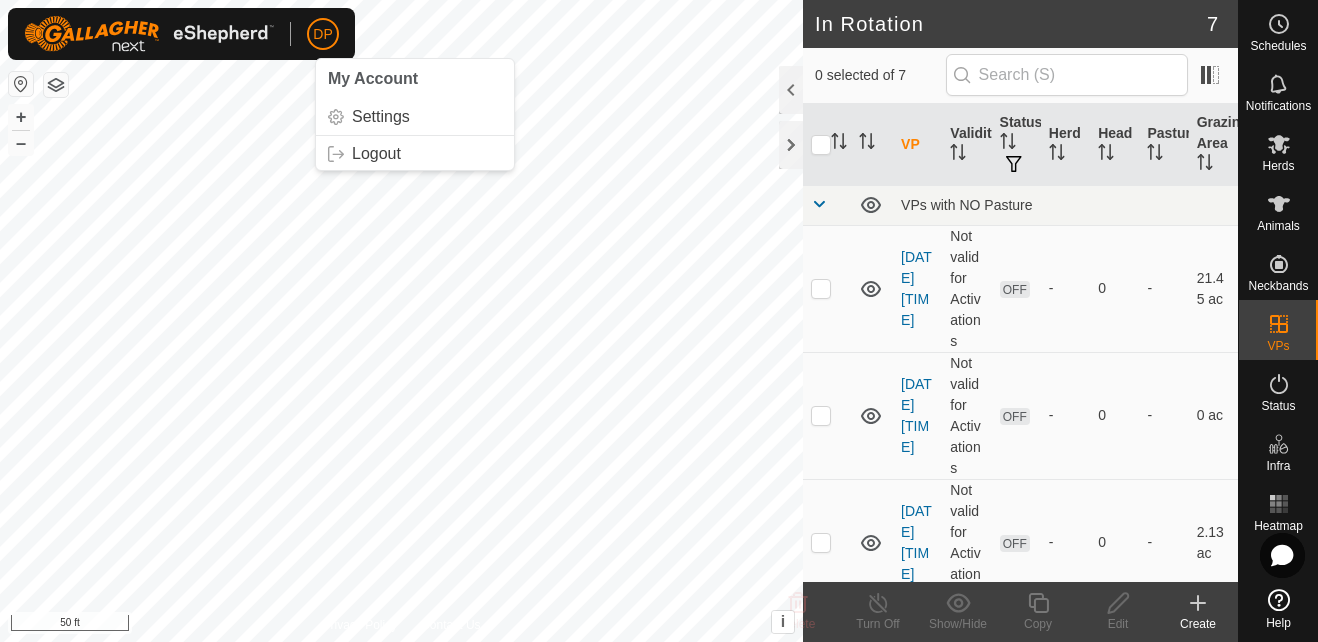click on "DP My Account Settings Logout Schedules Notifications Herds Animals Neckbands VPs Status Infra Heatmap Help In Rotation 7 0 selected of 7     VP   Validity   Status   Herd   Head   Pasture   Grazing Area   VPs with NO Pasture  2025-08-02 121607  Not valid for Activations  OFF  -   0   -   21.45 ac  2025-07-05 192325  Not valid for Activations  OFF  -   0   -   0 ac  2025-07-05 192000  Not valid for Activations  OFF  -   0   -   2.13 ac  2025-06-23 212633  Need watering point  OFF  -   0   -   0.05 ac  2025-06-20 172602  Need watering point  ON  payne farm   1   -   0.02 ac  2025-06-20 124923  Valid  OFF  -   0   -   121.8 ac  2025-06-13 210214  Valid  ON  payne farm   9   -   5.88 ac  Delete  Turn Off   Show/Hide   Copy   Edit   Create  Privacy Policy Contact Us
167
3524004271
payne farm
- + – ⇧ i This application includes HERE Maps. © 2024 HERE. All rights reserved. 50 ft" at bounding box center [659, 321] 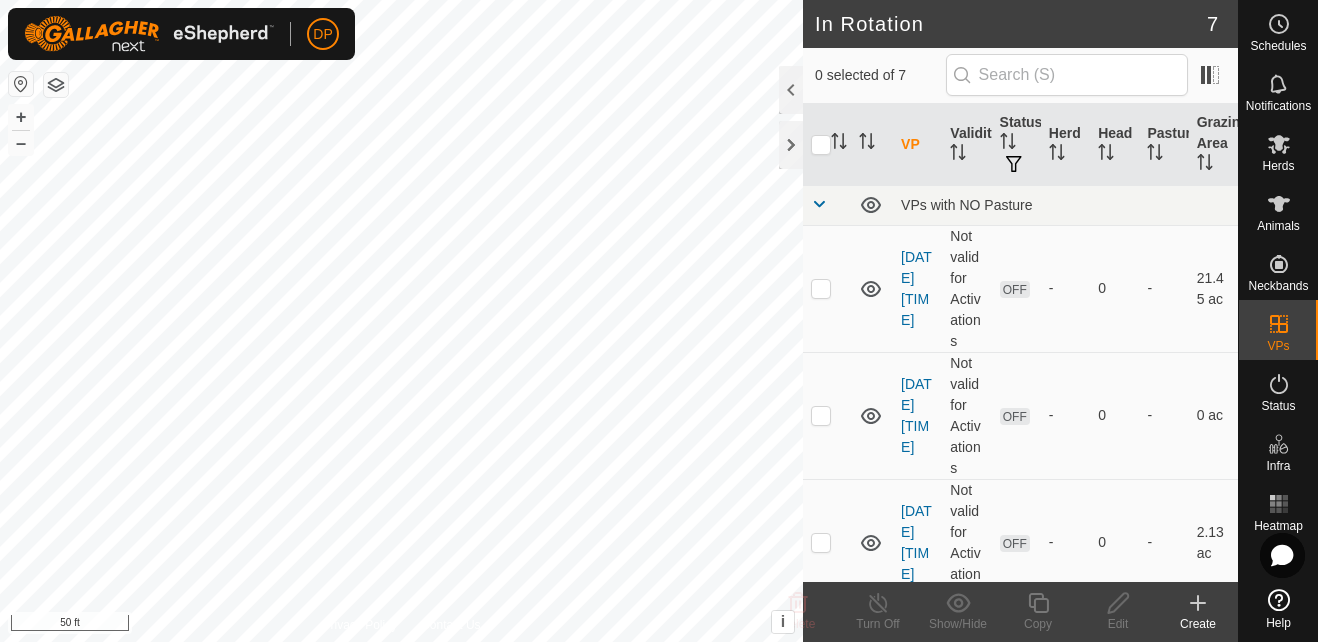 click on "DP Schedules Notifications Herds Animals Neckbands VPs Status Infra Heatmap Help In Rotation 7 0 selected of 7     VP   Validity   Status   Herd   Head   Pasture   Grazing Area   VPs with NO Pasture  2025-08-02 121607  Not valid for Activations  OFF  -   0   -   21.45 ac  2025-07-05 192325  Not valid for Activations  OFF  -   0   -   0 ac  2025-07-05 192000  Not valid for Activations  OFF  -   0   -   2.13 ac  2025-06-23 212633  Need watering point  OFF  -   0   -   0.05 ac  2025-06-20 172602  Need watering point  ON  payne farm   1   -   0.02 ac  2025-06-20 124923  Valid  OFF  -   0   -   121.8 ac  2025-06-13 210214  Valid  ON  payne farm   9   -   5.88 ac  Delete  Turn Off   Show/Hide   Copy   Edit   Create  Privacy Policy Contact Us
167
3524004271
payne farm
- + – ⇧ i This application includes HERE Maps. © 2024 HERE. All rights reserved. 50 ft" at bounding box center [659, 321] 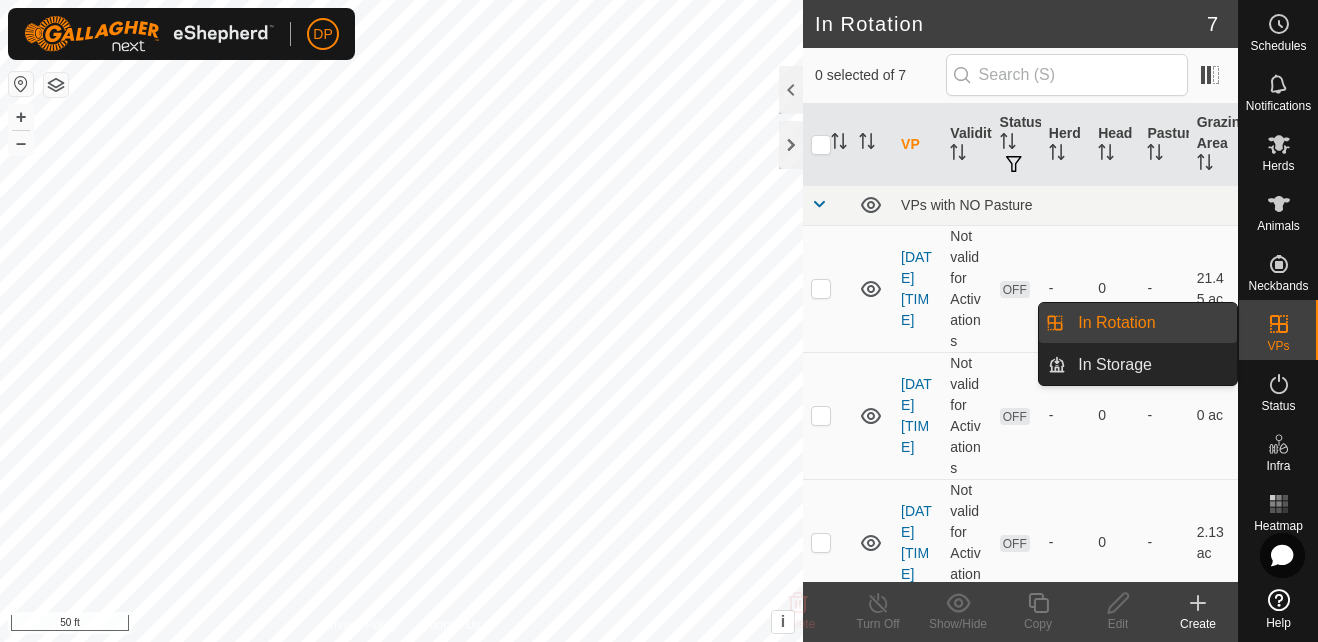 click 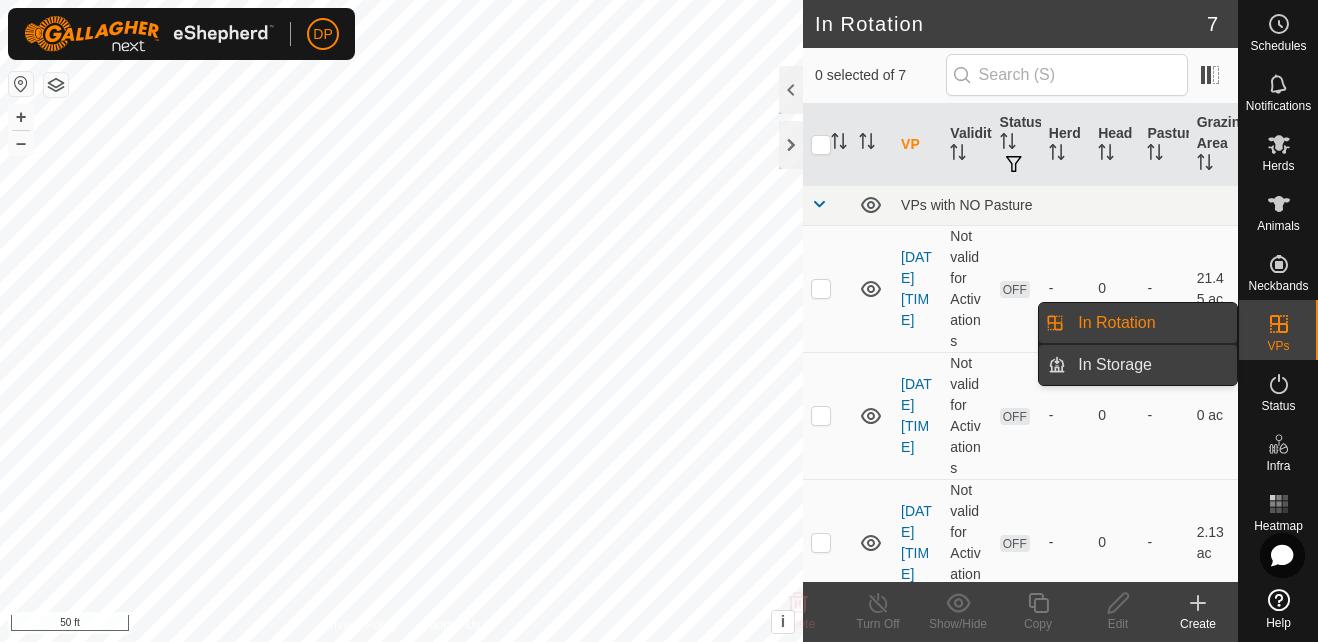 click on "In Storage" at bounding box center (1151, 365) 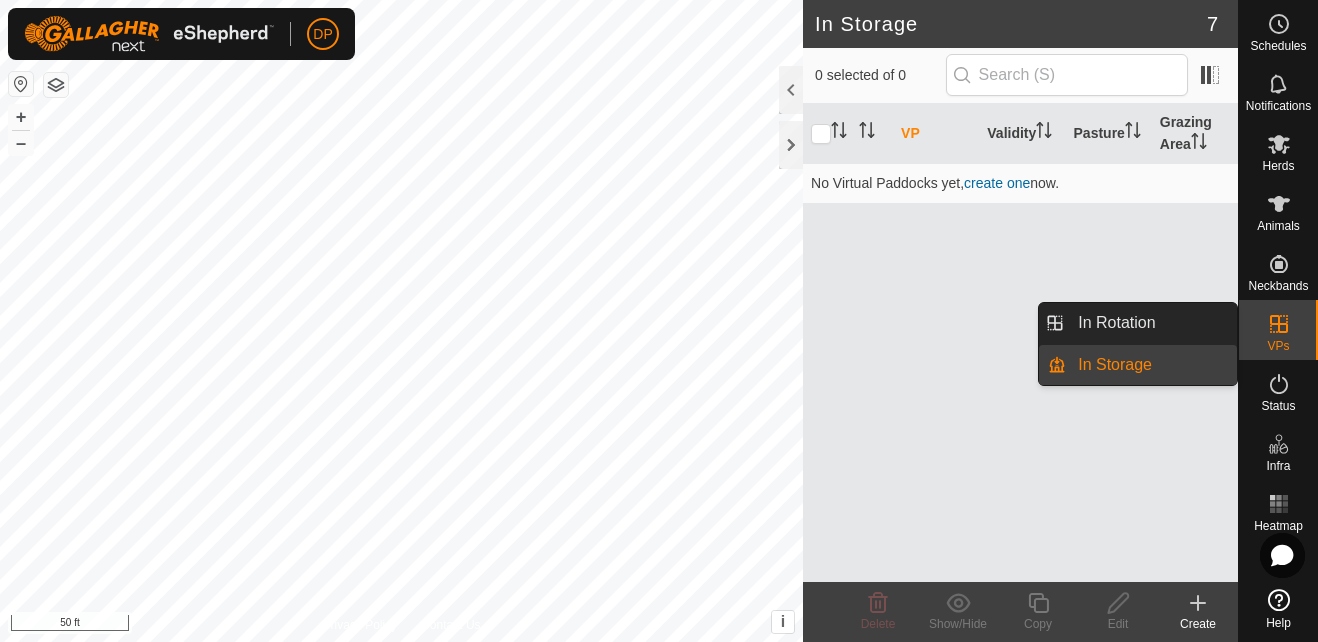 click on "In Storage" at bounding box center (1151, 365) 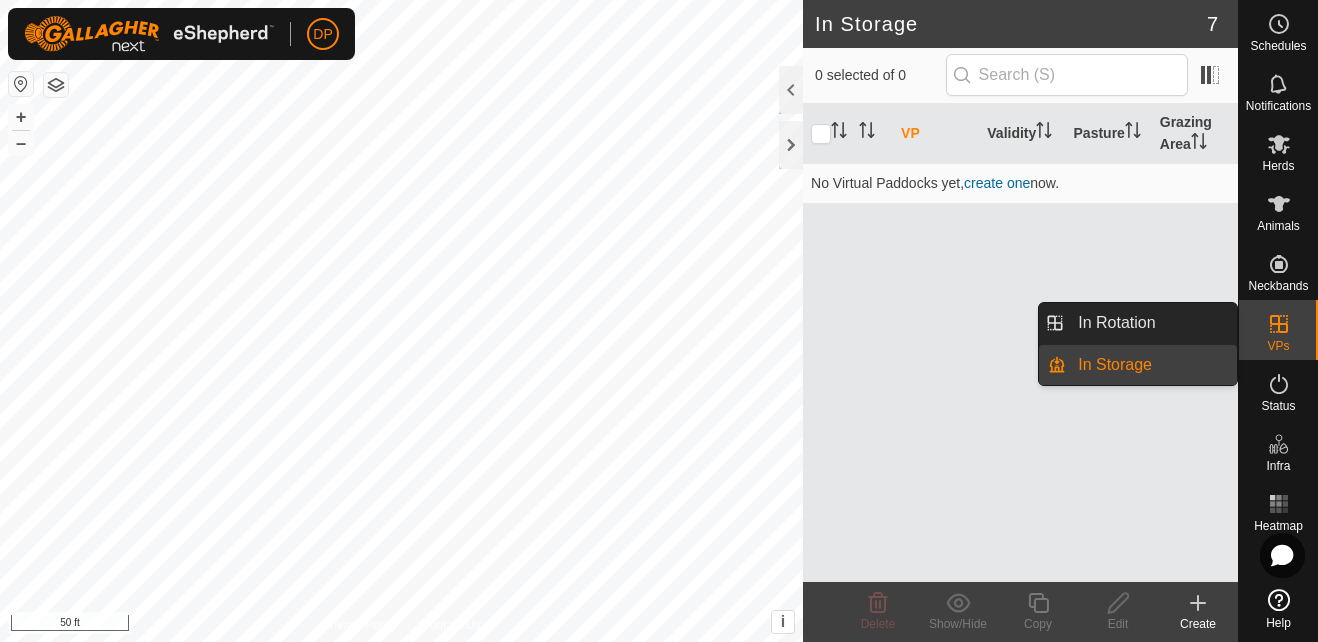 click on "In Storage" at bounding box center (1151, 365) 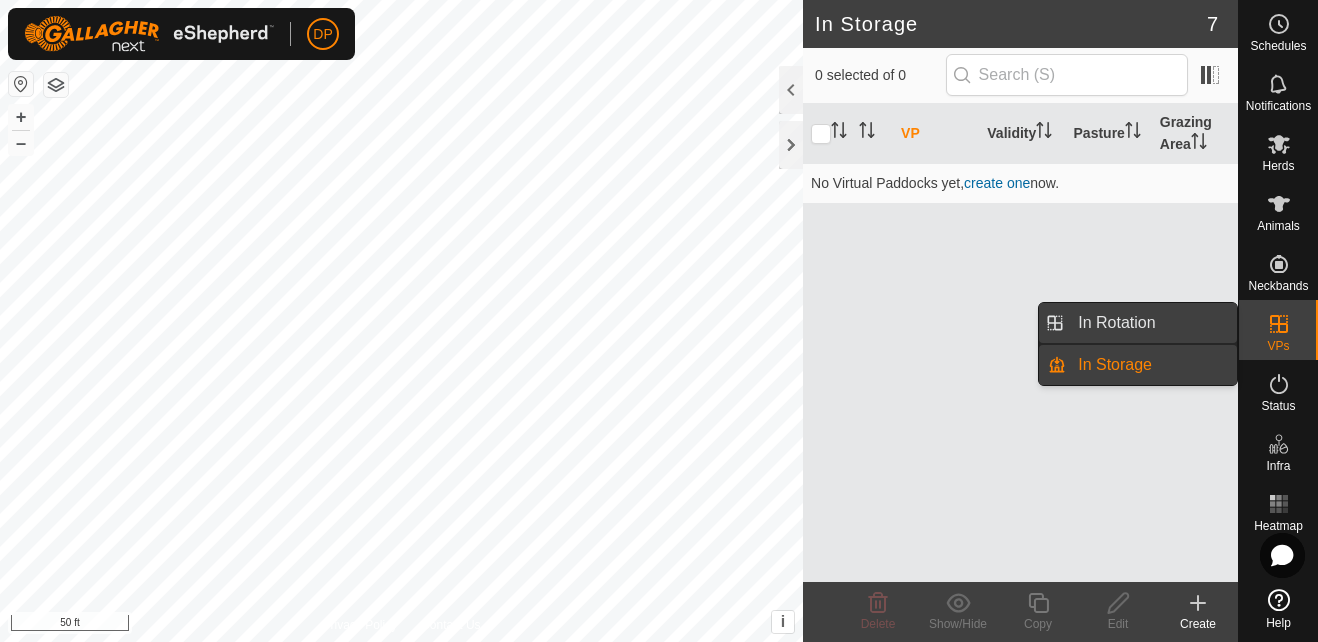 click on "In Rotation" at bounding box center (1151, 323) 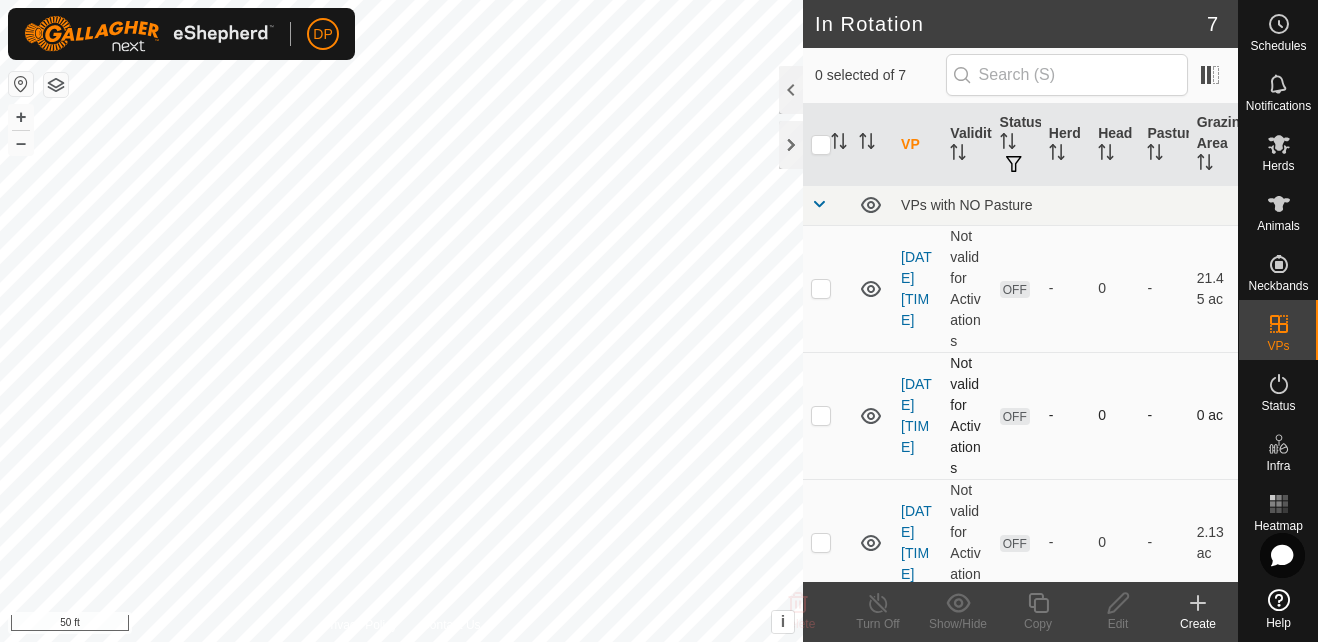 checkbox on "true" 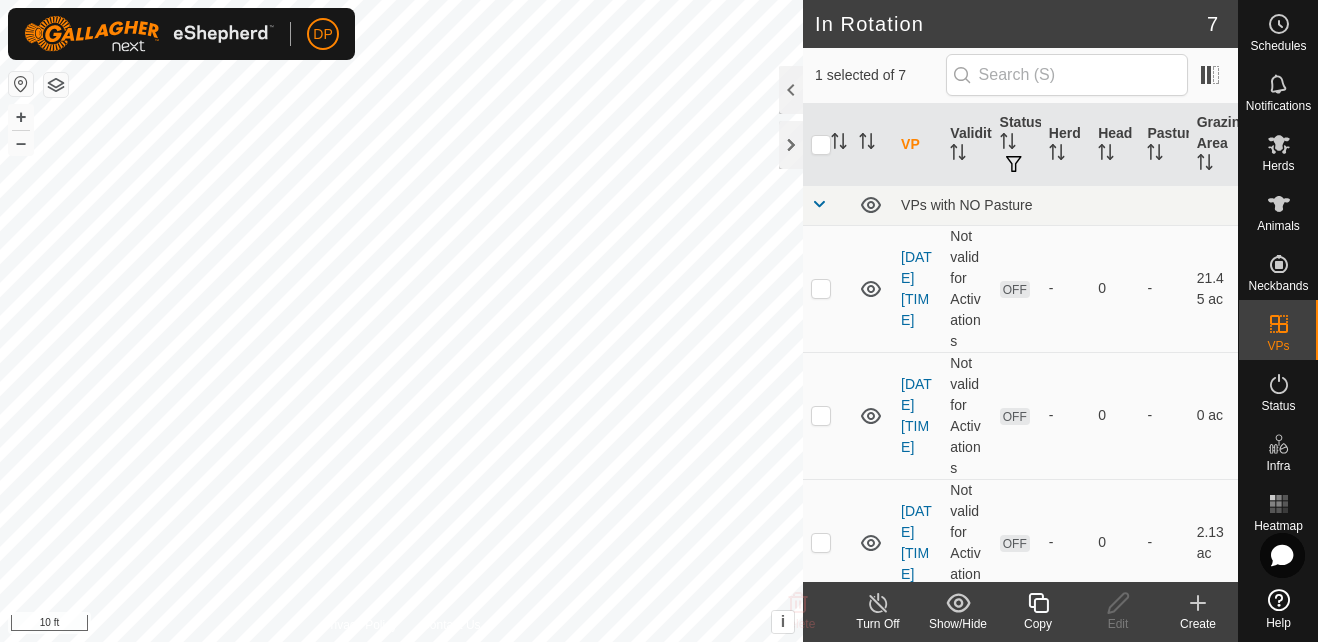 click on "DP Schedules Notifications Herds Animals Neckbands VPs Status Infra Heatmap Help In Rotation 7 1 selected of 7     VP   Validity   Status   Herd   Head   Pasture   Grazing Area   VPs with NO Pasture  2025-08-02 121607  Not valid for Activations  OFF  -   0   -   21.45 ac  2025-07-05 192325  Not valid for Activations  OFF  -   0   -   0 ac  2025-07-05 192000  Not valid for Activations  OFF  -   0   -   2.13 ac  2025-06-23 212633  Need watering point  OFF  -   0   -   0.05 ac  2025-06-20 172602  Need watering point  ON  payne farm   1   -   0.02 ac  2025-06-20 124923  Valid  OFF  -   0   -   121.8 ac  2025-06-13 210214  Valid  ON  payne farm   9   -   5.88 ac  Delete  Turn Off   Show/Hide   Copy   Edit   Create  Privacy Policy Contact Us
2025-06-20 172602 Type:  Inclusion Zone 1 Animal
+ – ⇧ i This application includes HERE Maps. © 2024 HERE. All rights reserved. 10 ft" at bounding box center [659, 321] 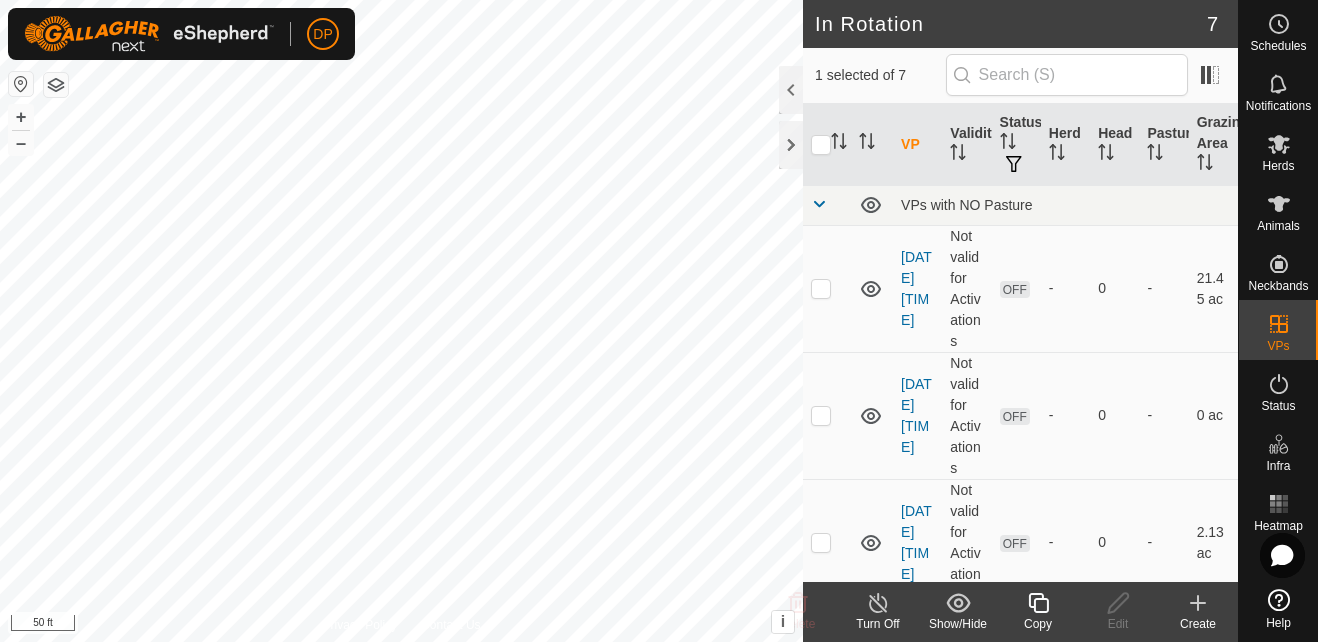 click on "DP Schedules Notifications Herds Animals Neckbands VPs Status Infra Heatmap Help In Rotation 7 1 selected of 7     VP   Validity   Status   Herd   Head   Pasture   Grazing Area   VPs with NO Pasture  2025-08-02 121607  Not valid for Activations  OFF  -   0   -   21.45 ac  2025-07-05 192325  Not valid for Activations  OFF  -   0   -   0 ac  2025-07-05 192000  Not valid for Activations  OFF  -   0   -   2.13 ac  2025-06-23 212633  Need watering point  OFF  -   0   -   0.05 ac  2025-06-20 172602  Need watering point  ON  payne farm   1   -   0.02 ac  2025-06-20 124923  Valid  OFF  -   0   -   121.8 ac  2025-06-13 210214  Valid  ON  payne farm   9   -   5.88 ac  Delete  Turn Off   Show/Hide   Copy   Edit   Create  Privacy Policy Contact Us
2025-06-20 172602 Type:  Inclusion Zone 1 Animal
+ – ⇧ i This application includes HERE Maps. © 2024 HERE. All rights reserved. 50 ft" at bounding box center [659, 321] 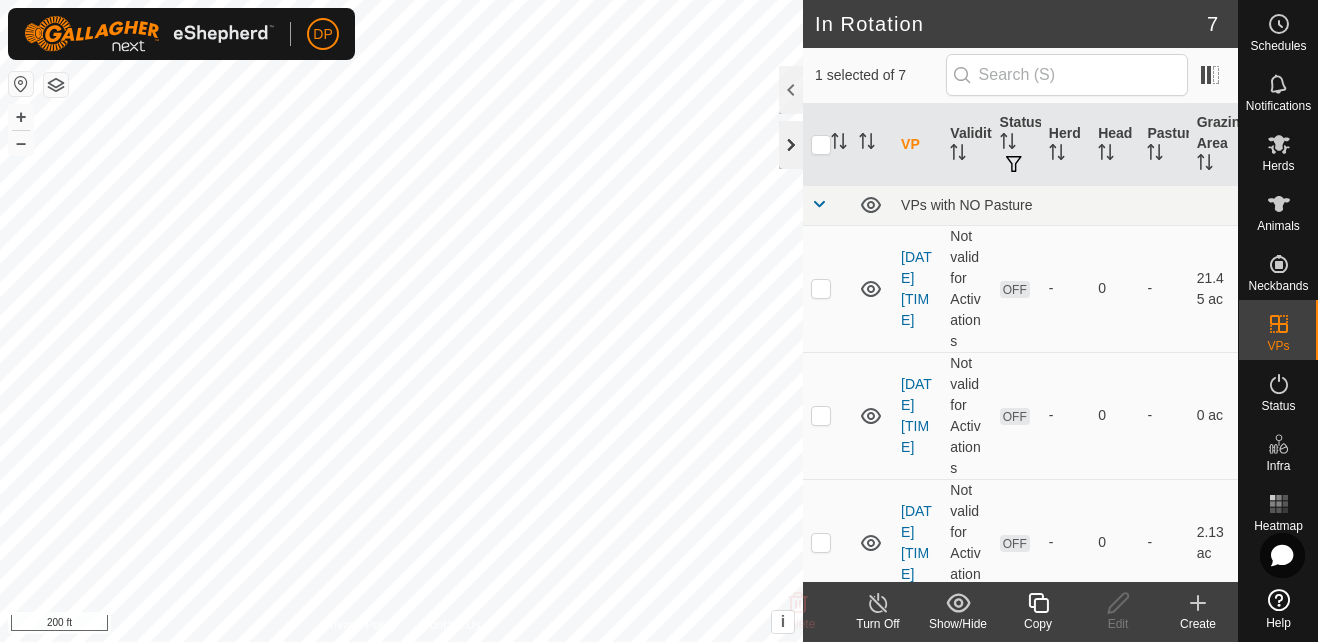 click 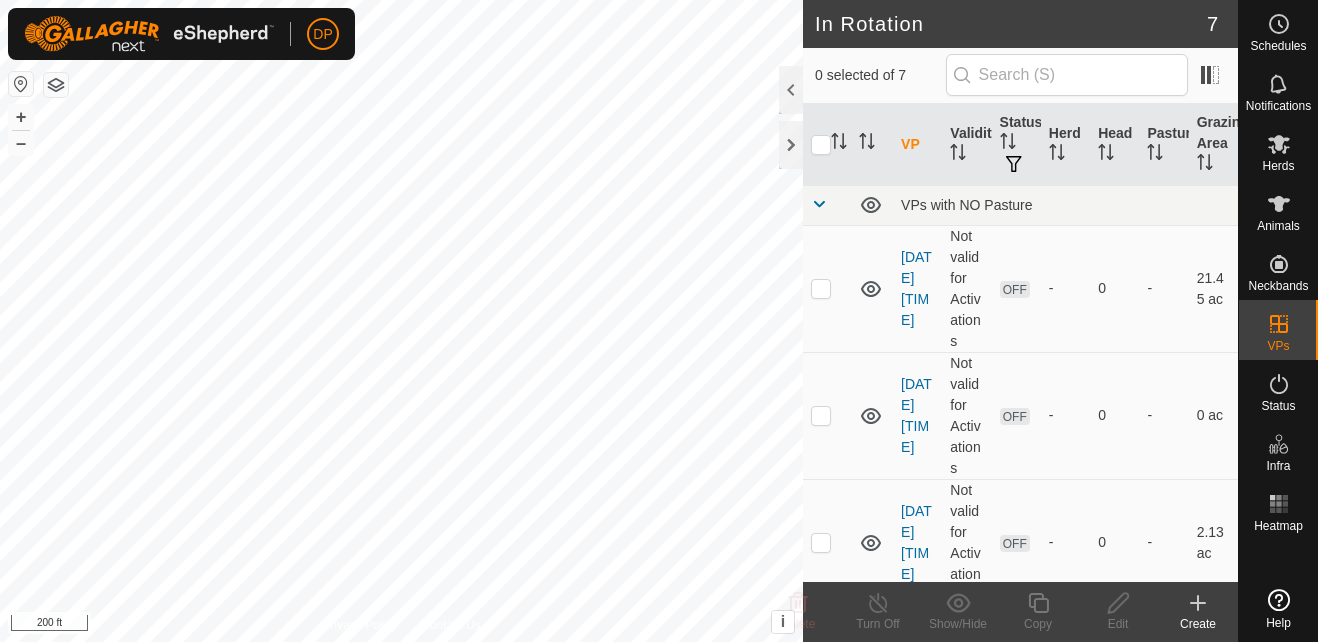 scroll, scrollTop: 0, scrollLeft: 0, axis: both 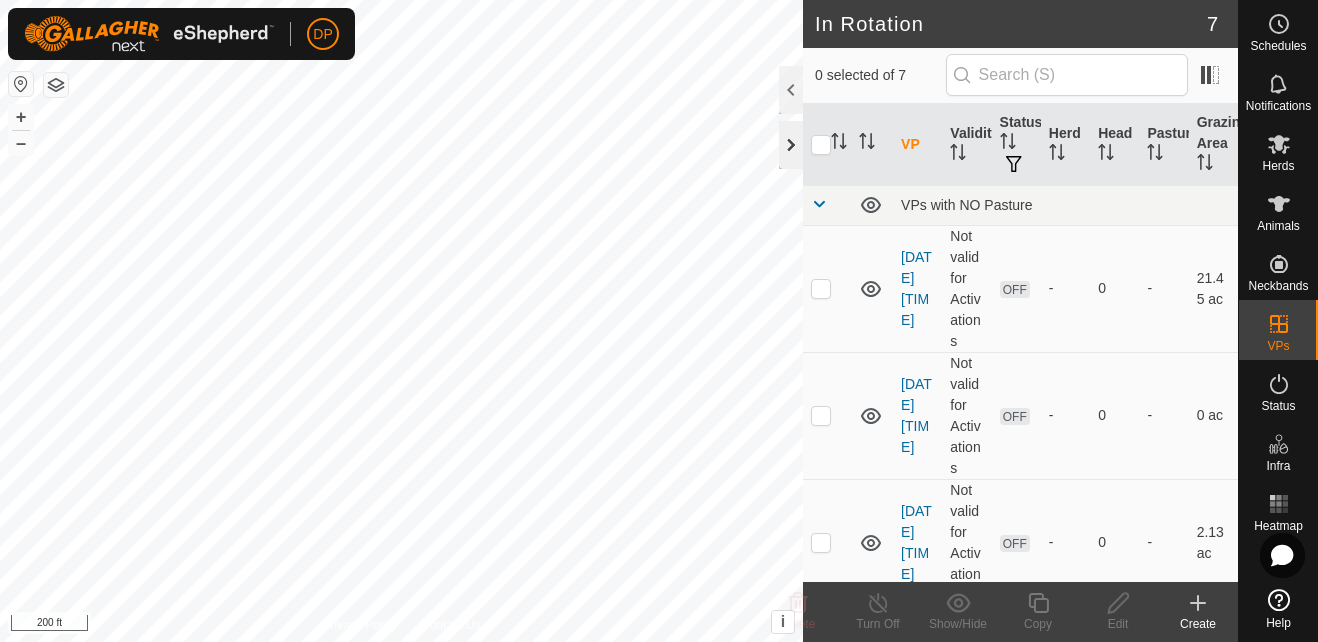 click 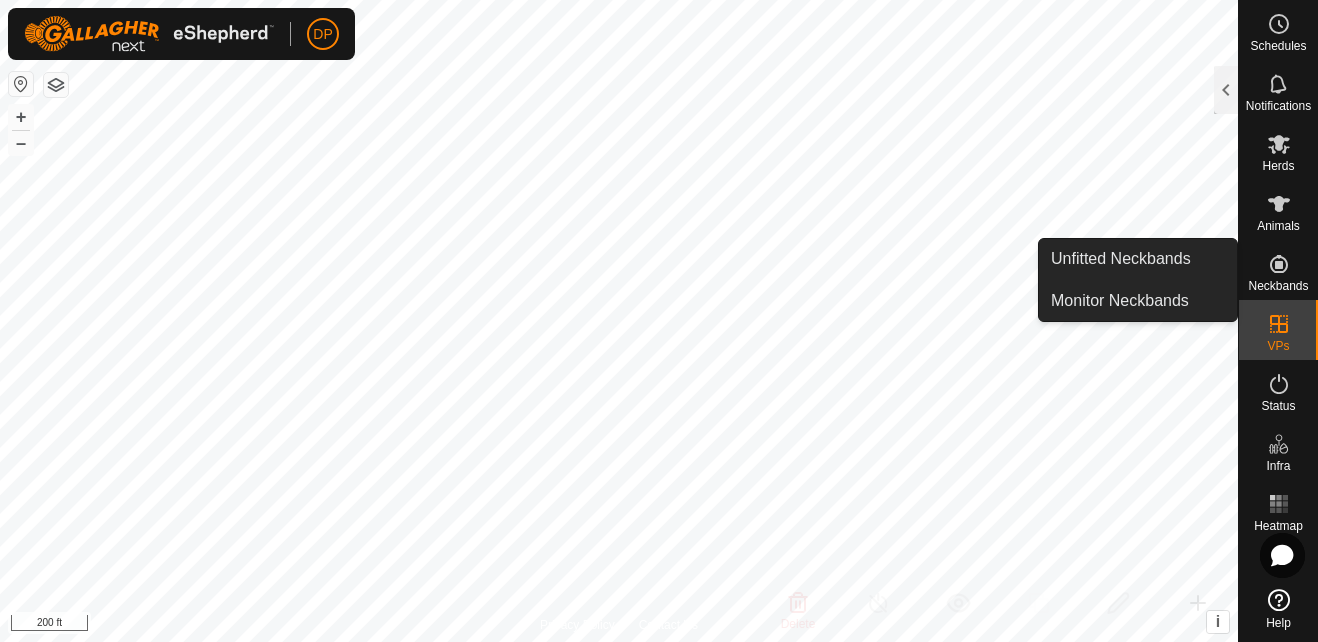 click on "Neckbands" at bounding box center [1278, 270] 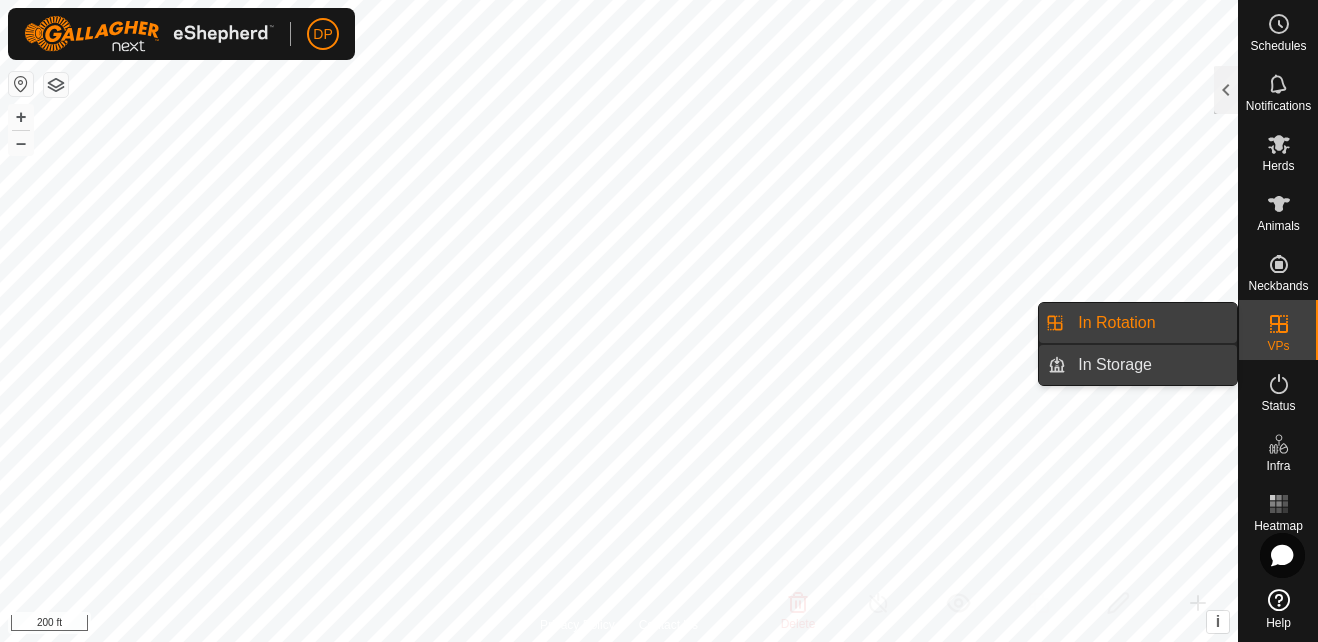 click on "In Storage" at bounding box center (1151, 365) 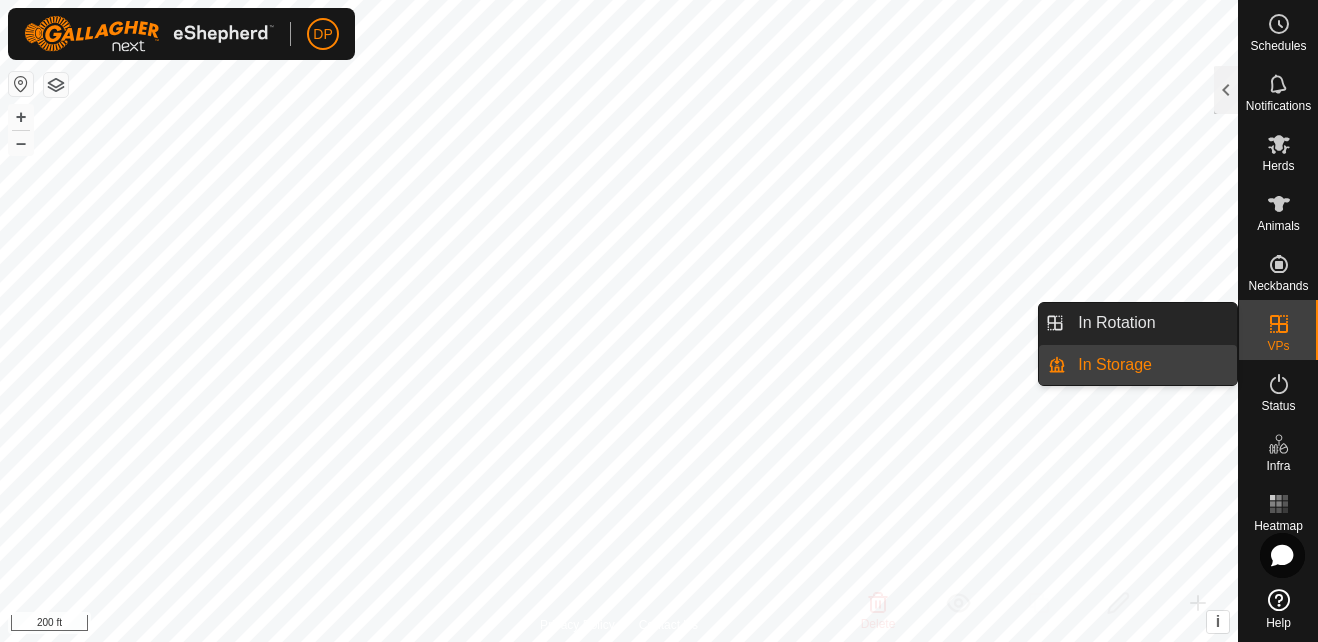 click on "In Storage" at bounding box center (1151, 365) 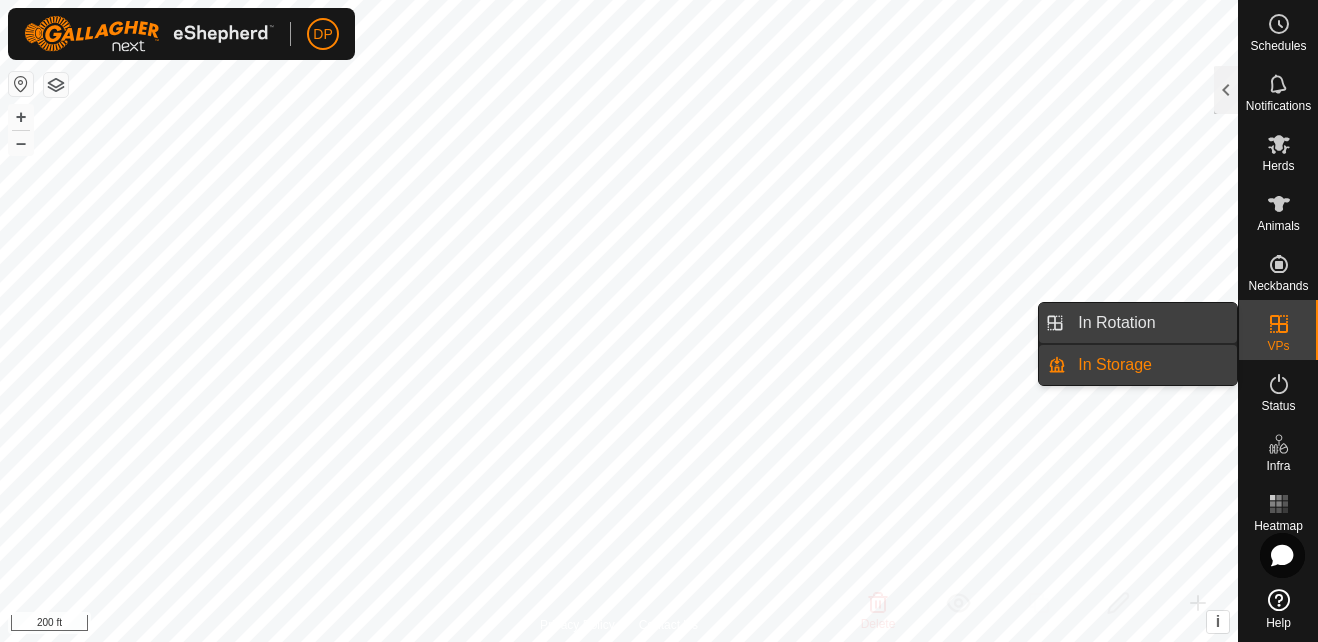 click on "In Rotation" at bounding box center (1151, 323) 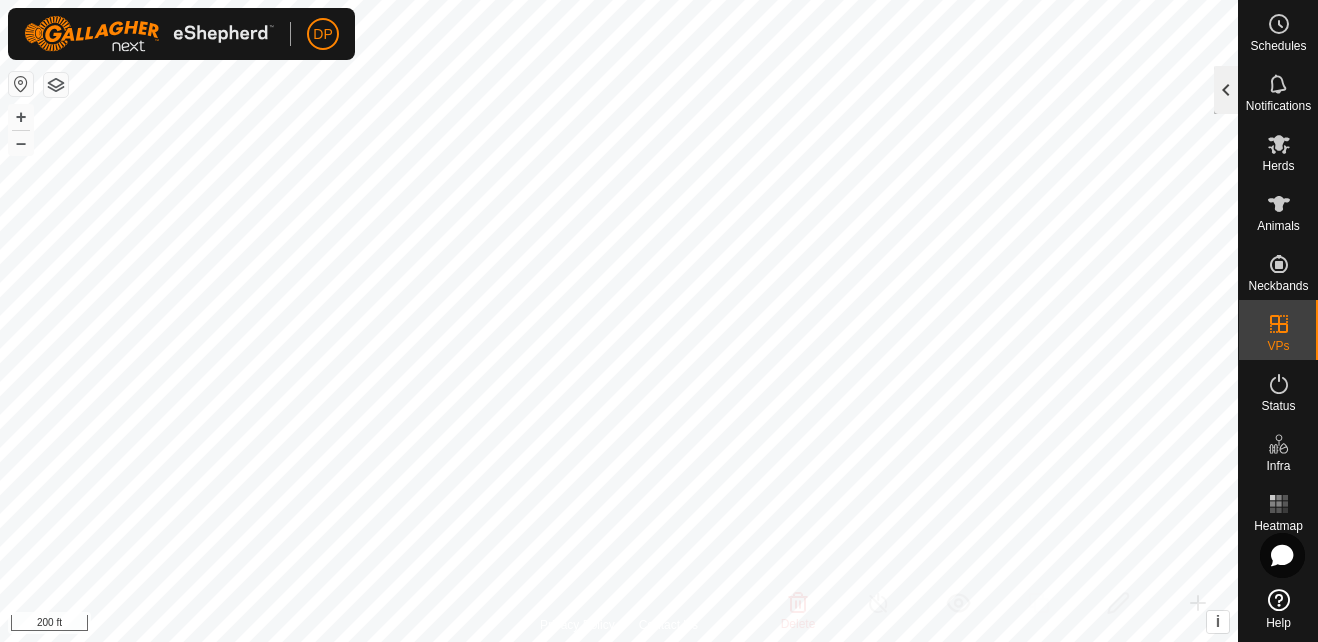 click 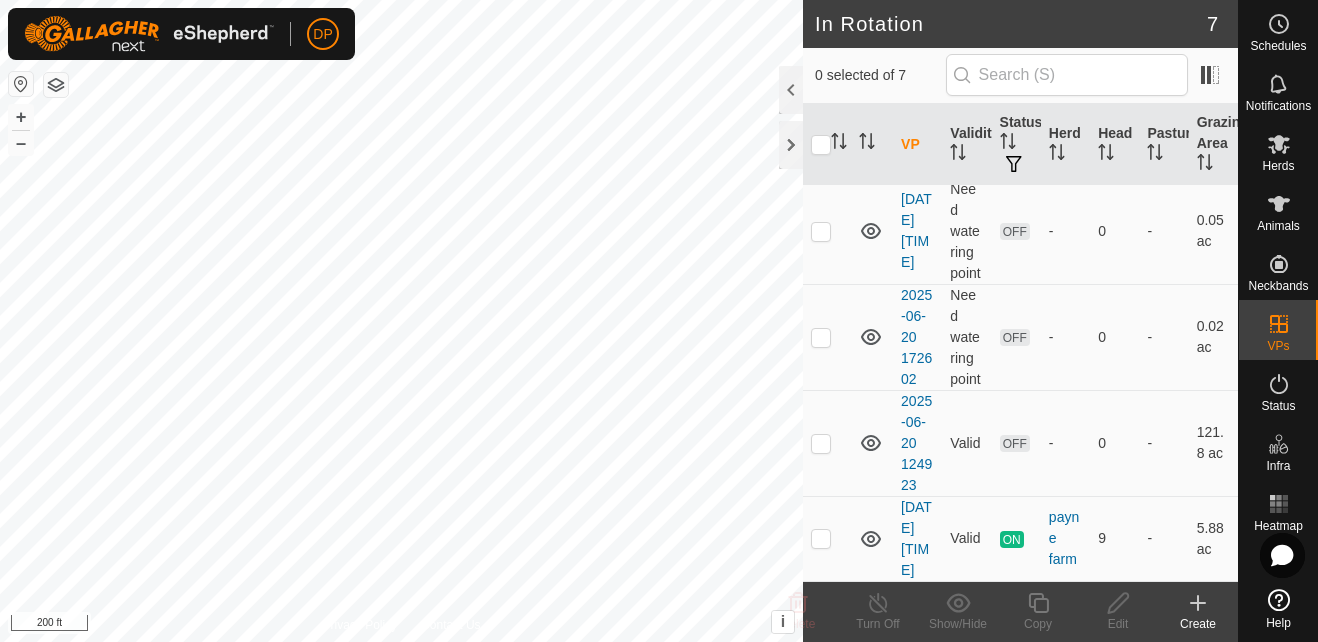 scroll, scrollTop: 533, scrollLeft: 0, axis: vertical 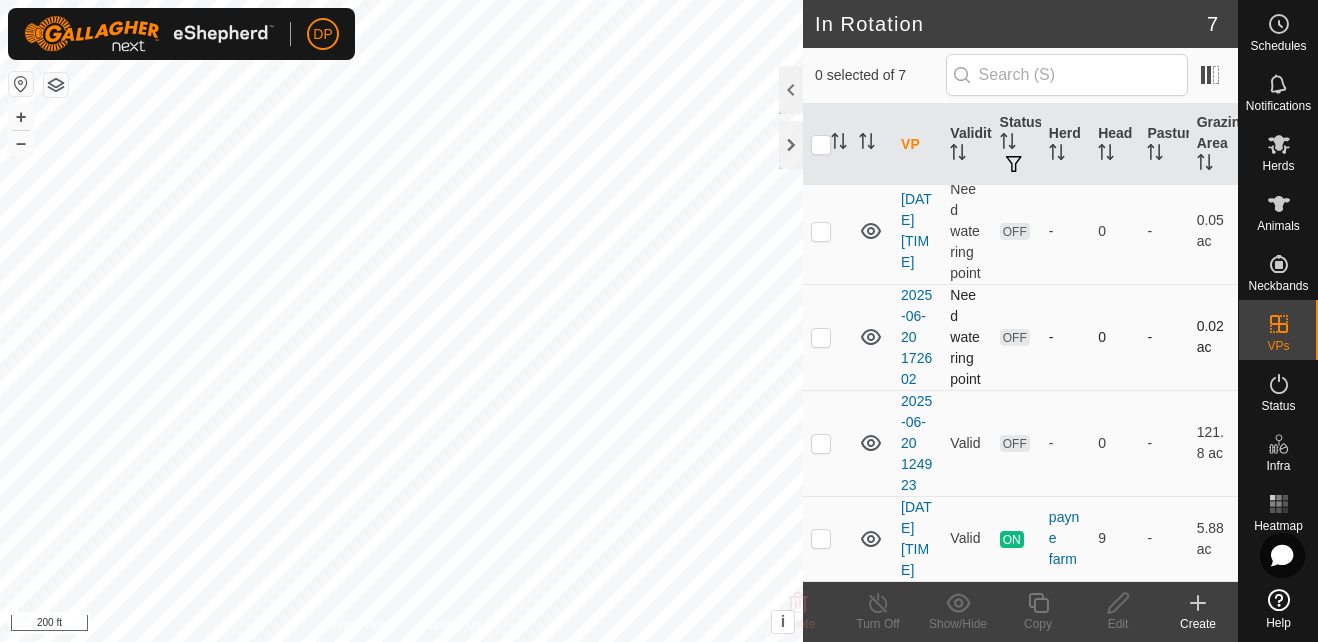 click at bounding box center [821, 337] 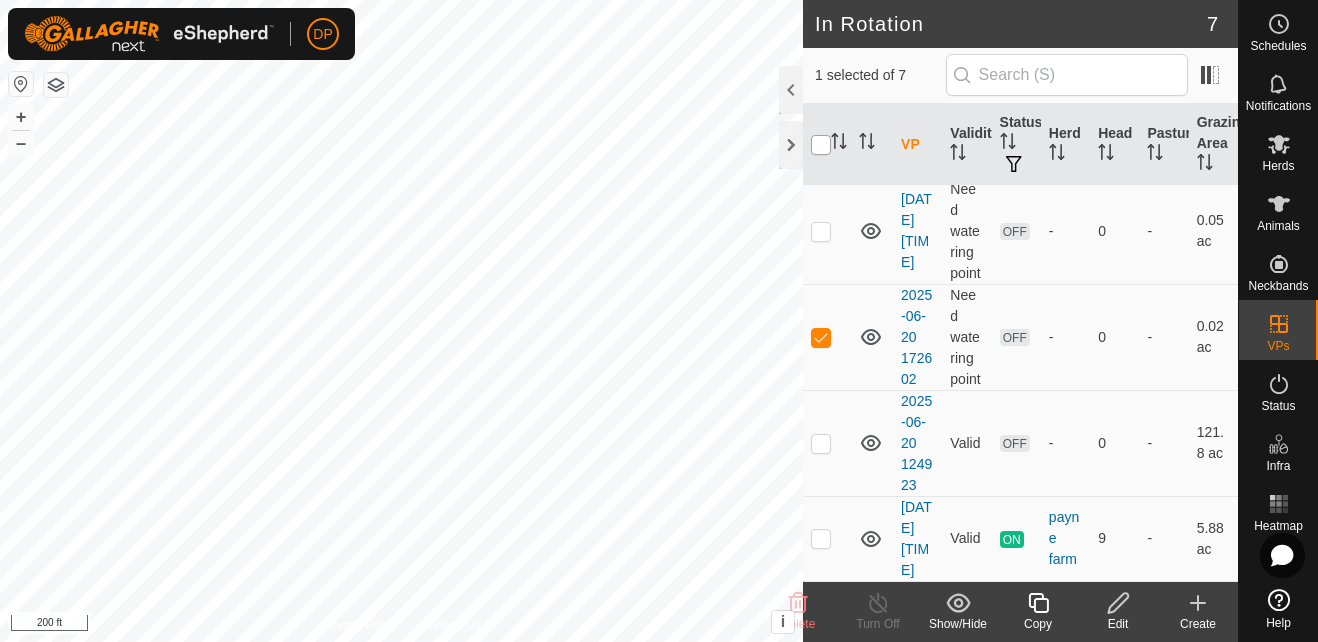 click at bounding box center [821, 145] 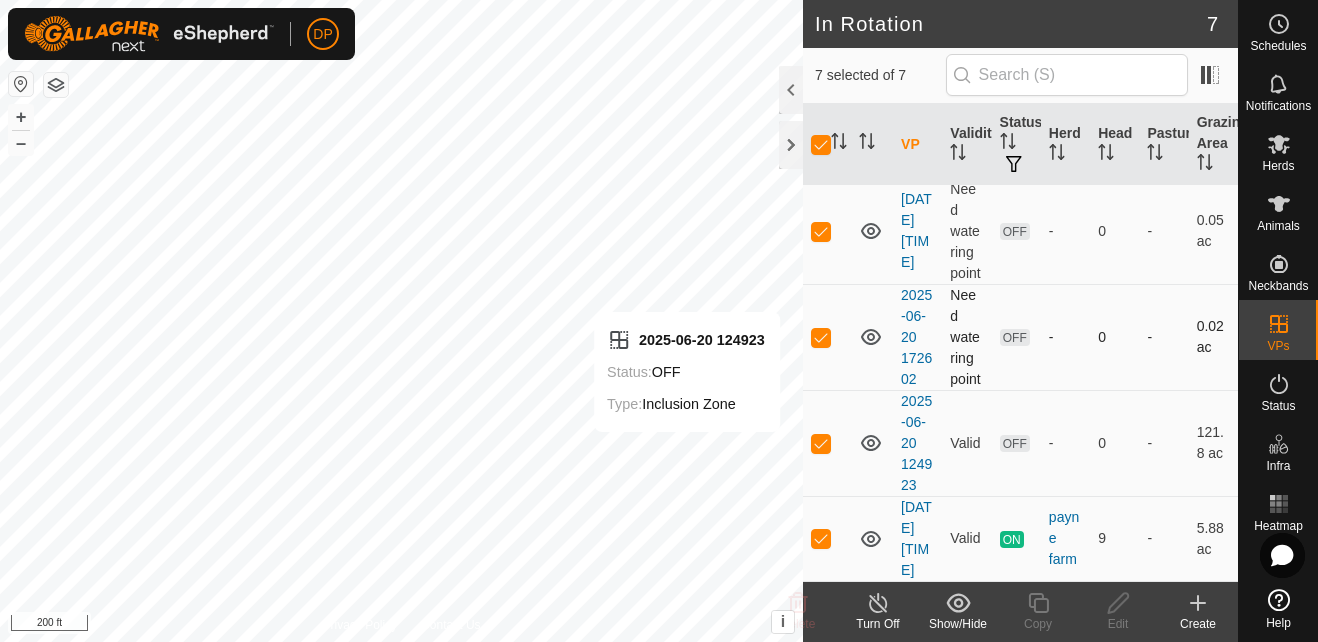 click 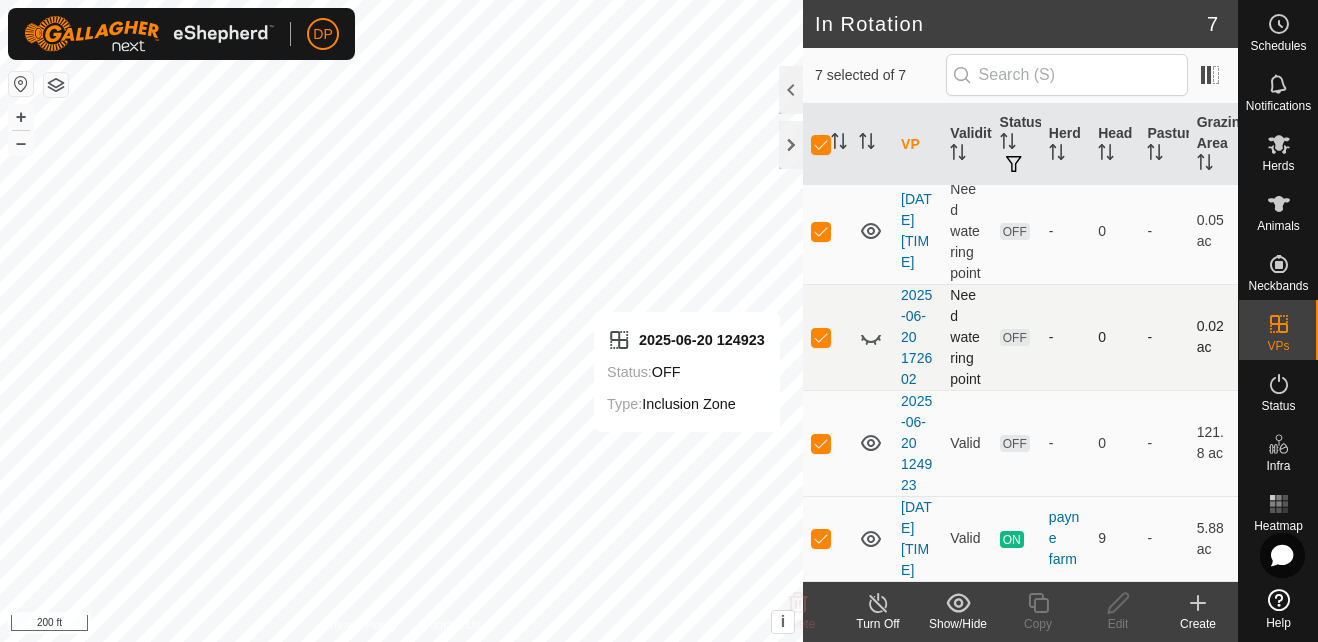 click 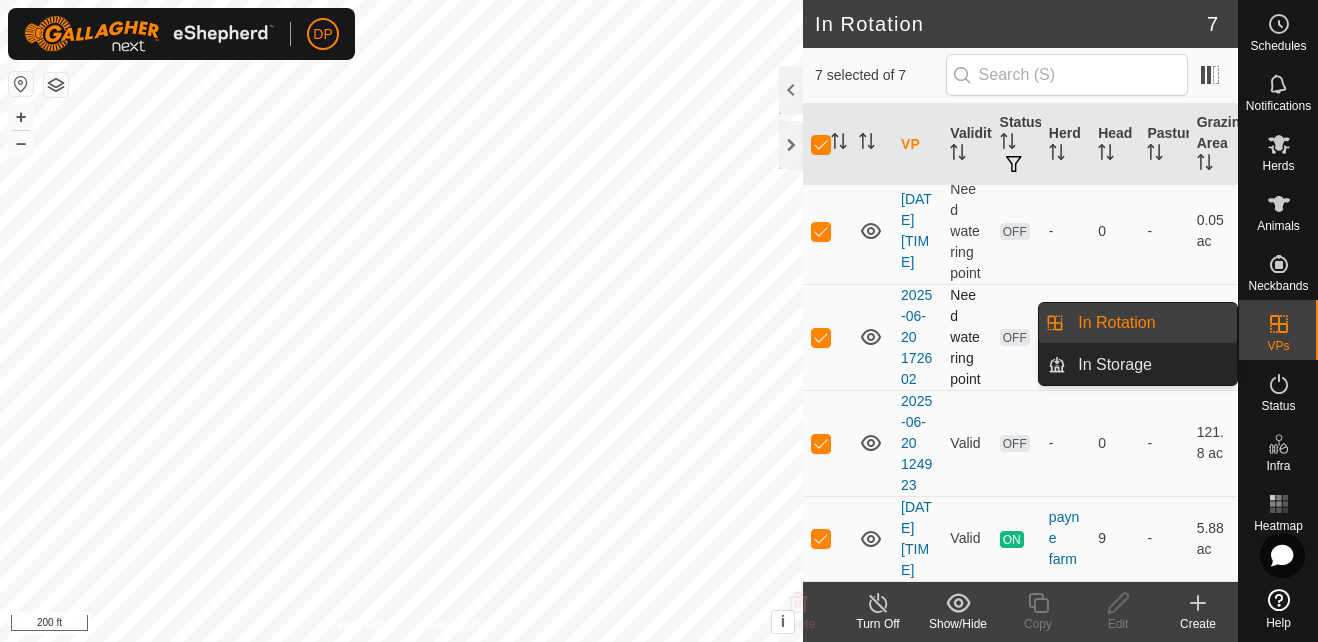 click 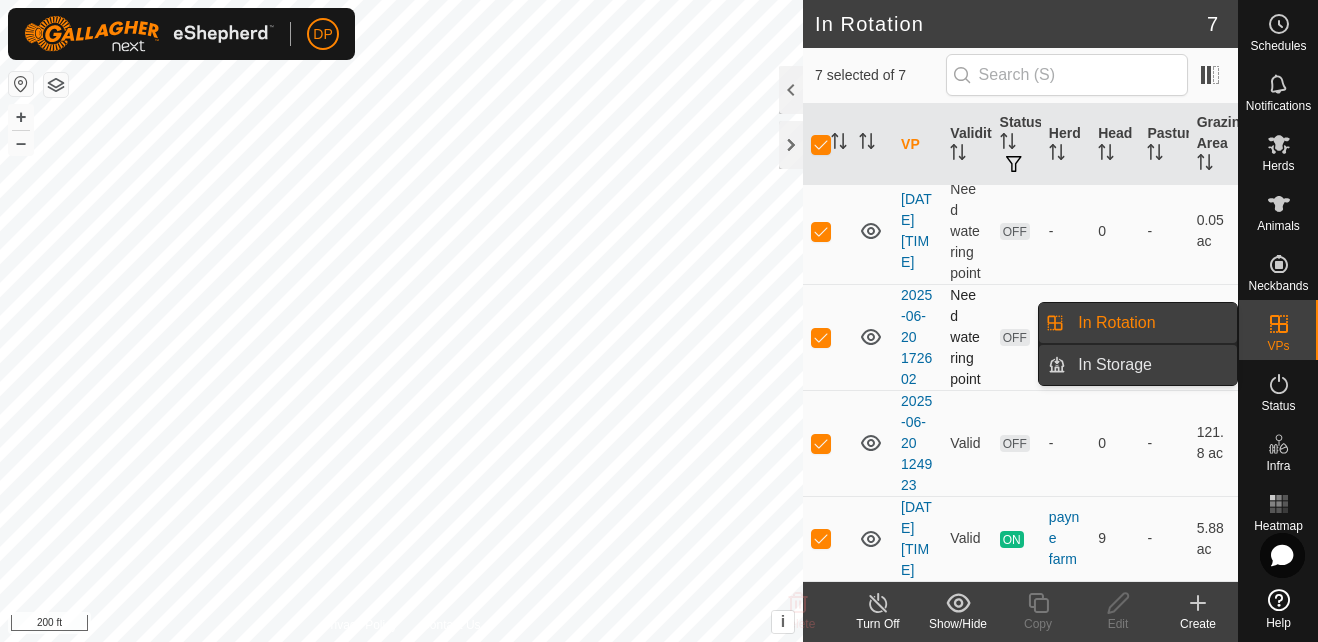 click on "In Storage" at bounding box center [1151, 365] 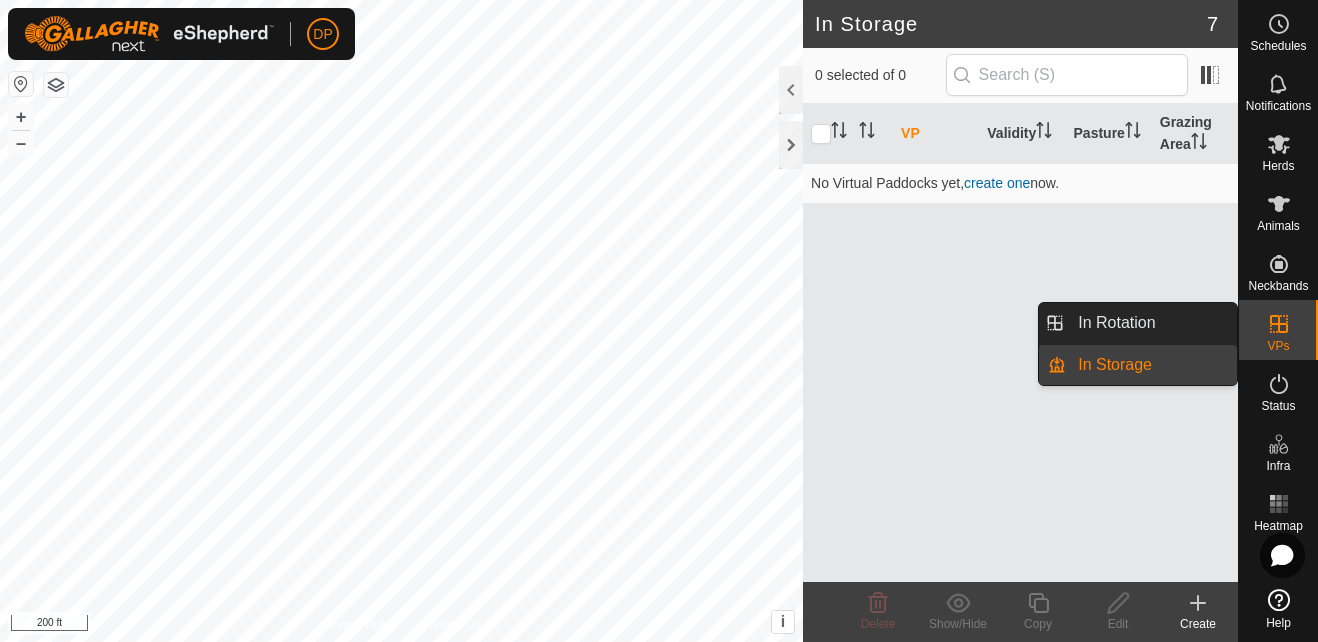 click on "In Storage" at bounding box center [1151, 365] 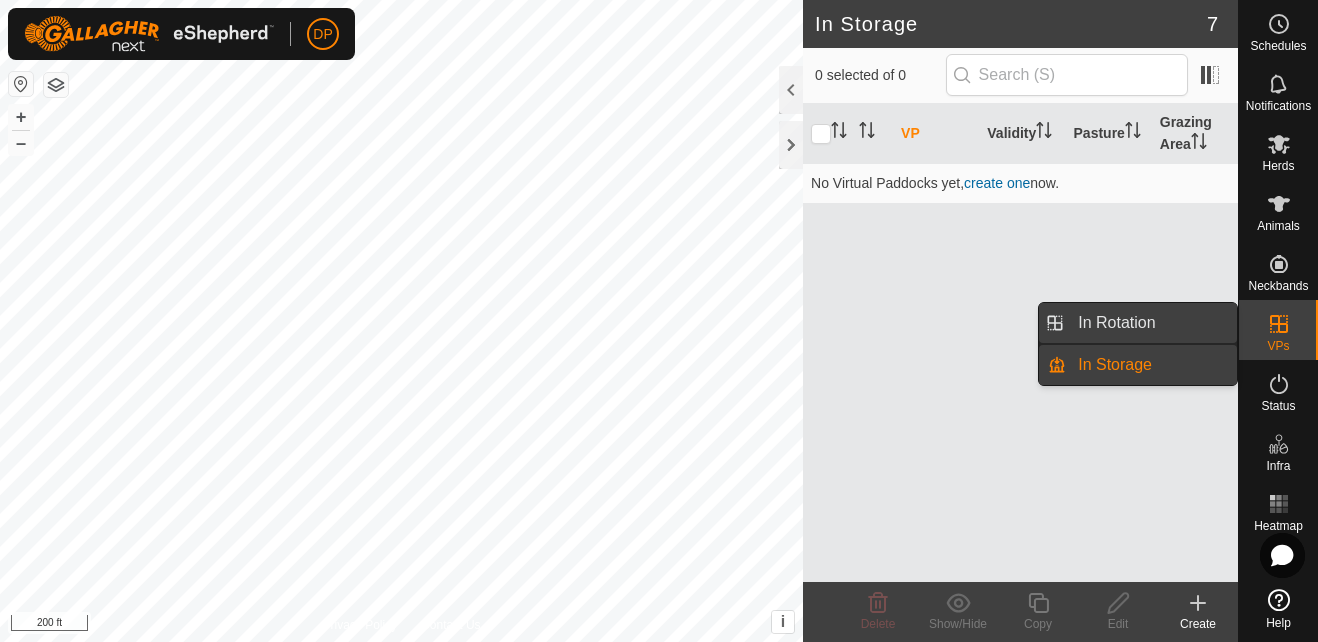 click on "In Rotation" at bounding box center [1151, 323] 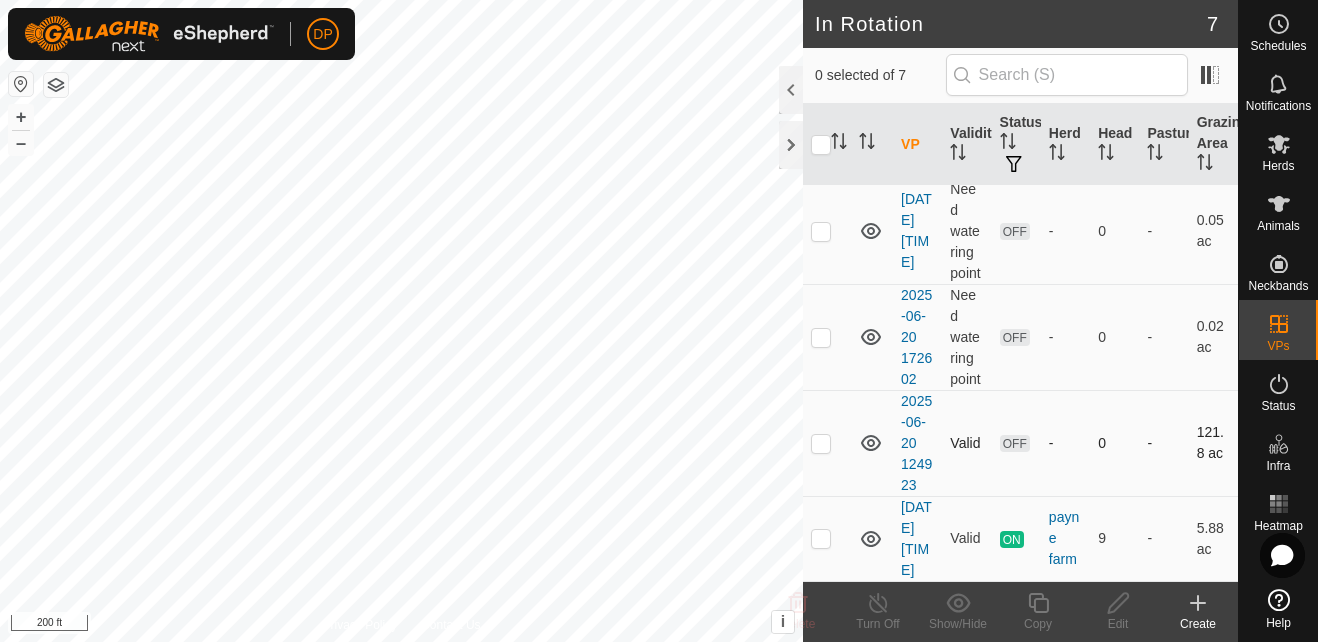 scroll, scrollTop: 533, scrollLeft: 0, axis: vertical 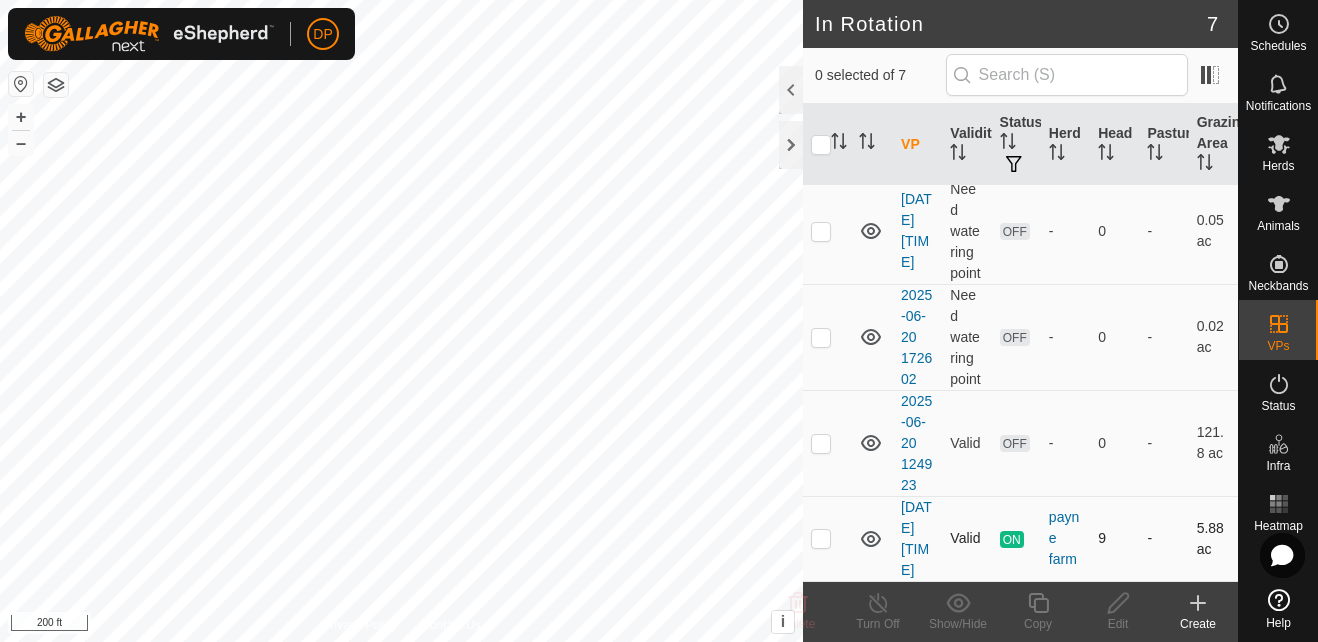 click at bounding box center [821, 538] 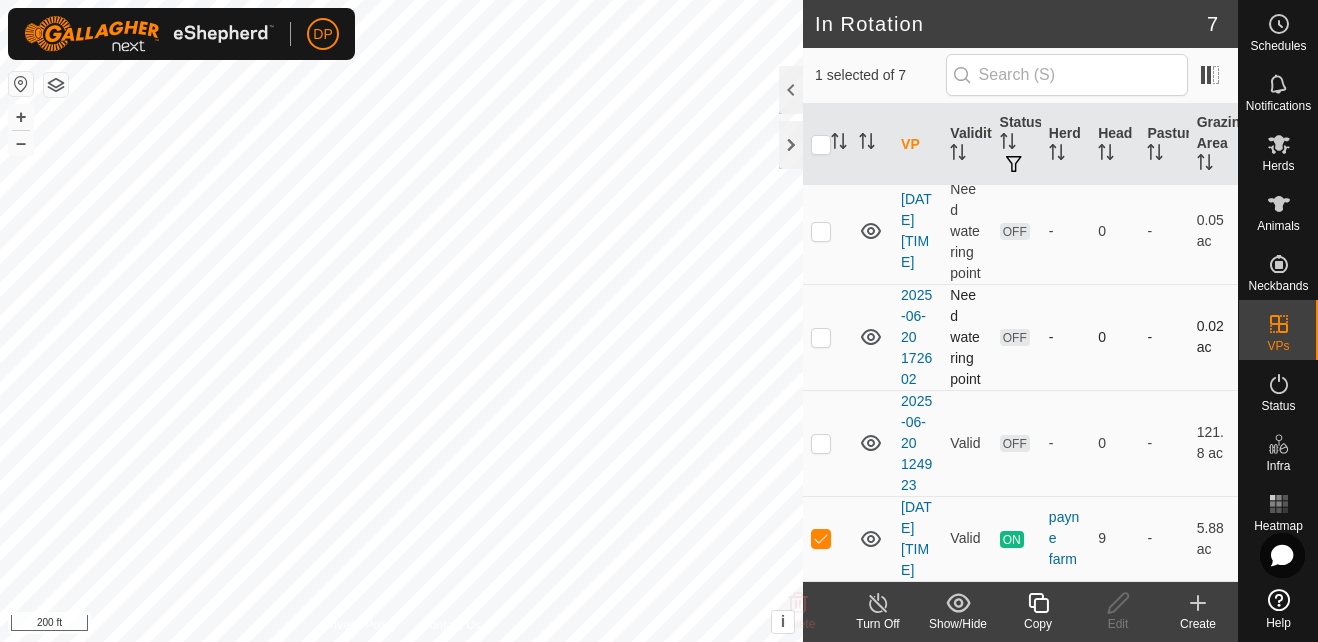 click at bounding box center (821, 337) 